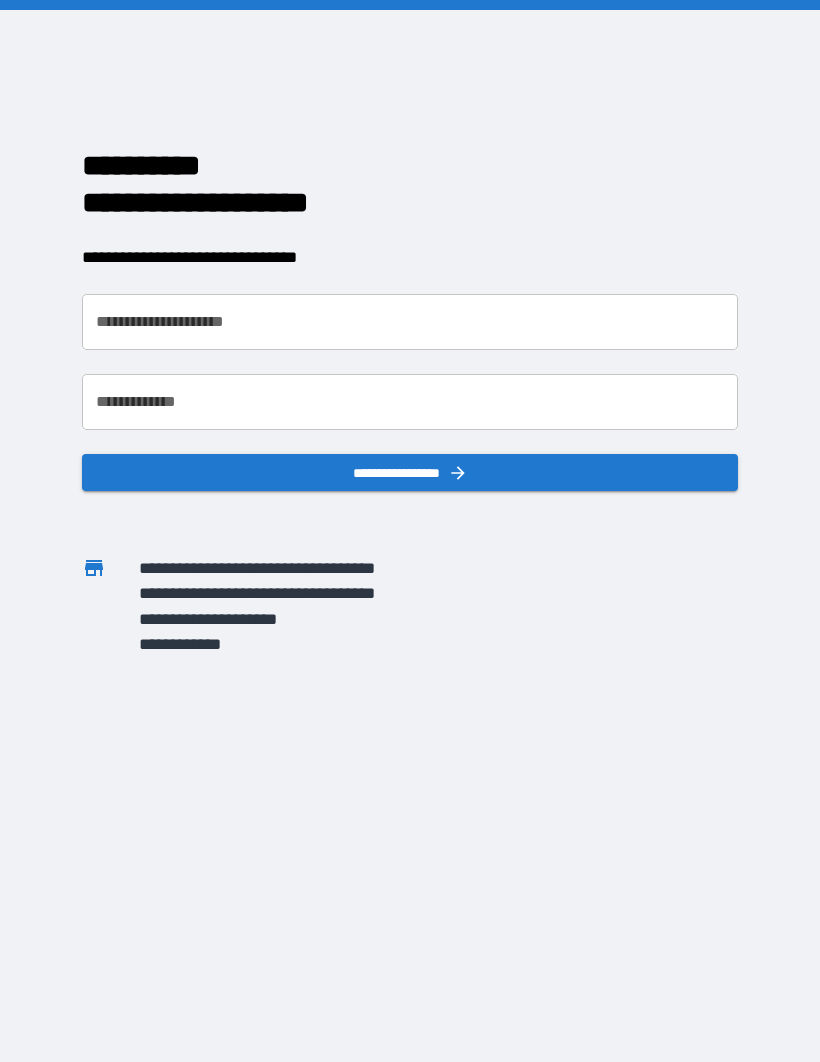 scroll, scrollTop: 70, scrollLeft: 0, axis: vertical 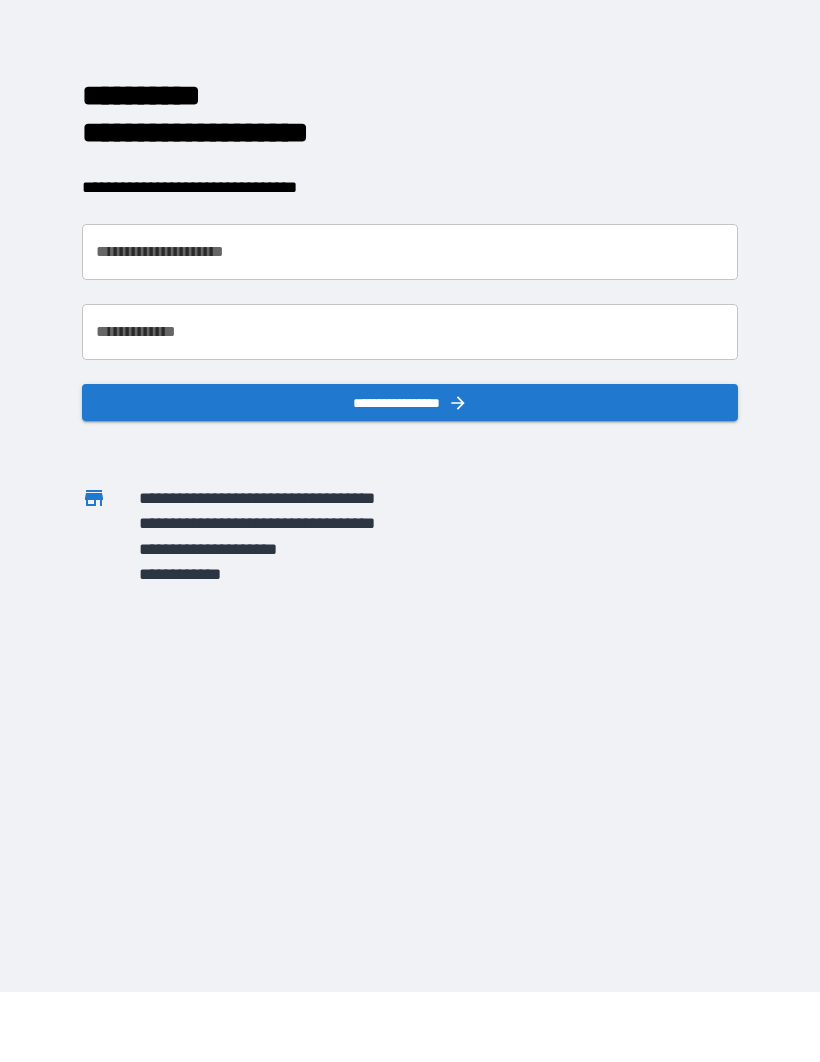 click on "**********" at bounding box center (410, 253) 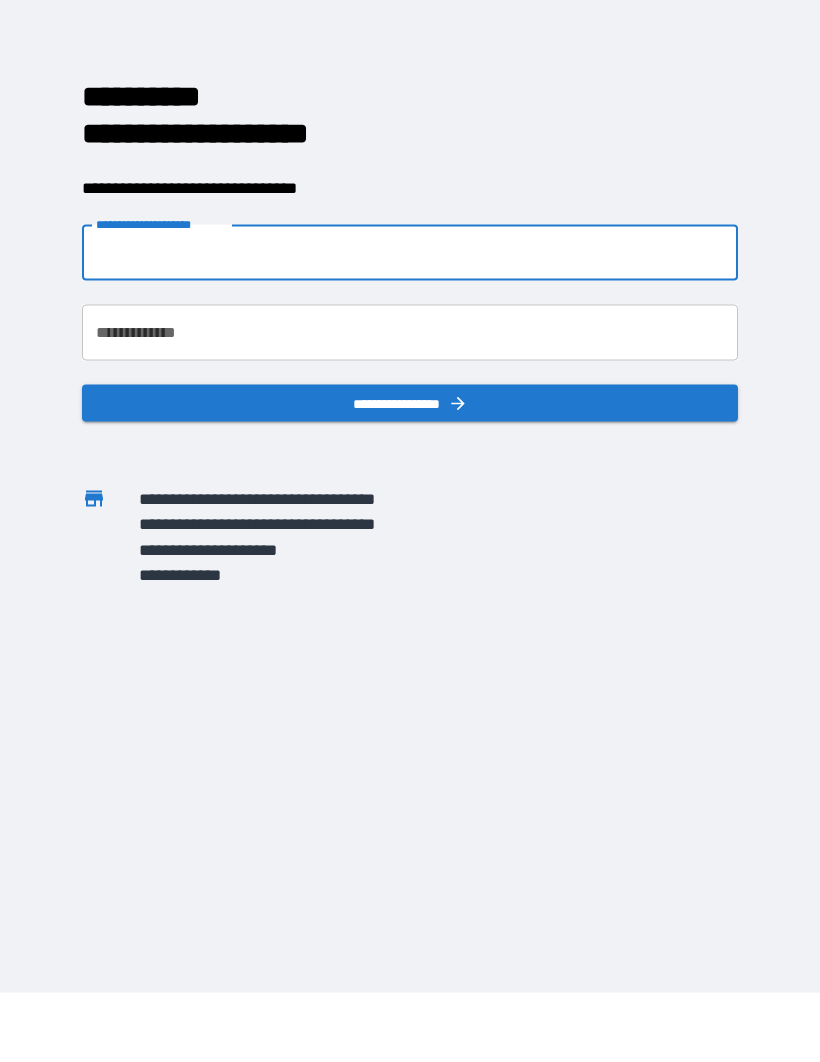 click on "**********" at bounding box center [410, 253] 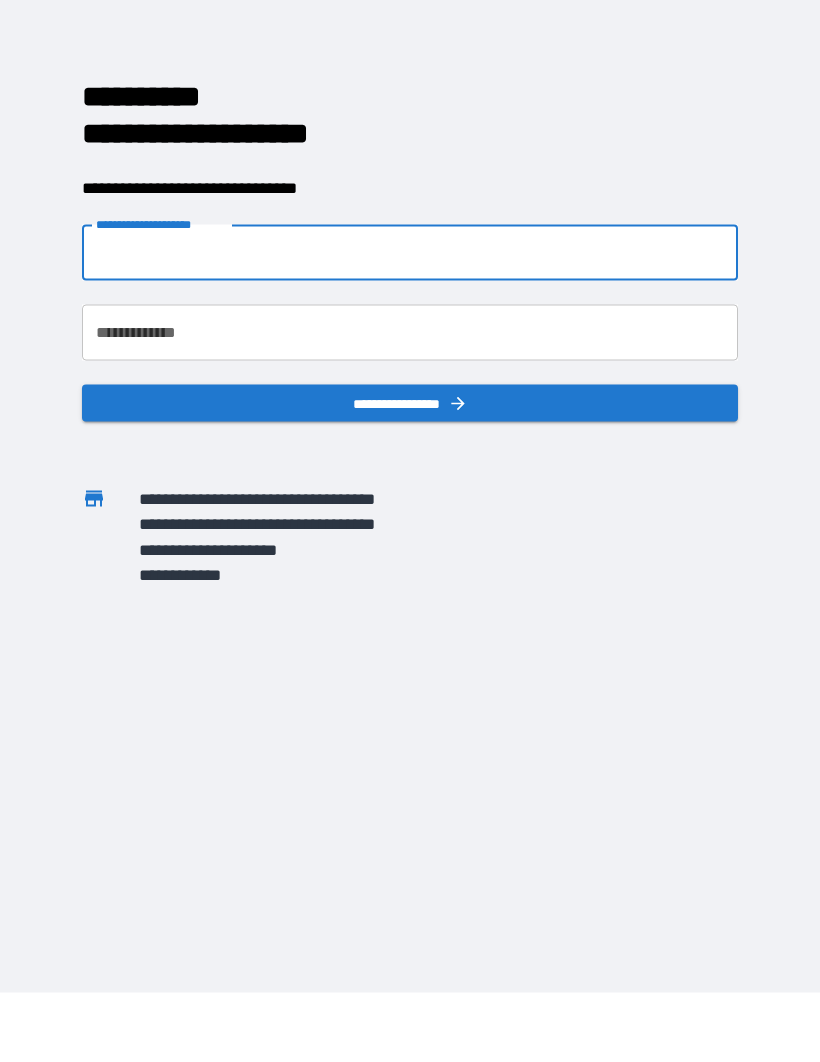 click on "**********" at bounding box center [382, 549] 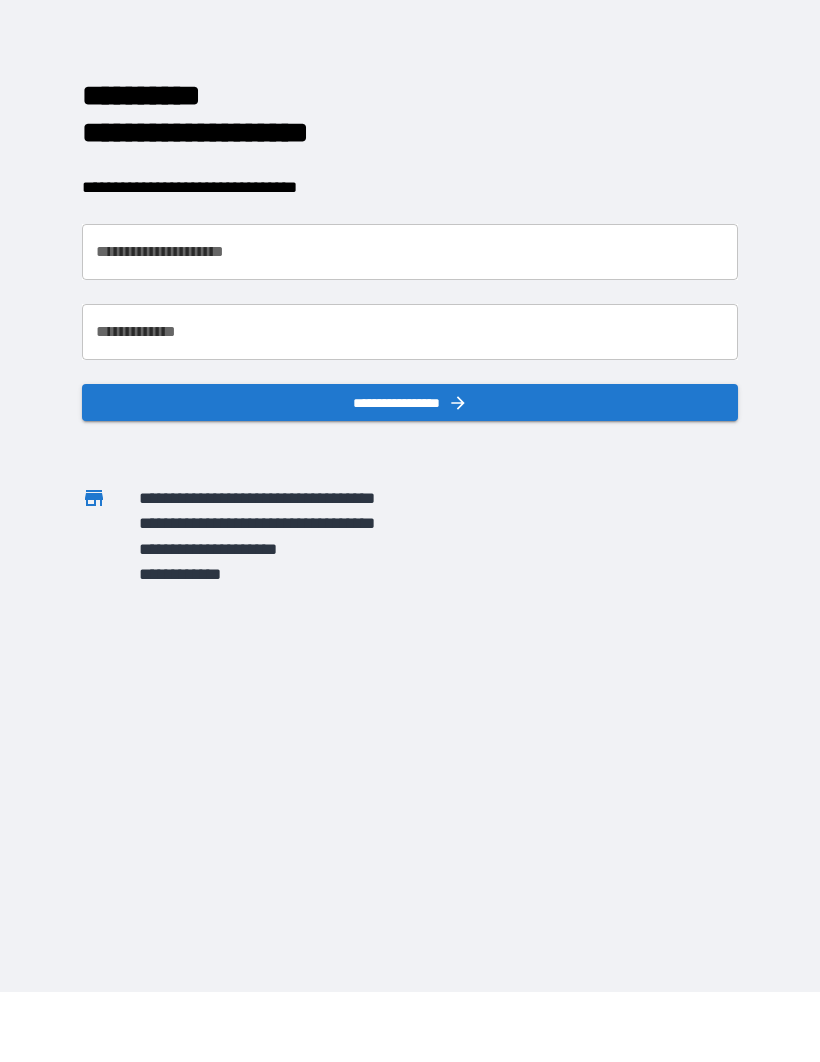 click on "**********" at bounding box center (410, 253) 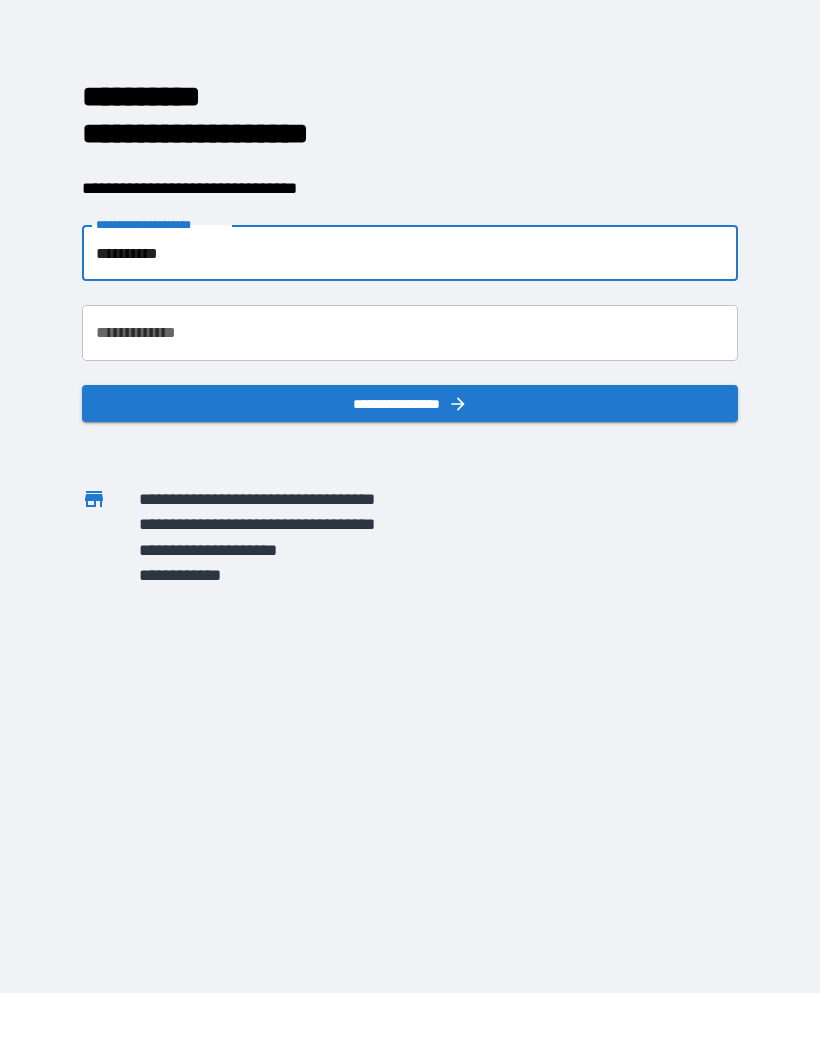 type on "**********" 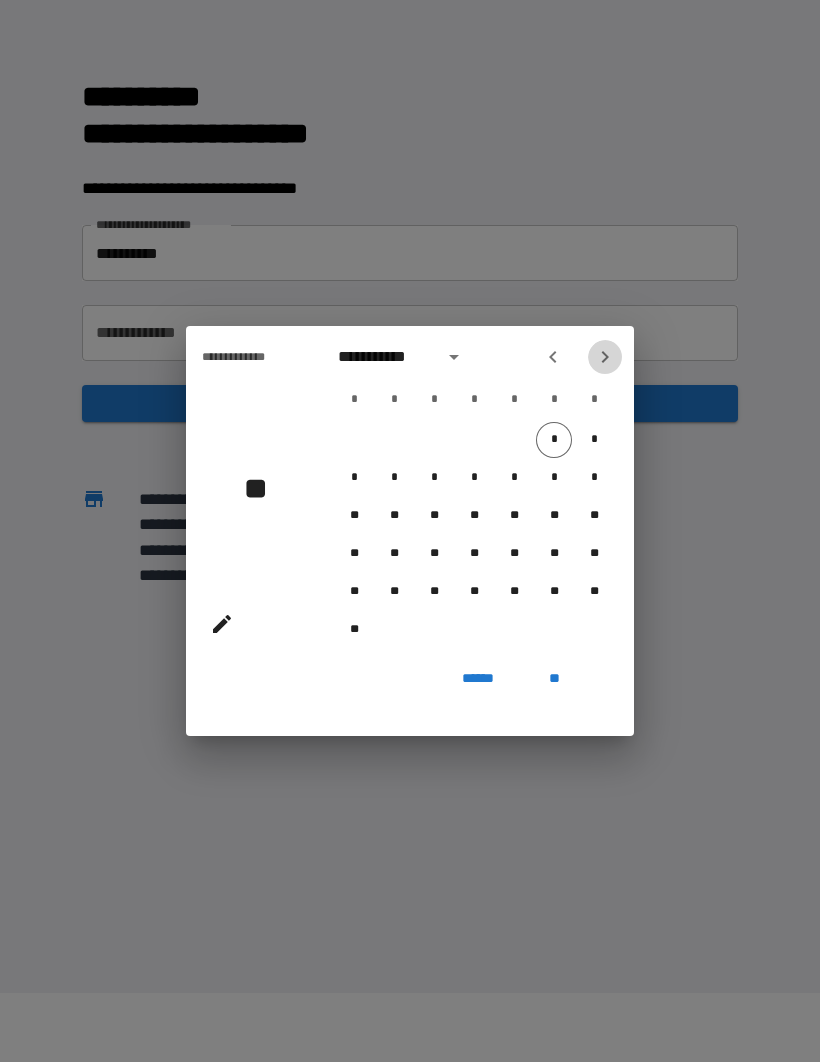 click 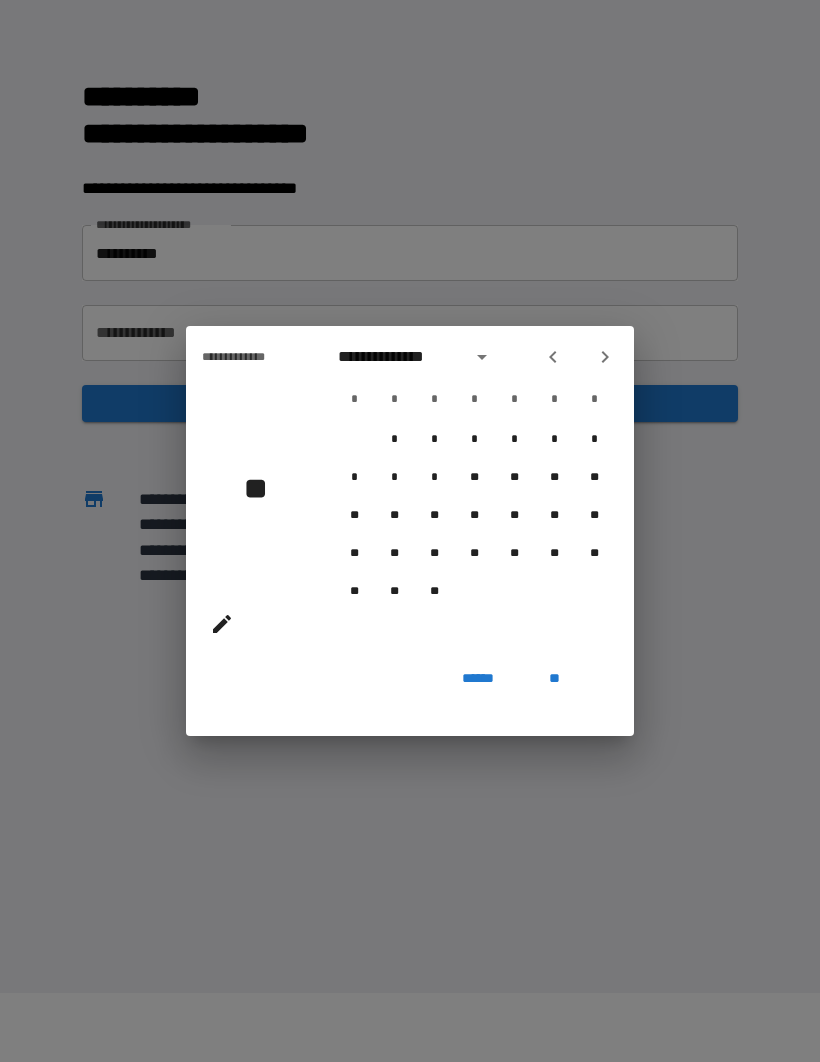 click 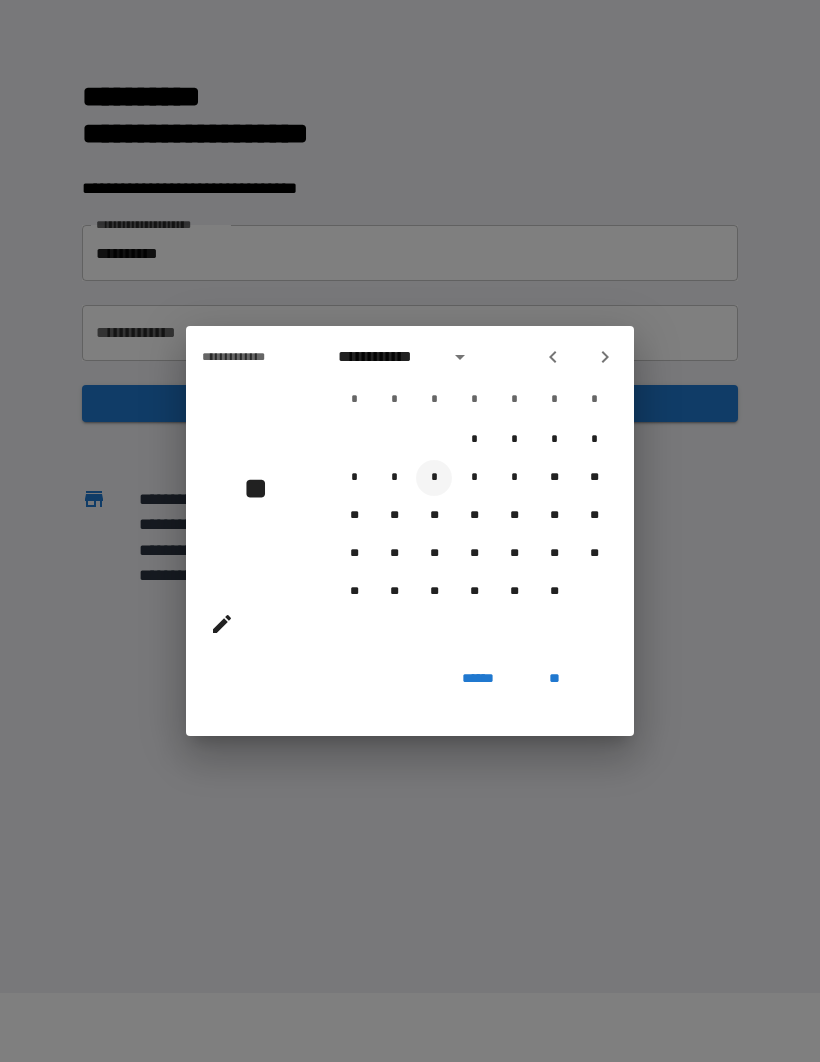 click on "*" at bounding box center (434, 478) 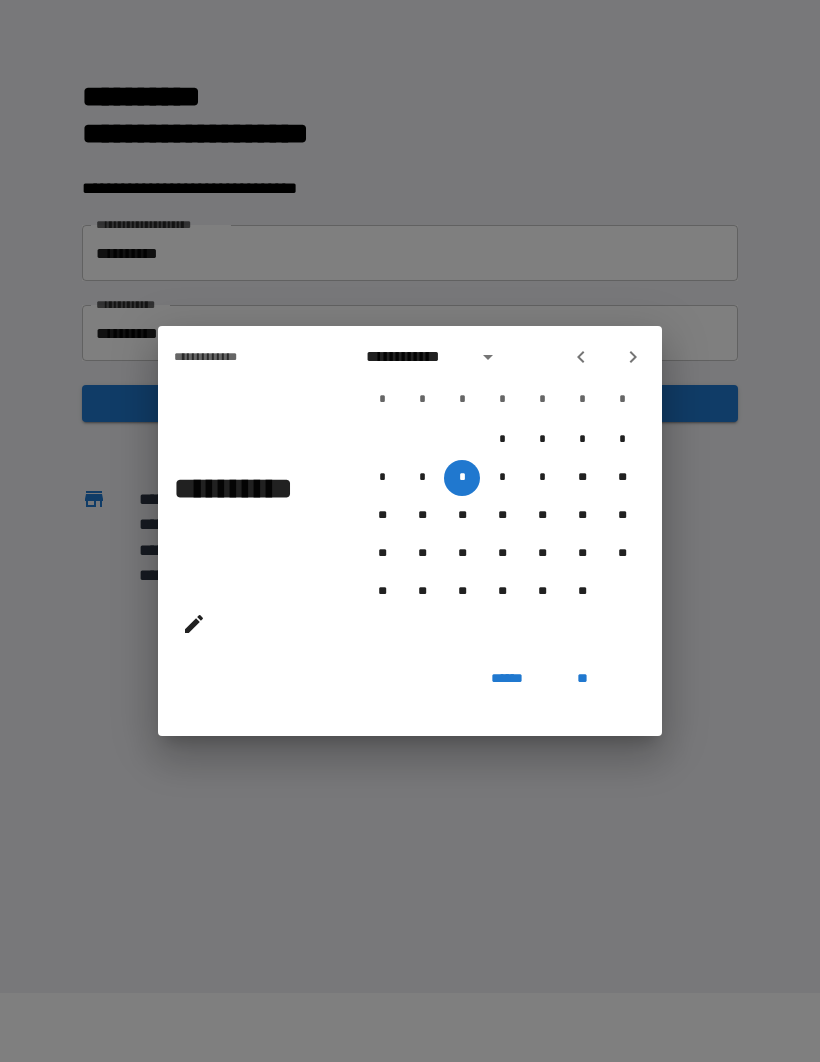 click 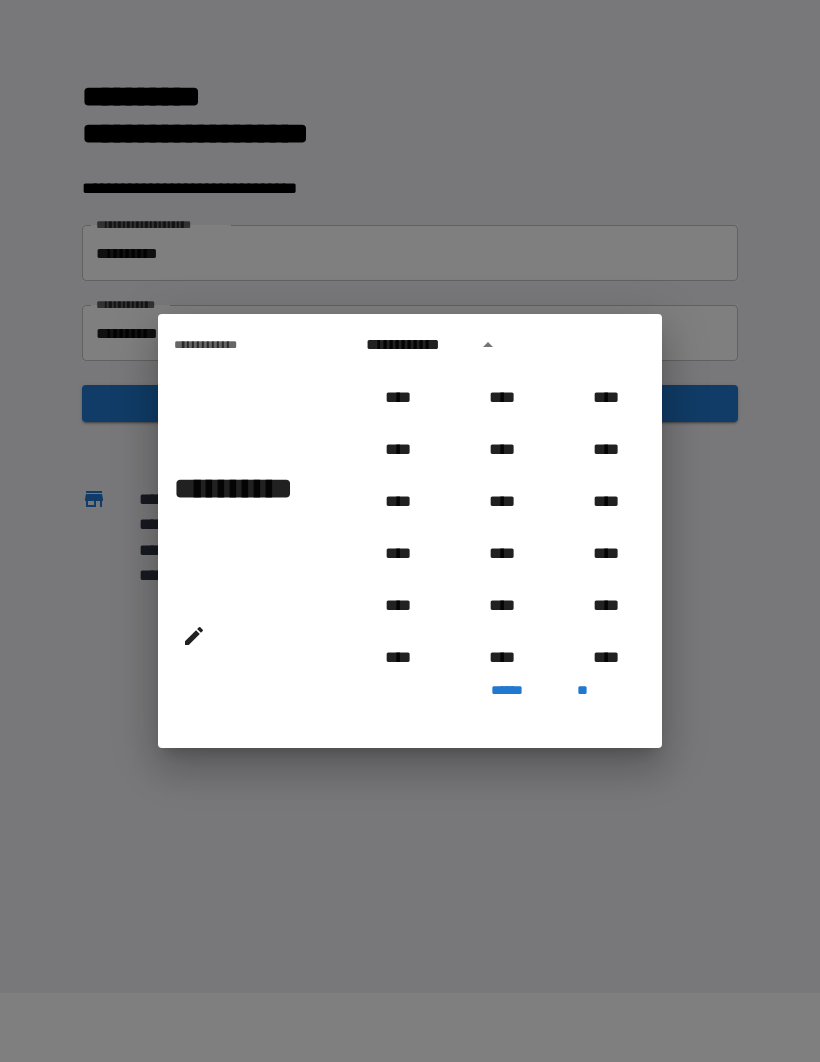 scroll, scrollTop: 763, scrollLeft: 0, axis: vertical 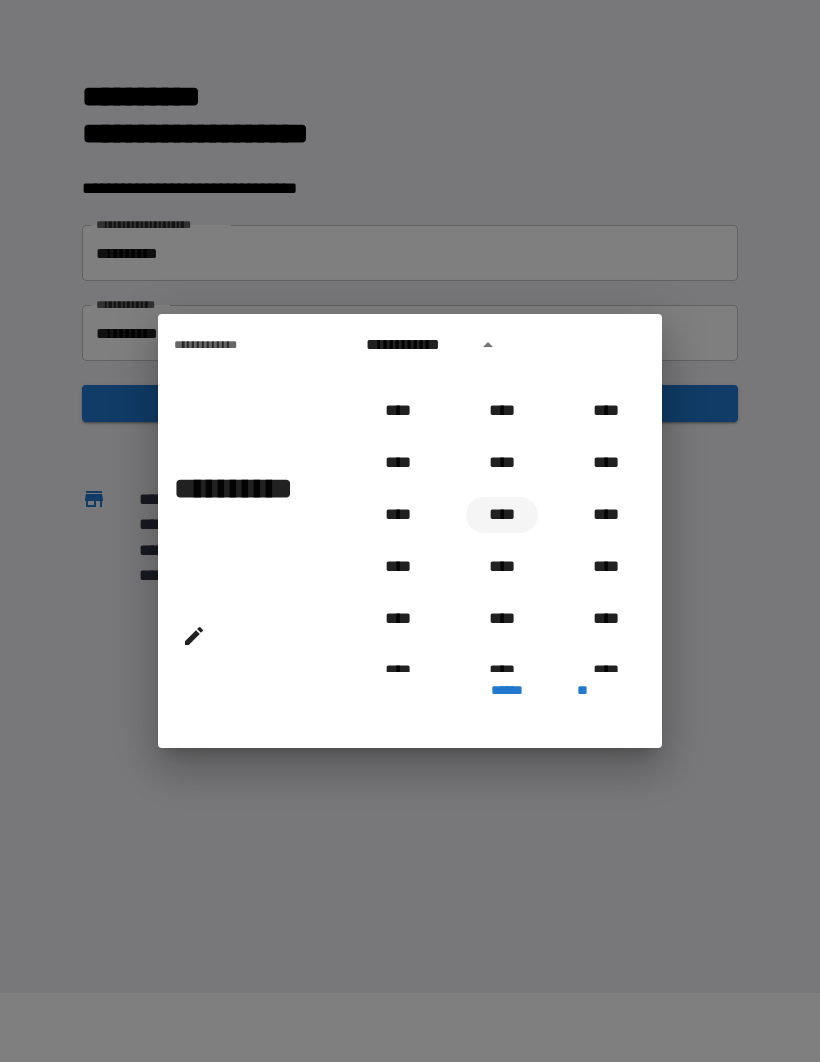 click on "****" at bounding box center (502, 515) 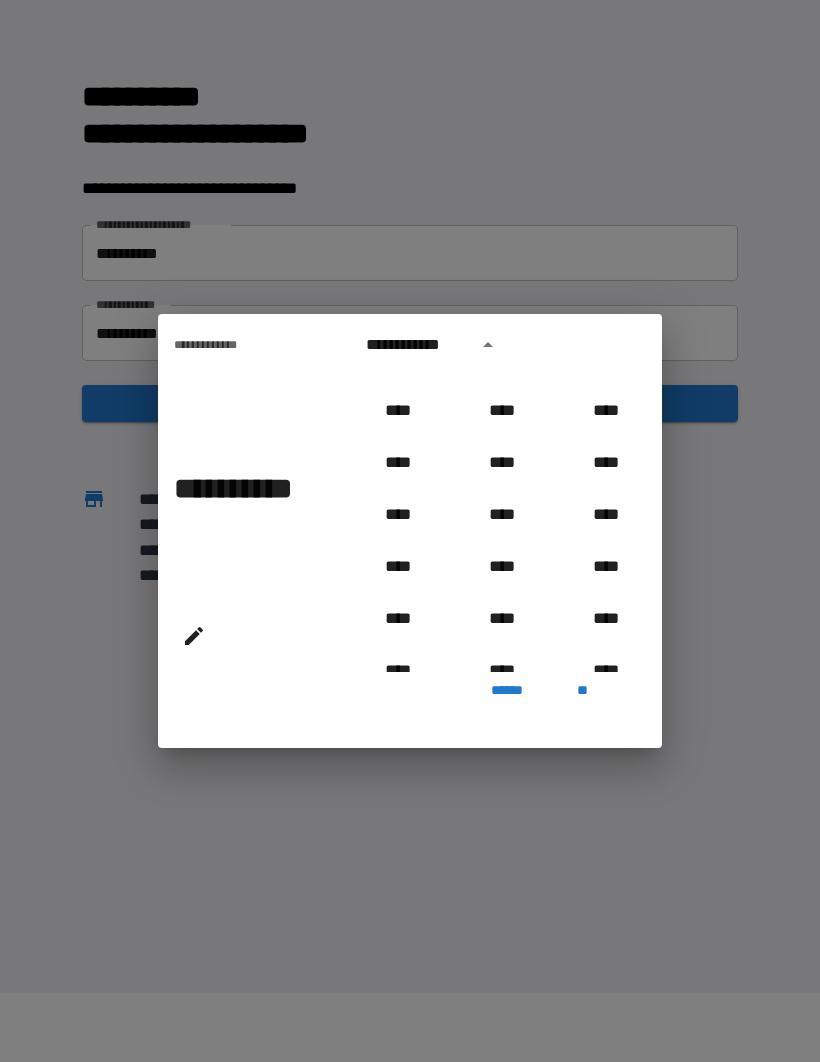 type on "**********" 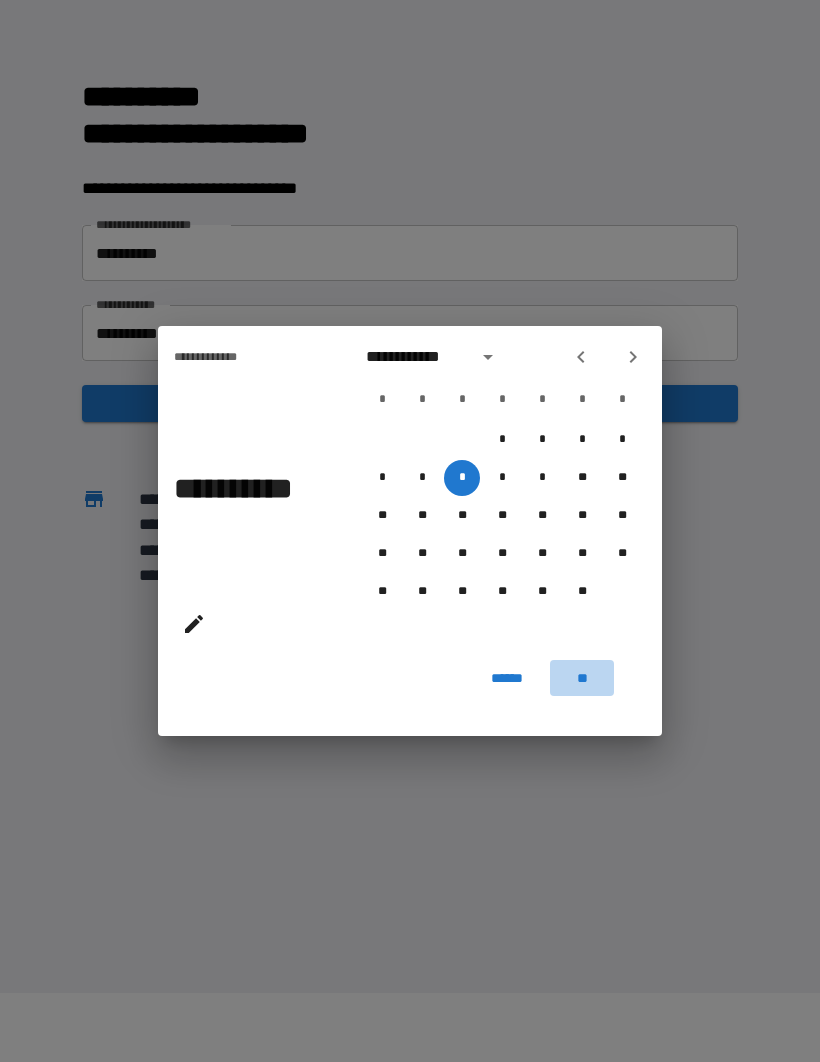 click on "**" at bounding box center [582, 678] 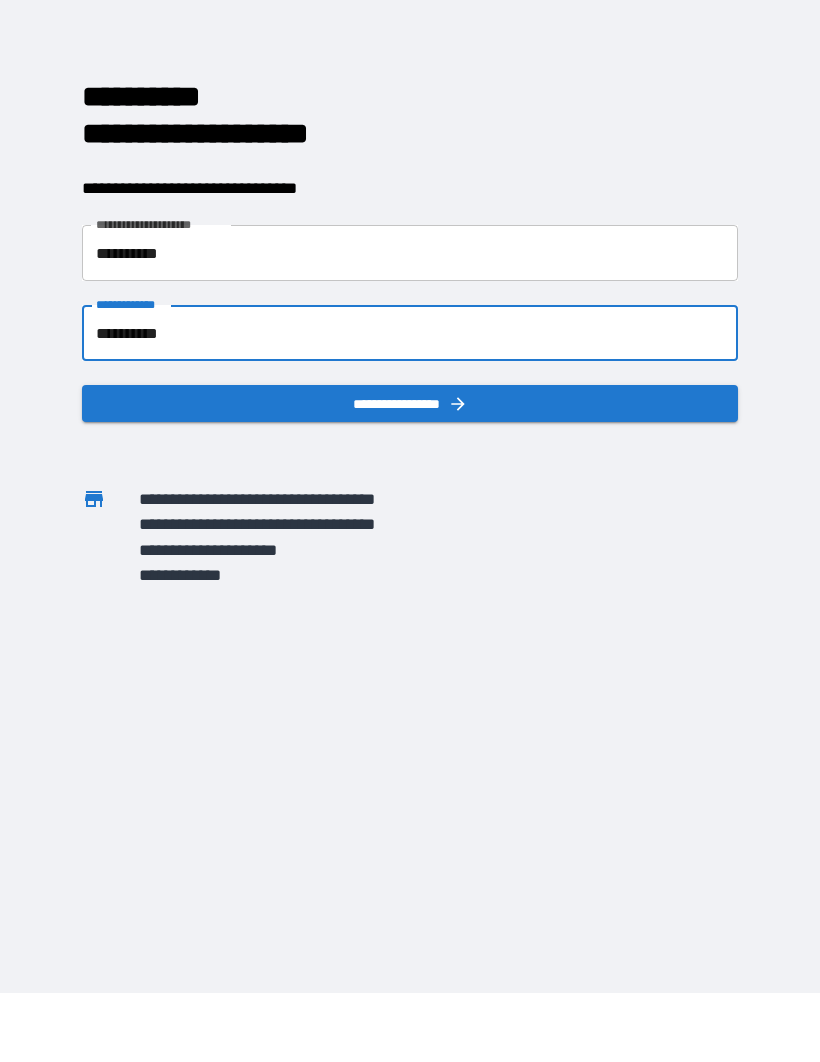 click on "**********" at bounding box center [410, 403] 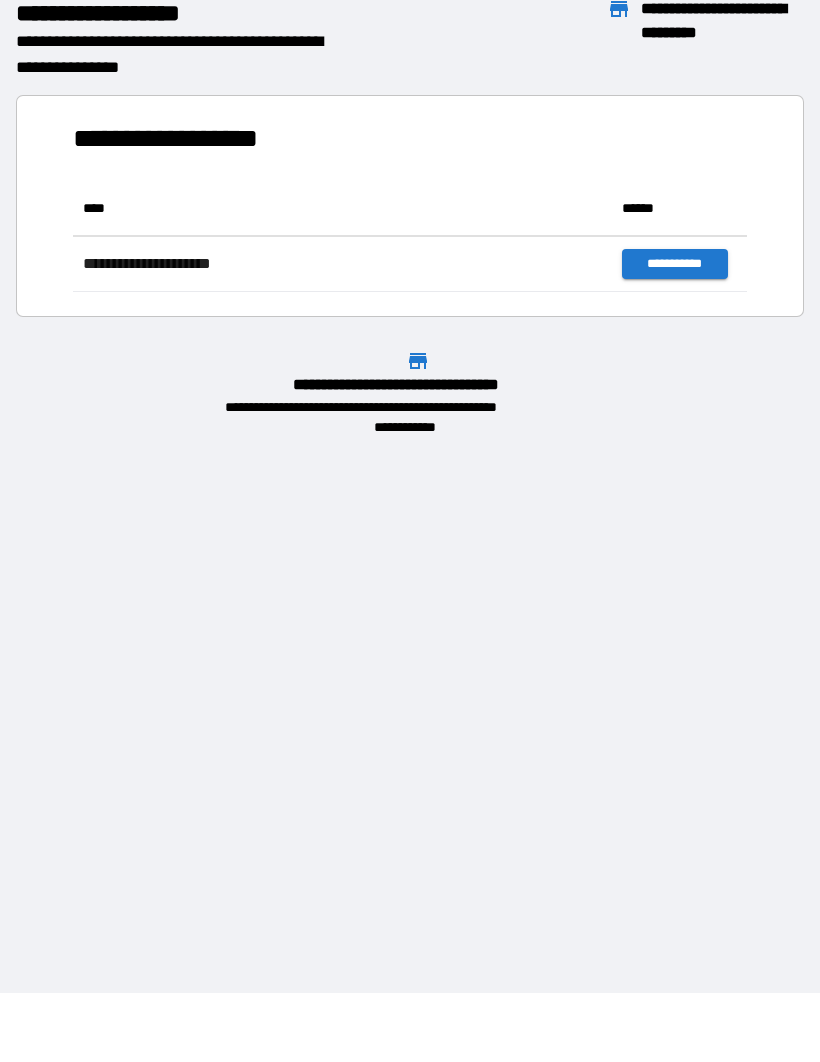 scroll, scrollTop: 111, scrollLeft: 674, axis: both 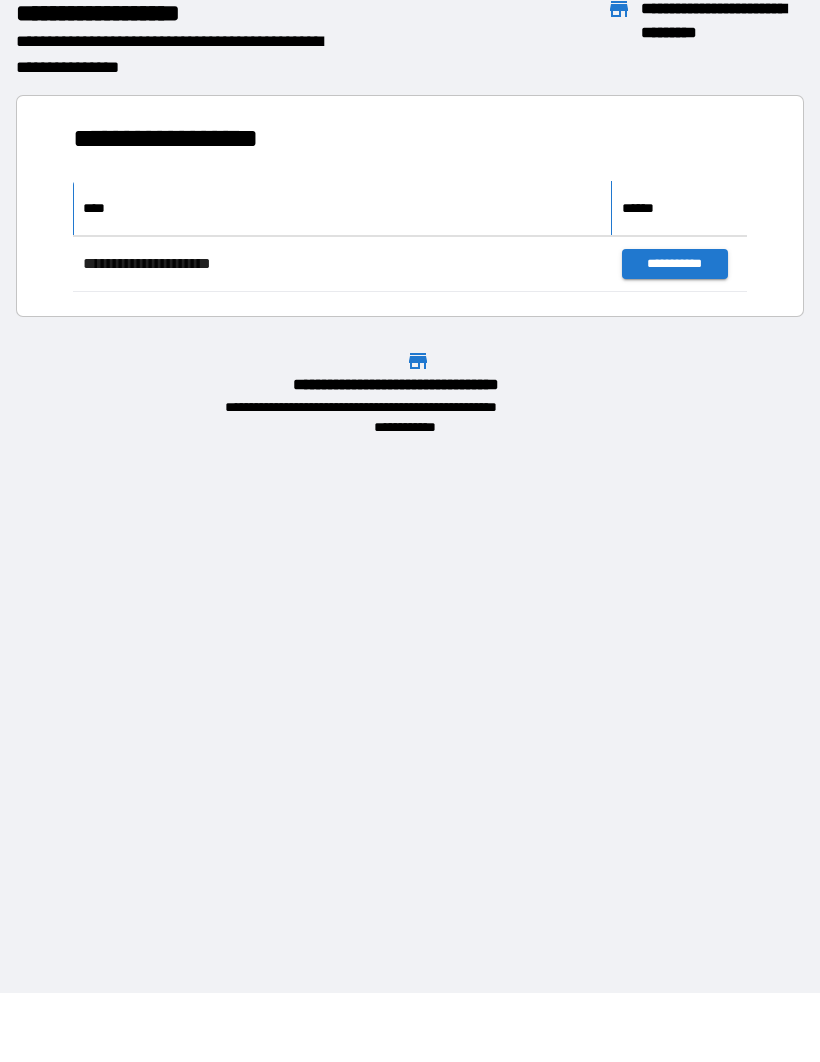 click on "****" at bounding box center [342, 208] 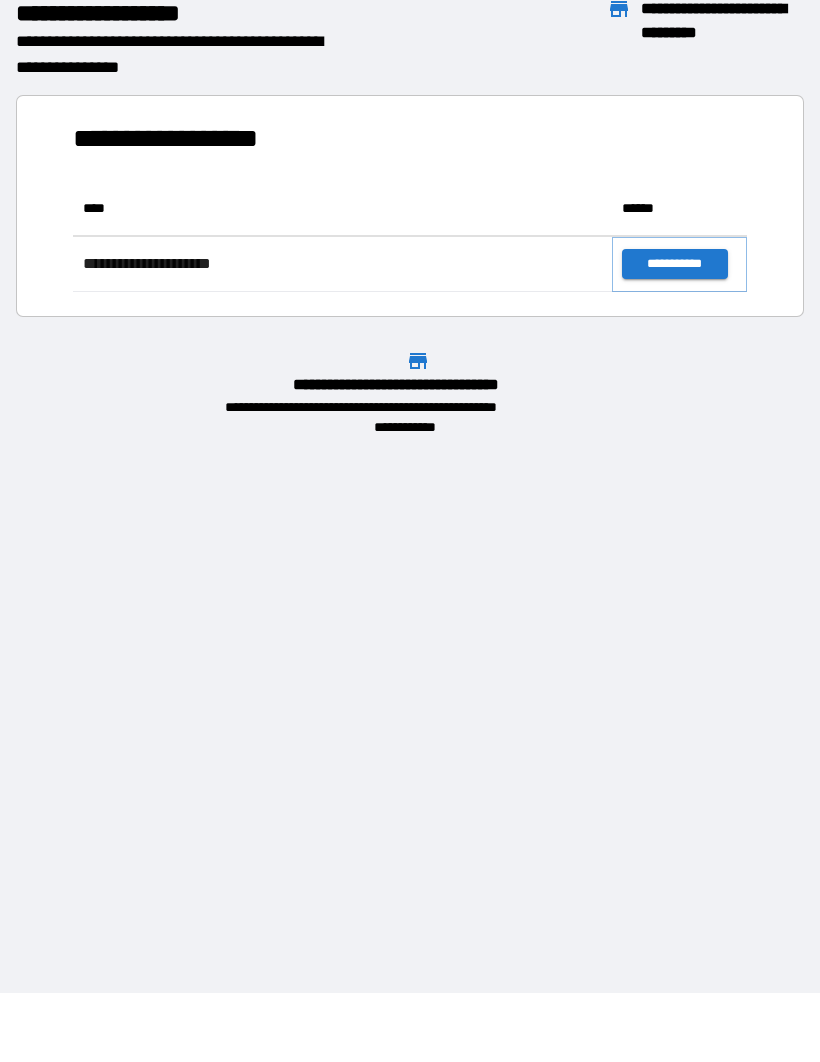 click on "**********" at bounding box center [674, 264] 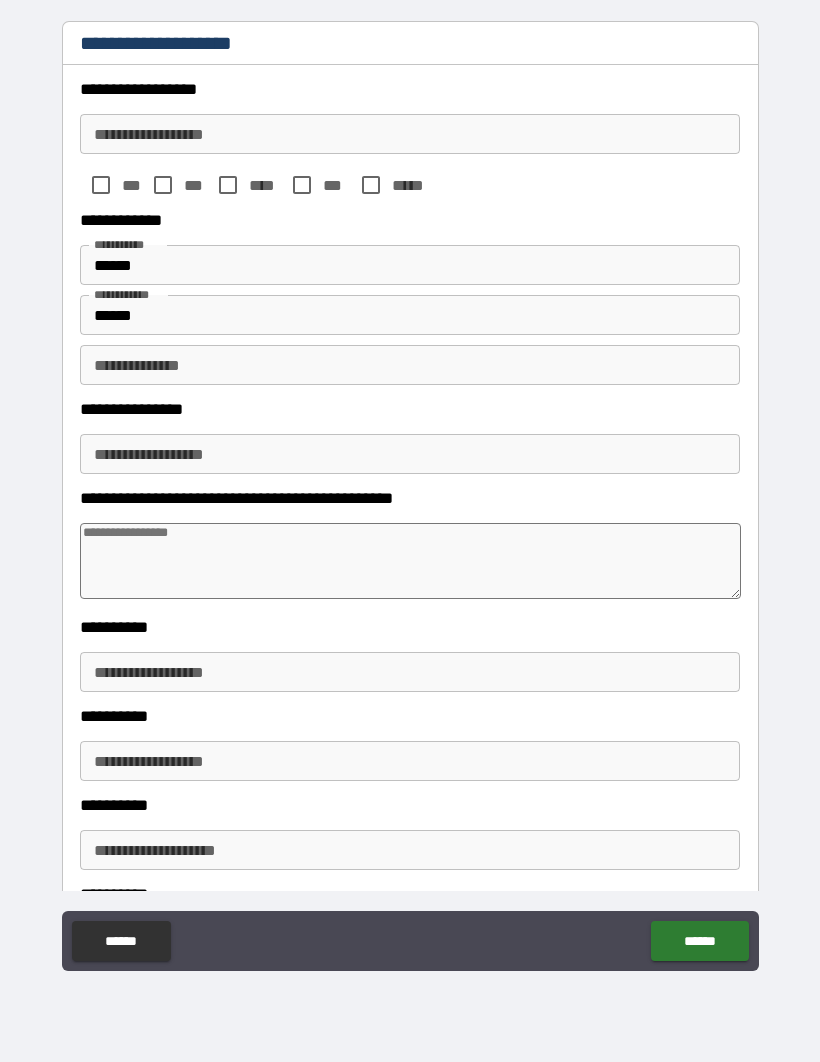 type on "*" 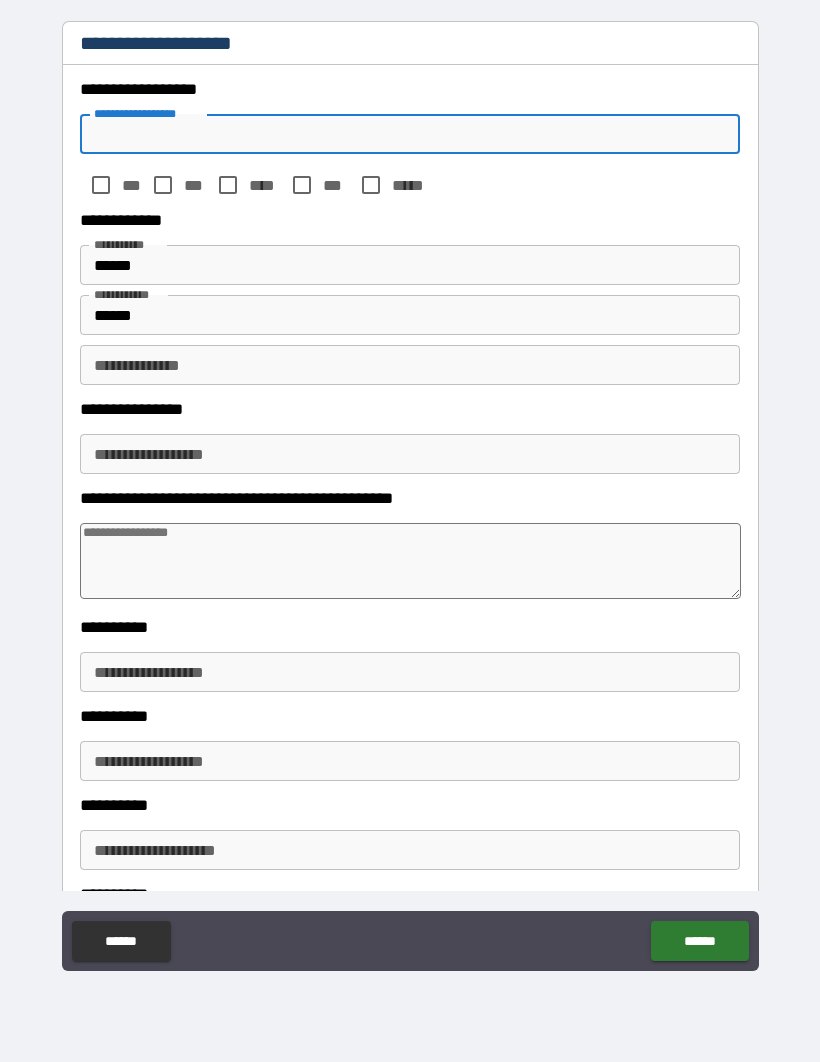 type on "*" 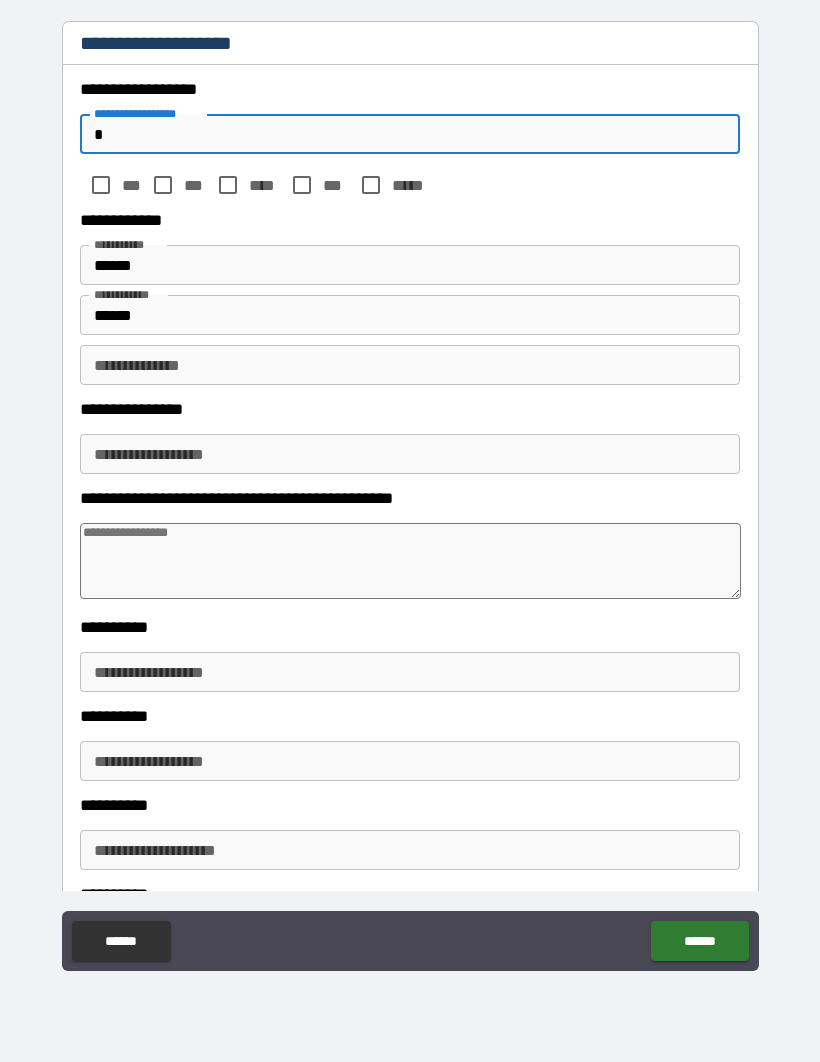 type on "*" 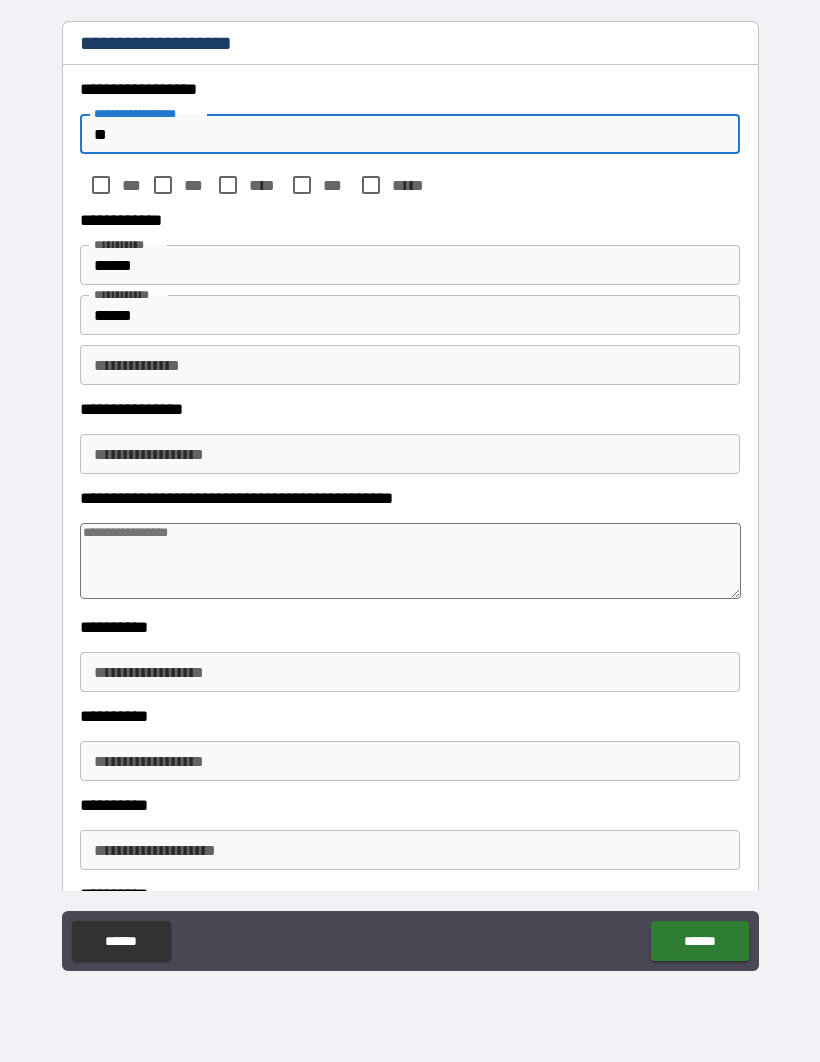 type on "*" 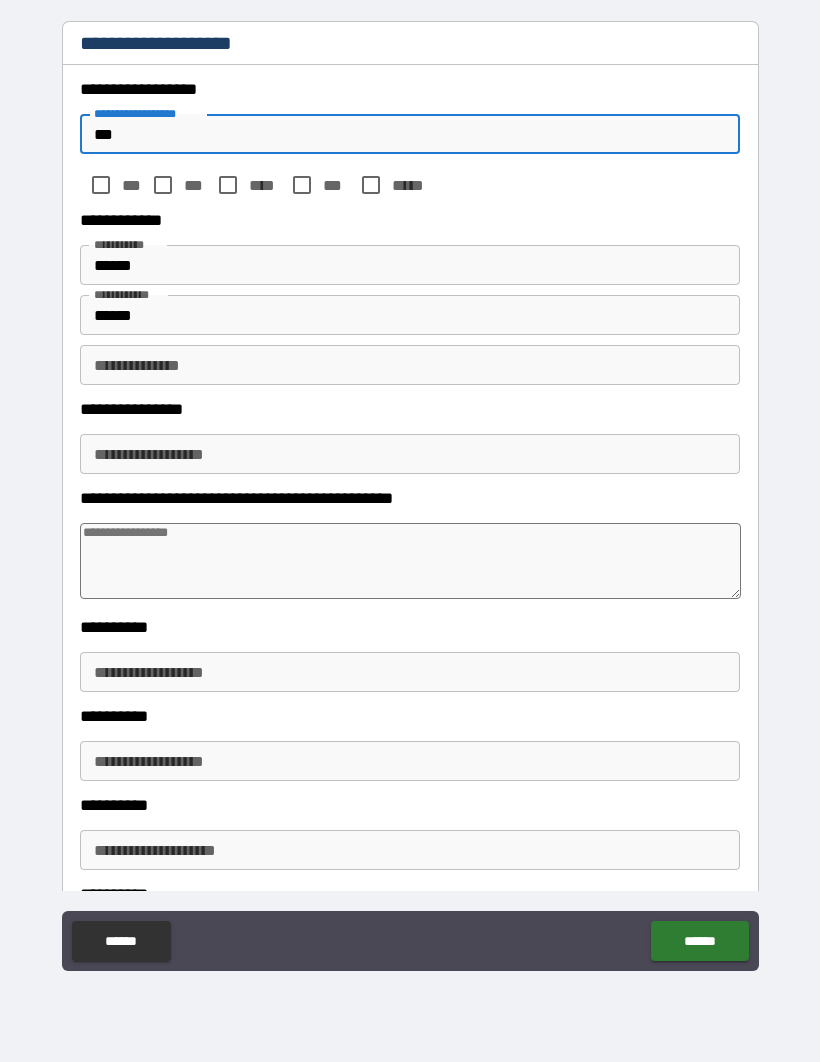 type on "*" 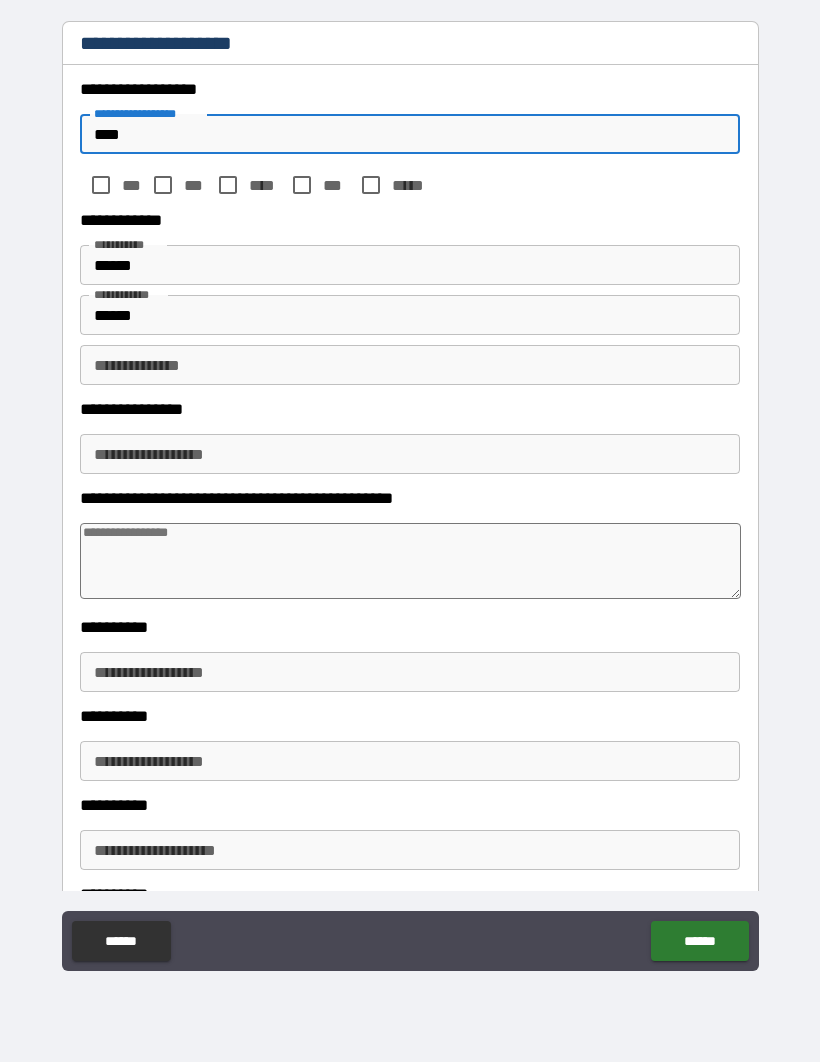 type on "*" 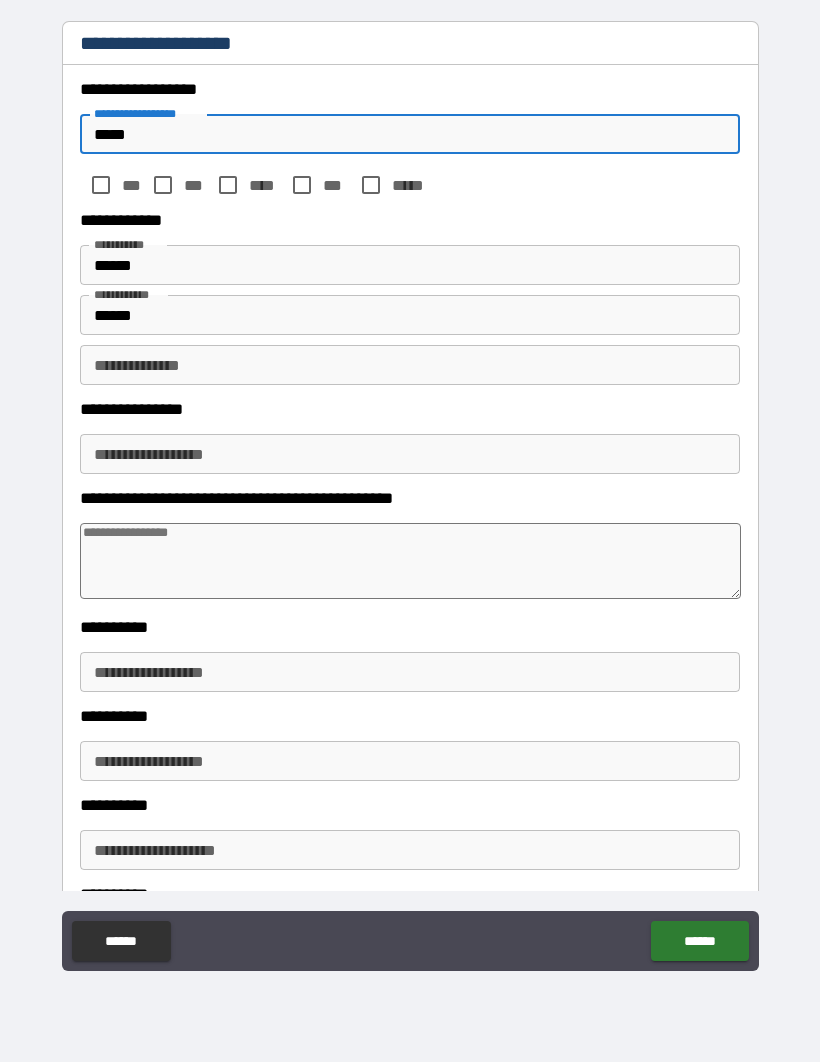 type on "*" 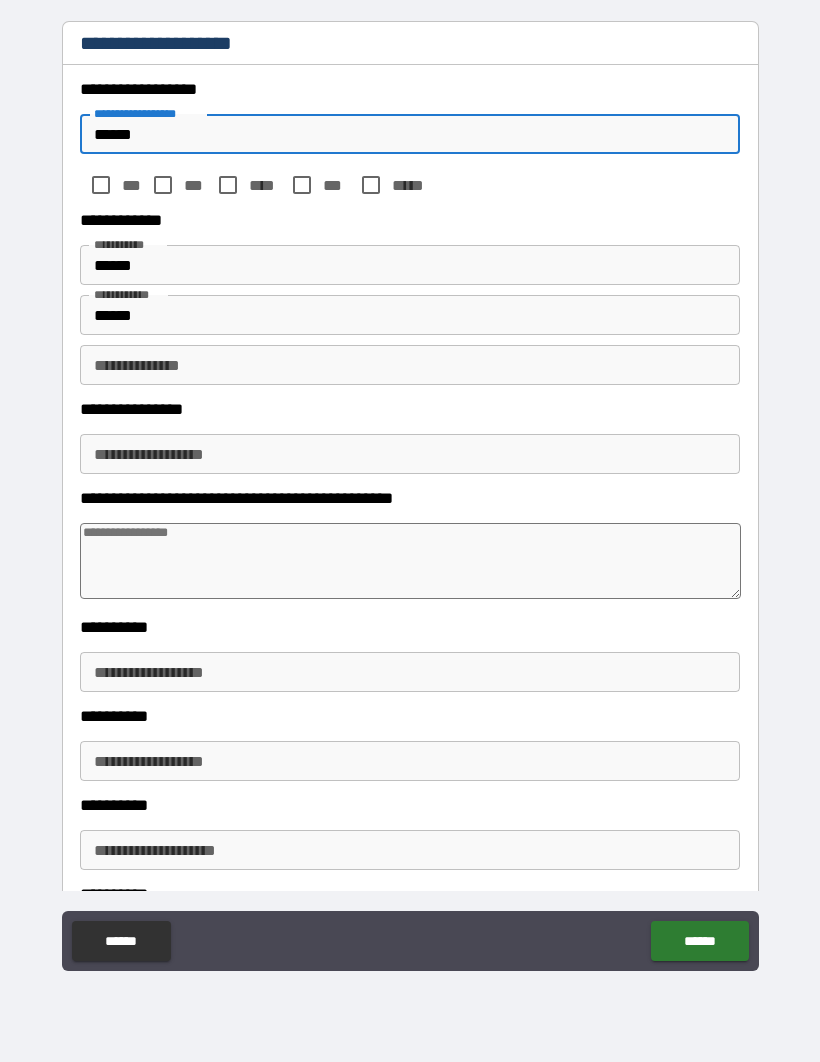 type on "*" 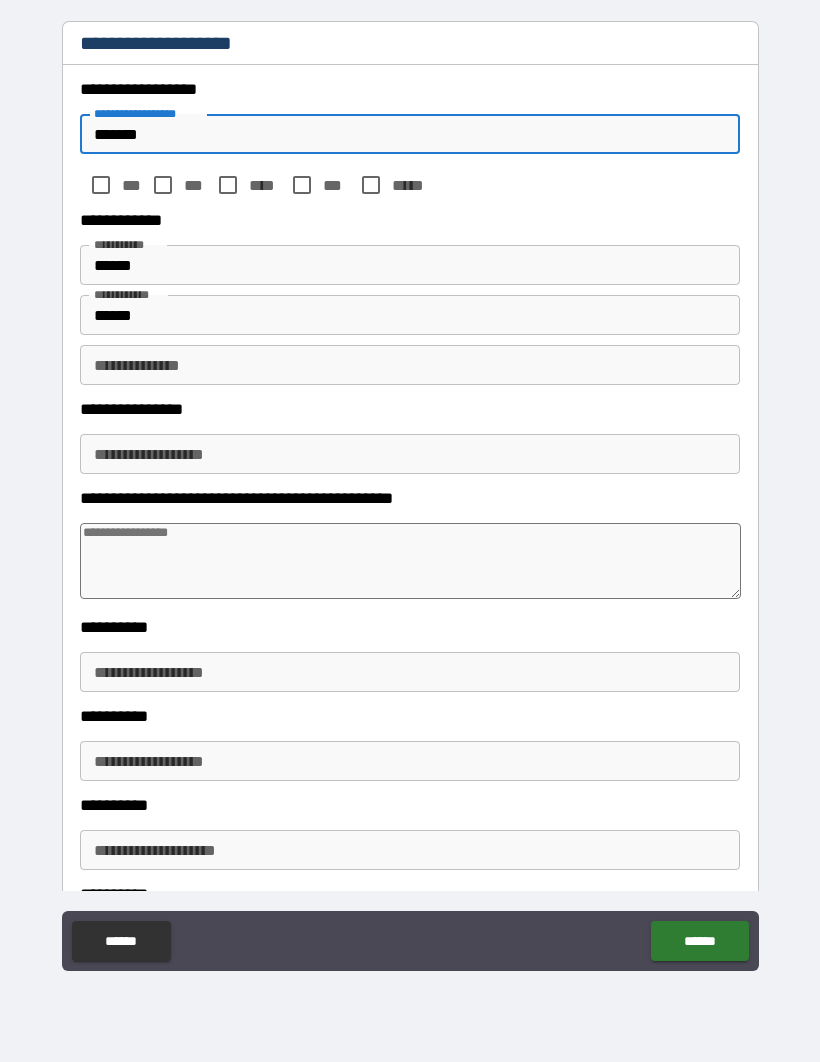 type on "*" 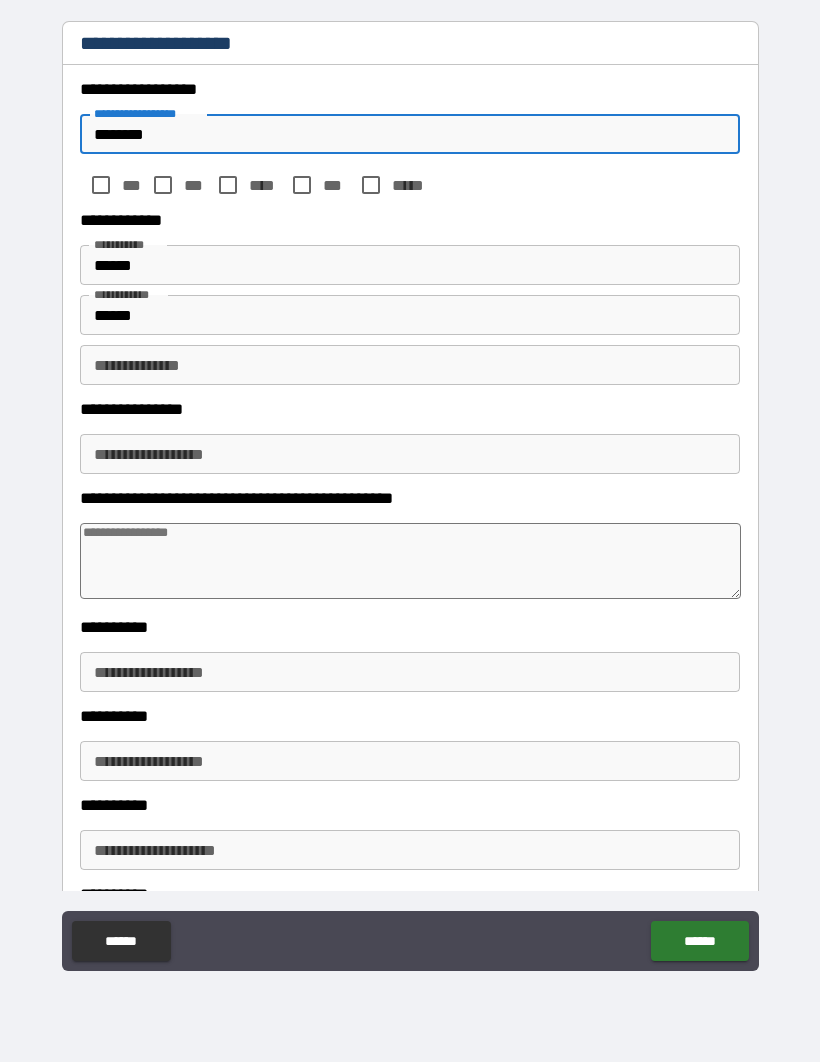 type on "*" 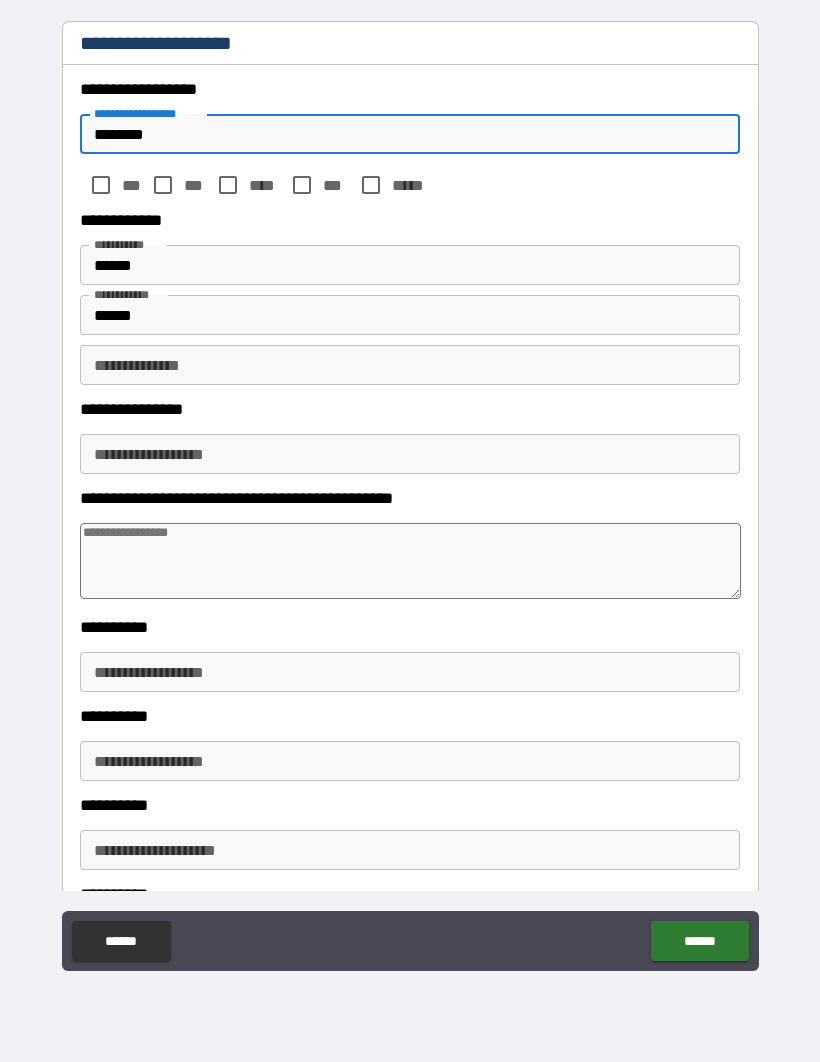 type on "*******" 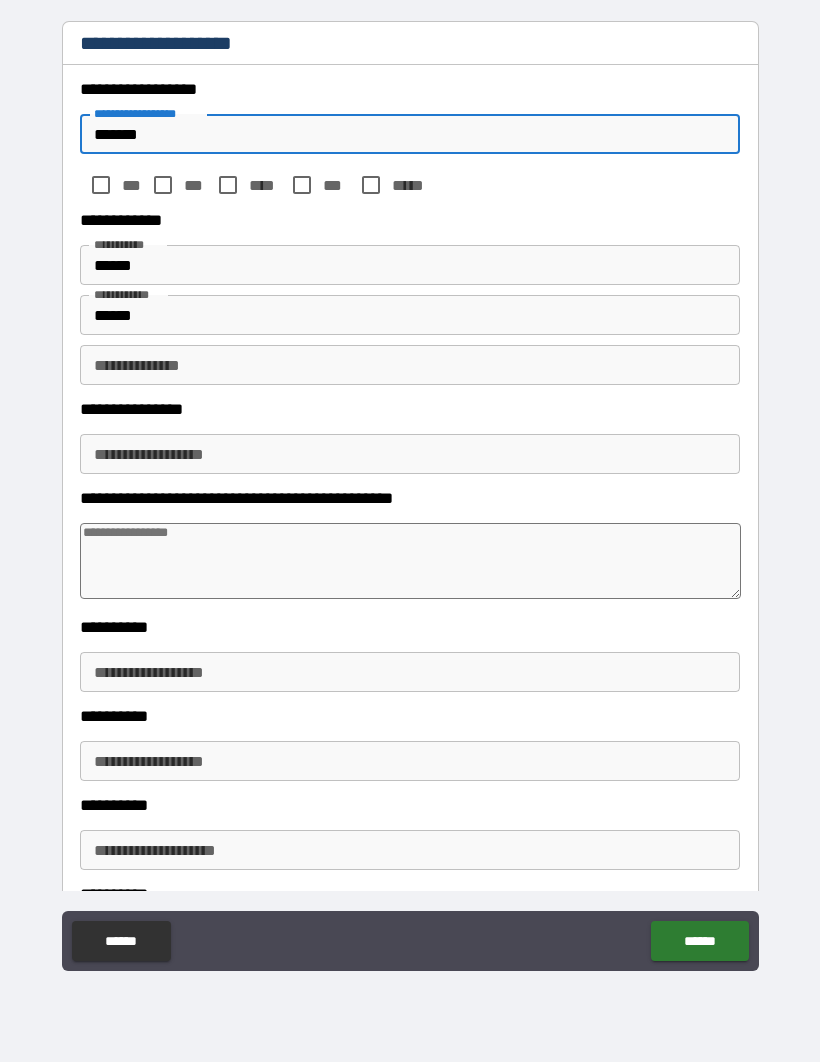 type on "*" 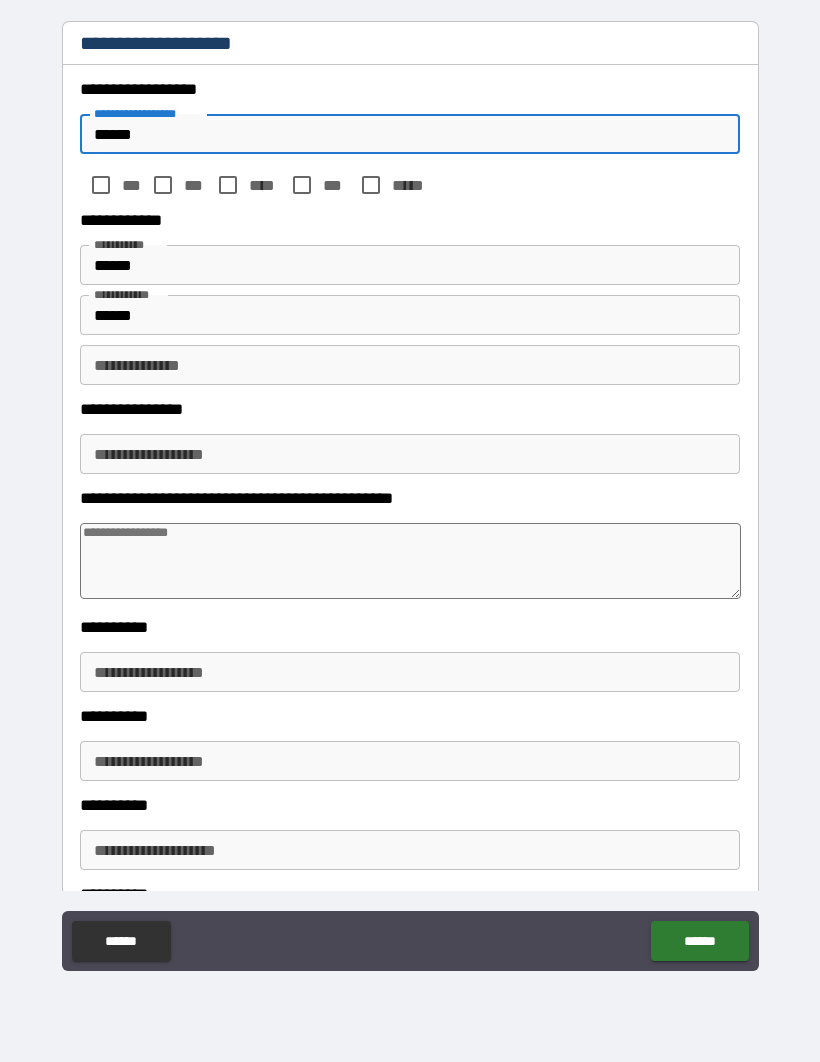 type on "*" 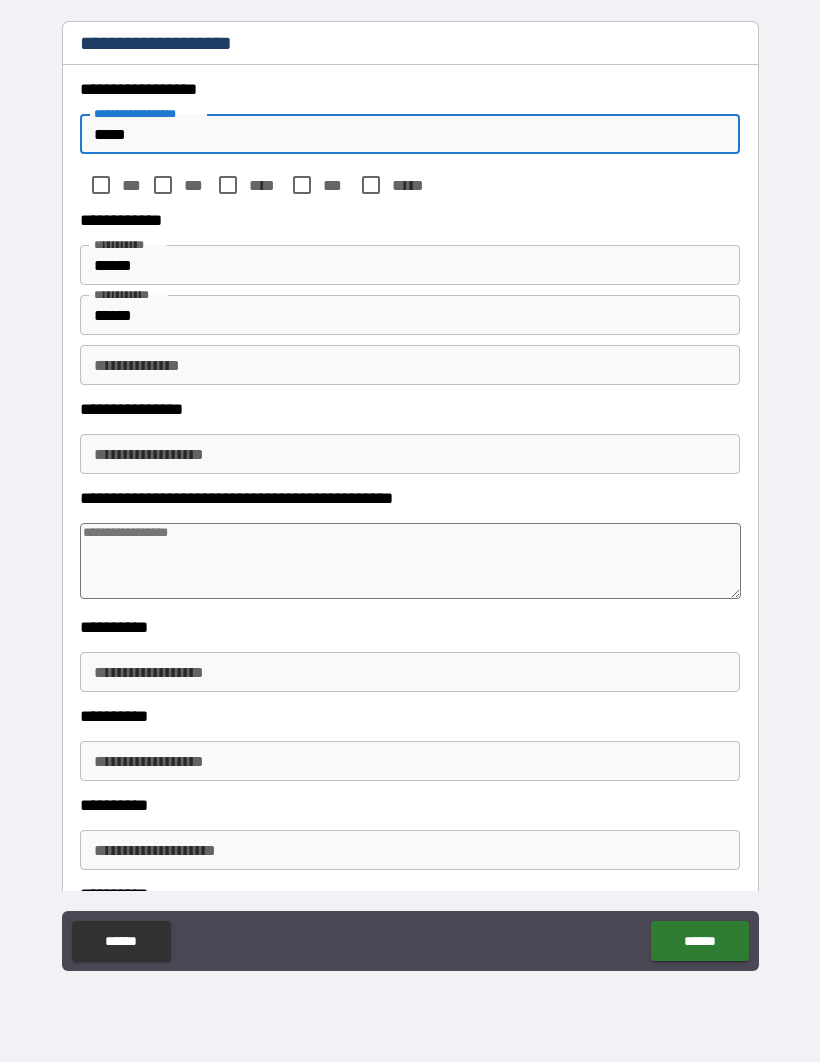 type on "*" 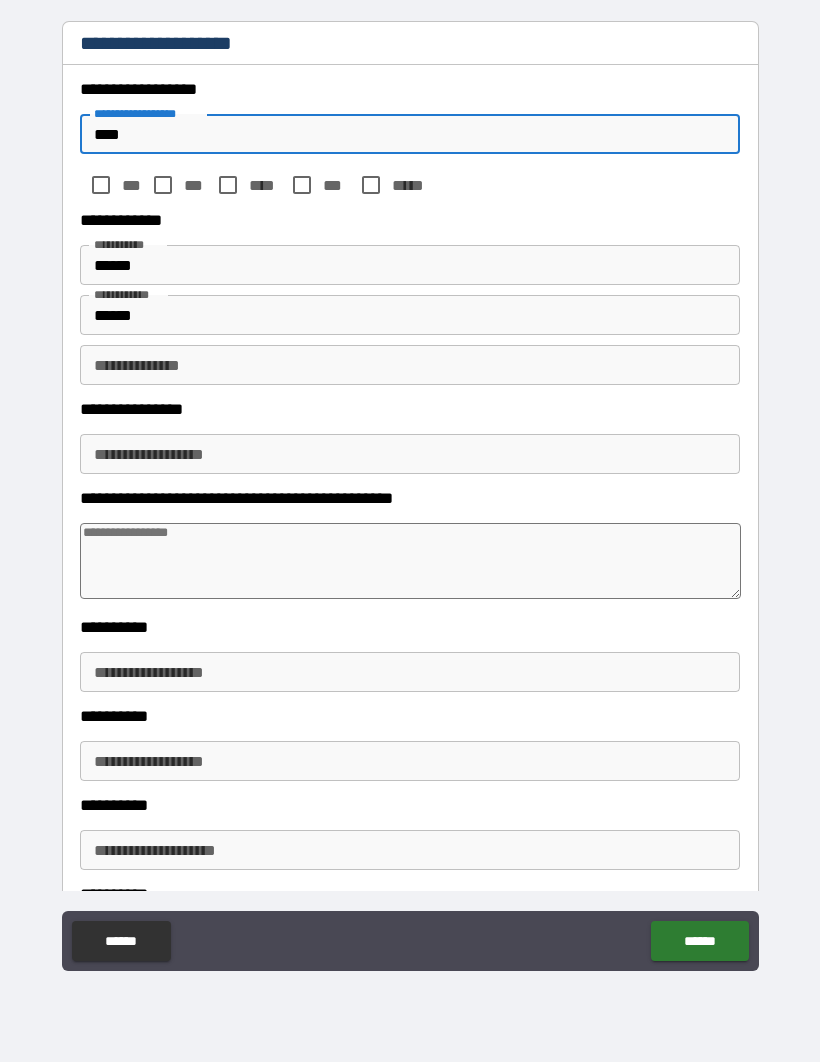 type on "*" 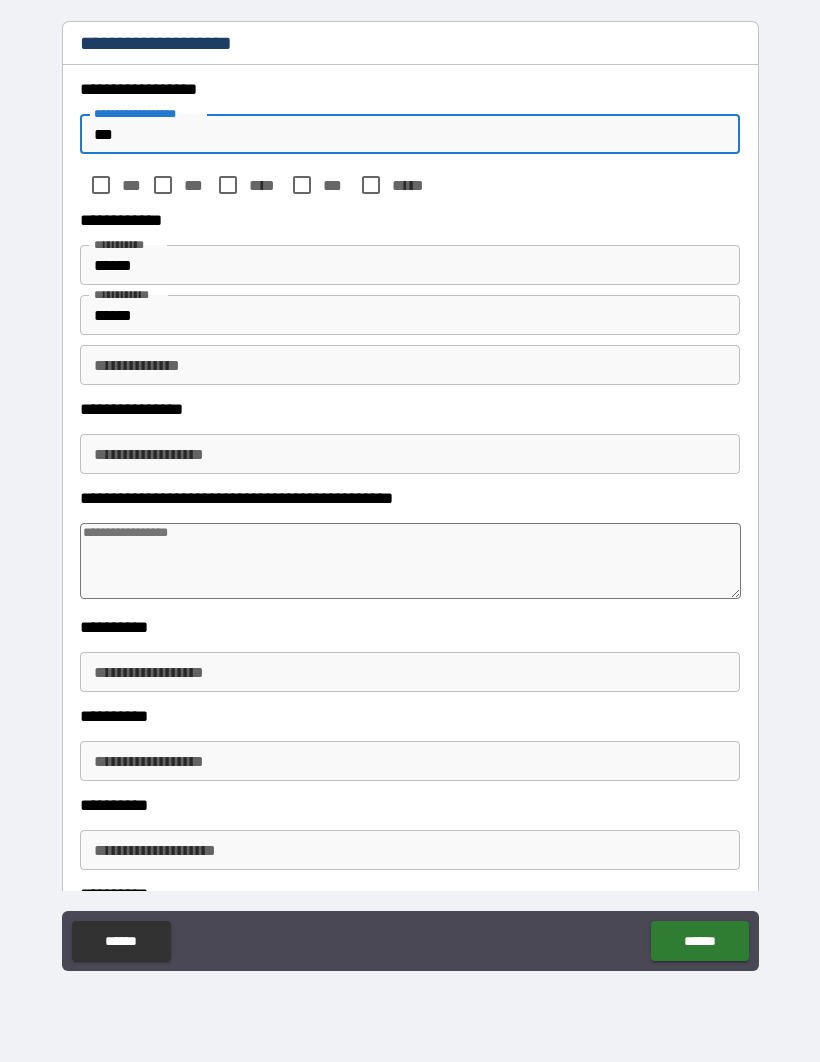 type on "*" 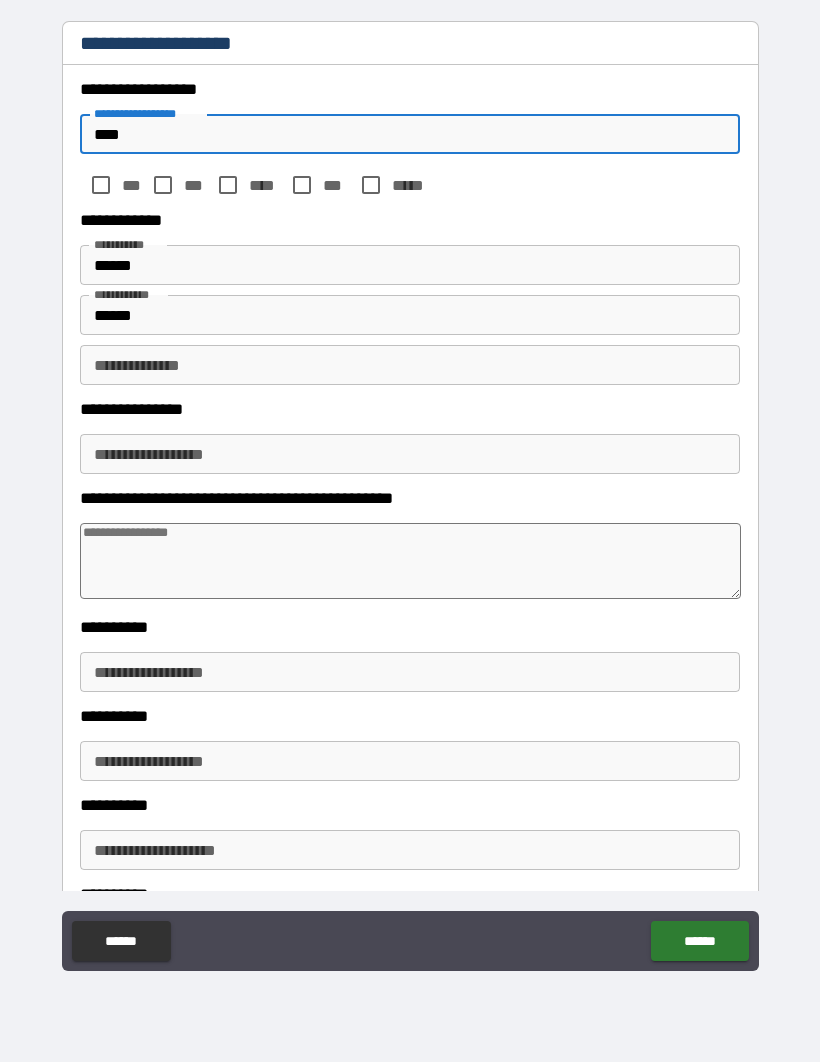 type on "*" 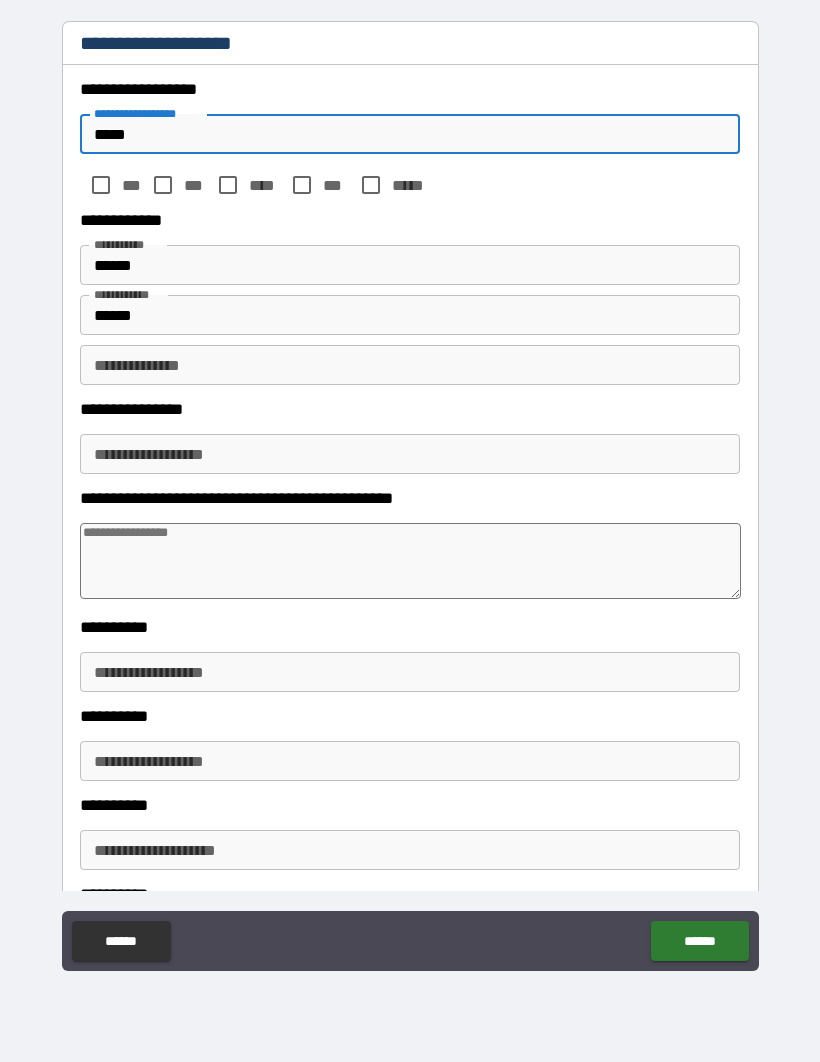 type on "*" 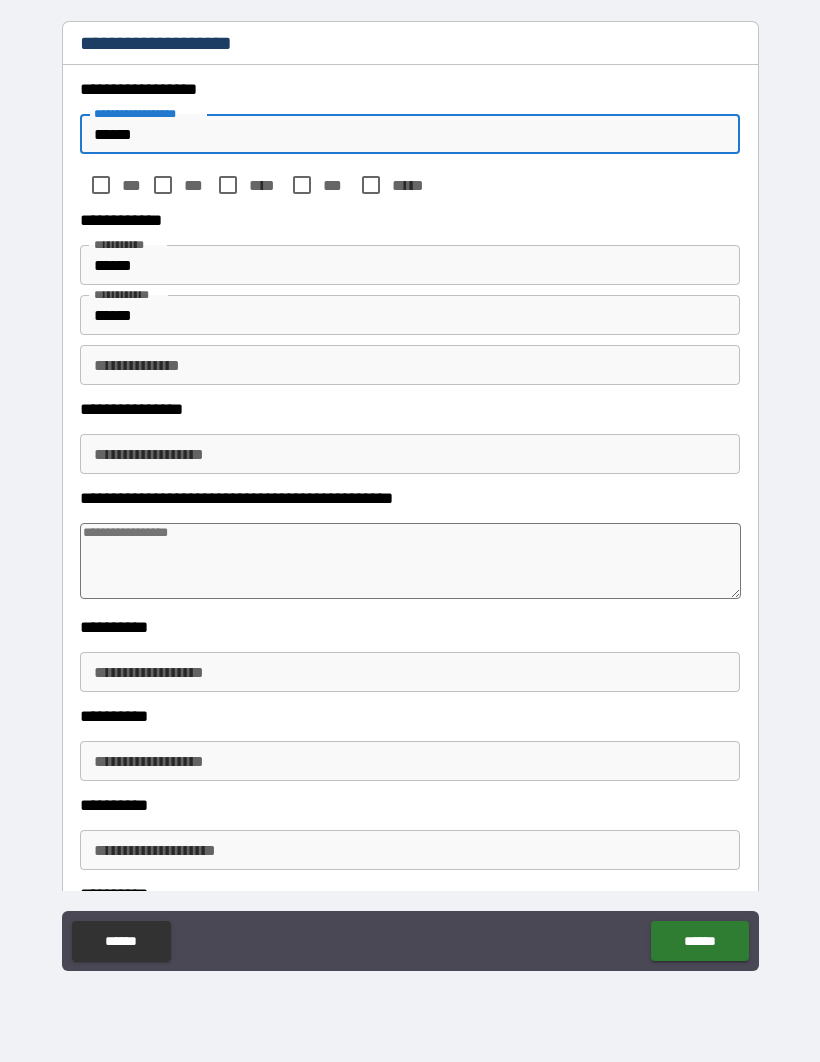 type on "*" 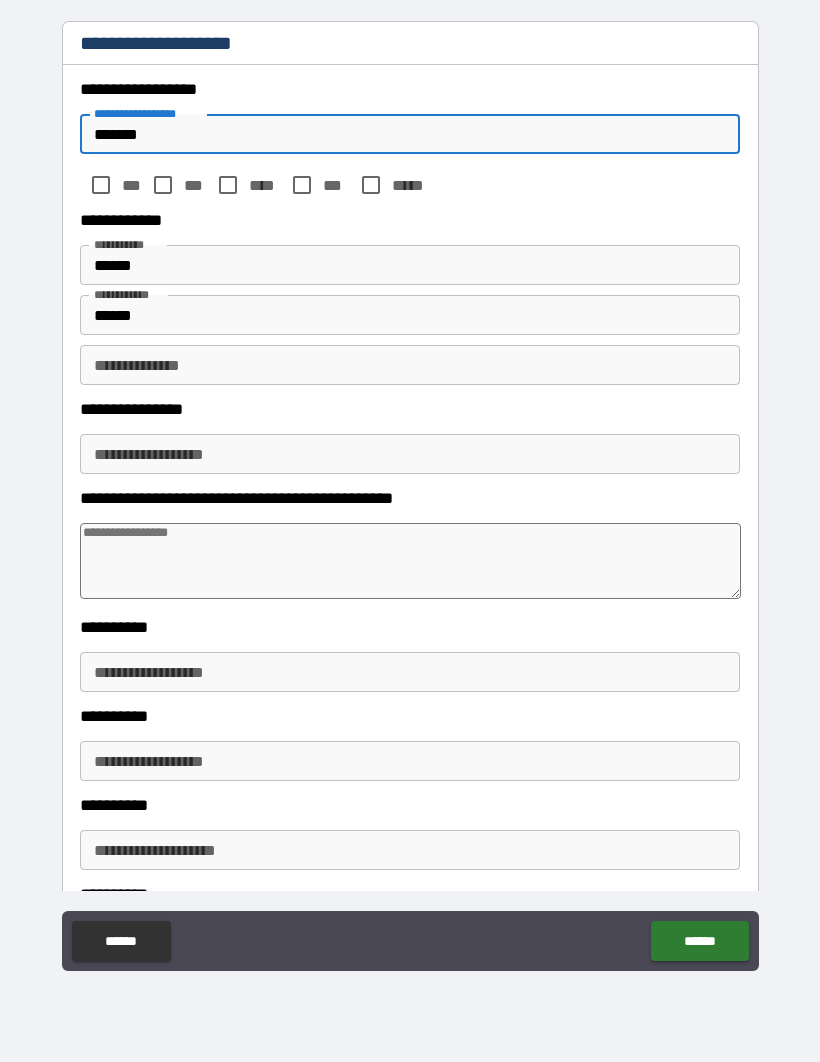 type on "*" 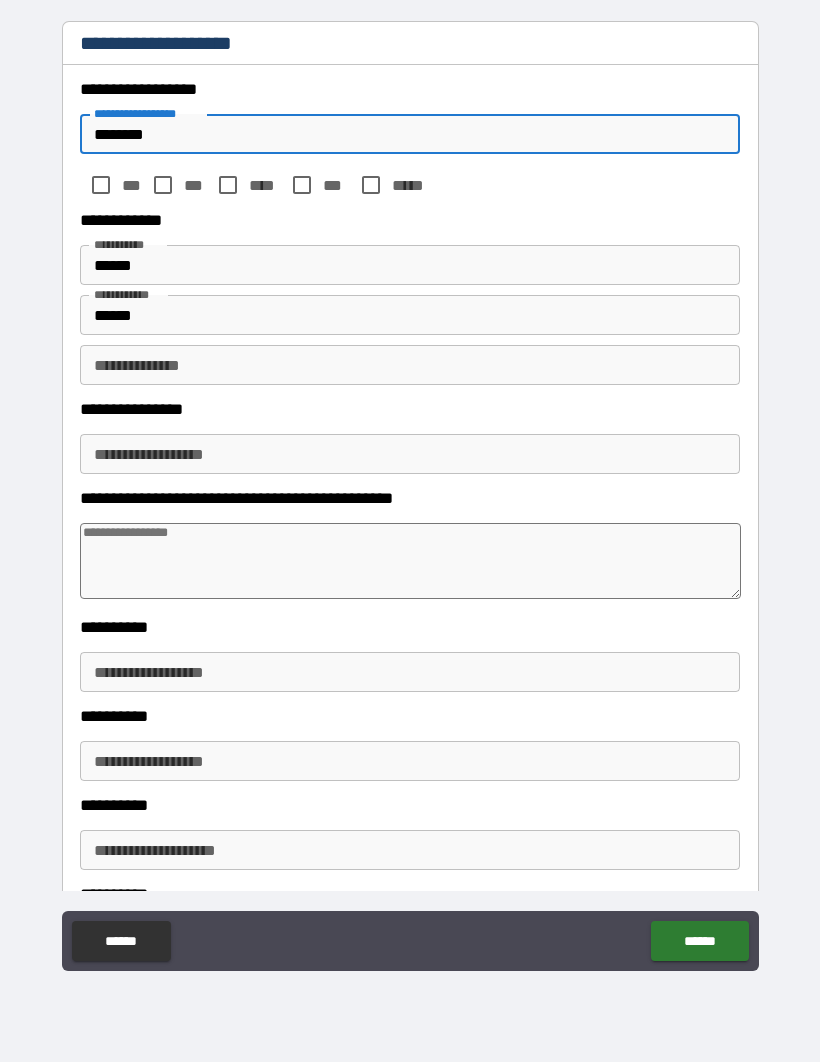 type on "*" 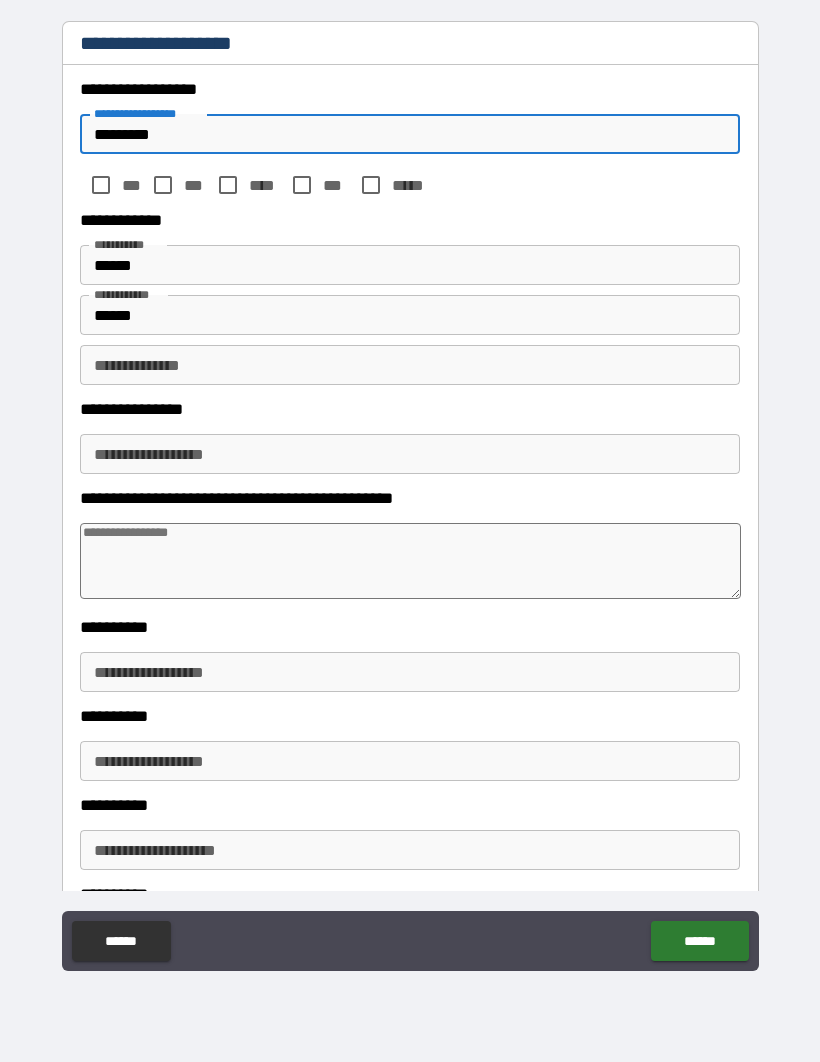 type on "*" 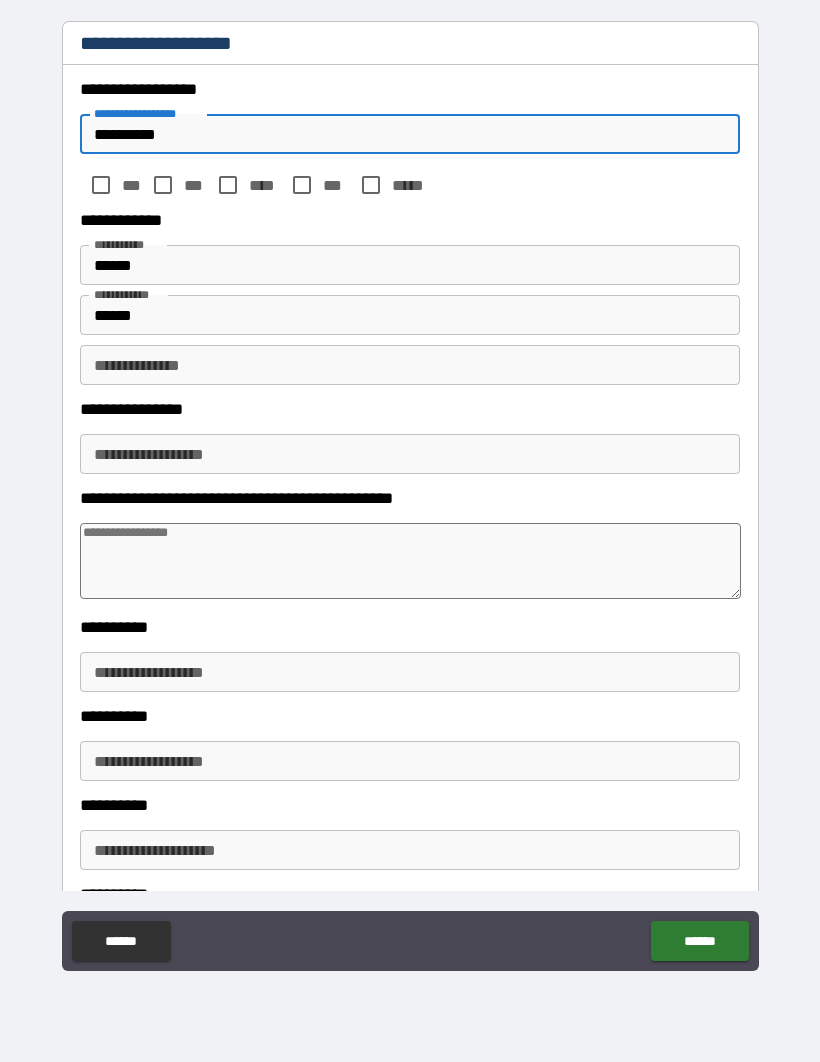 type on "*" 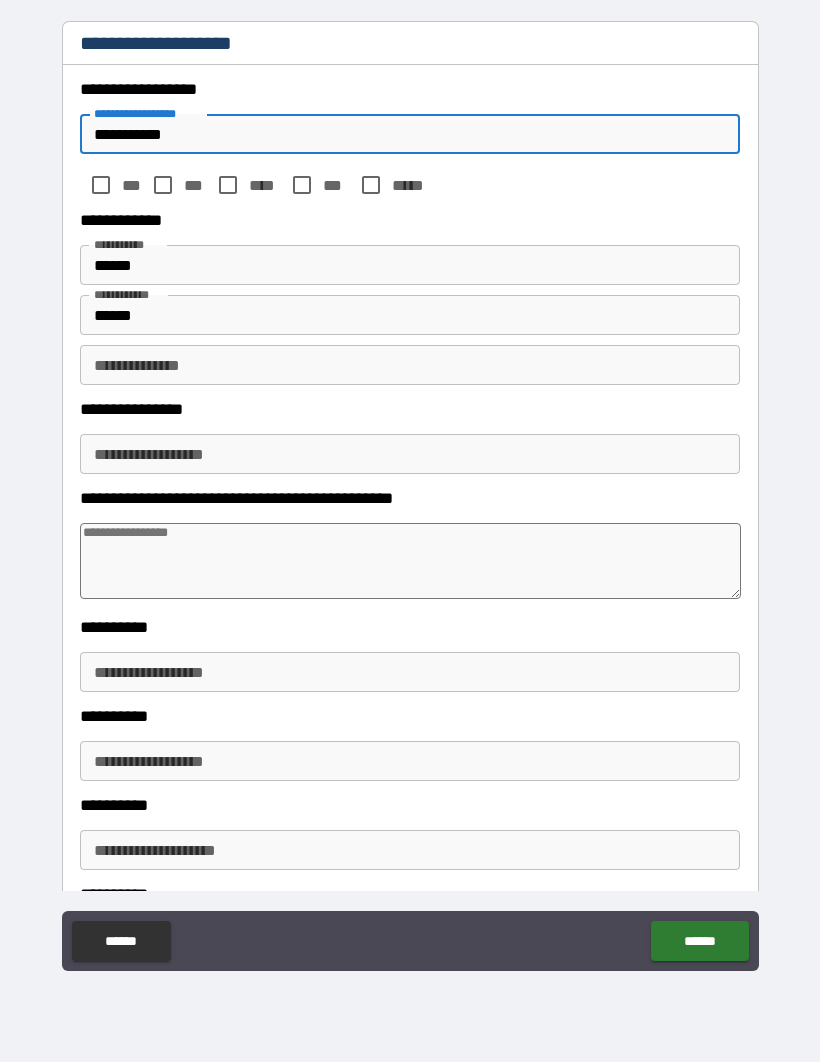 type on "*" 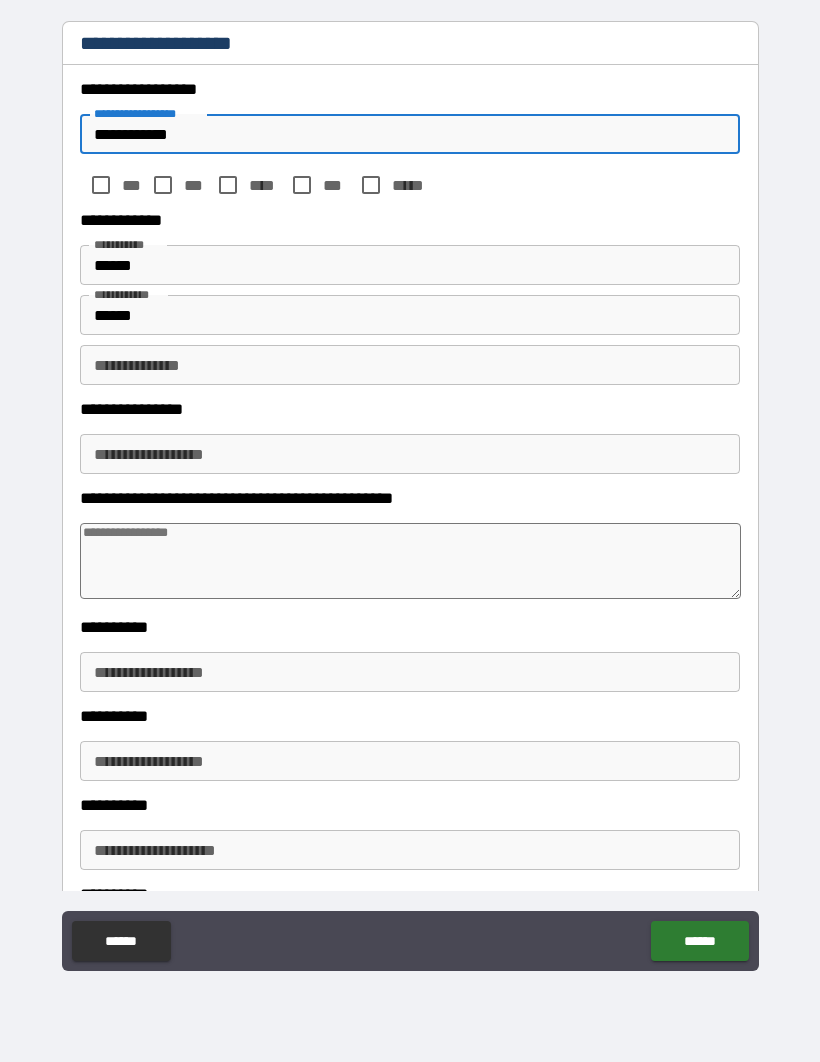 type on "*" 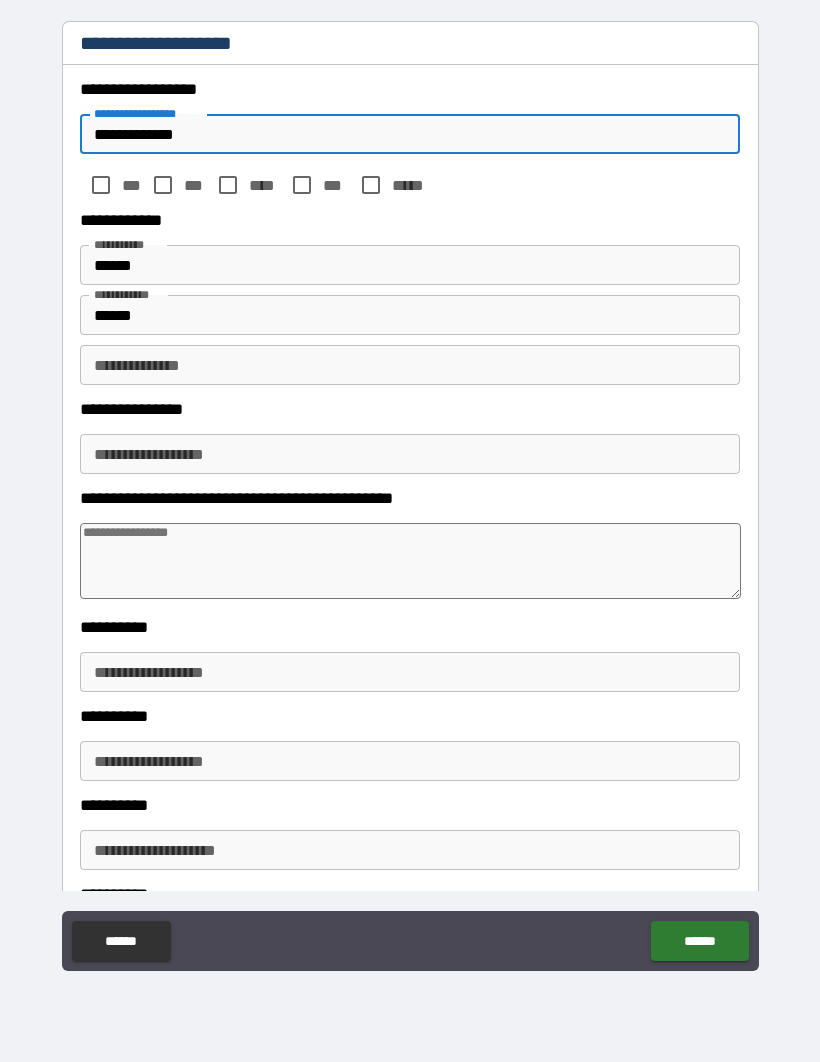 type on "*" 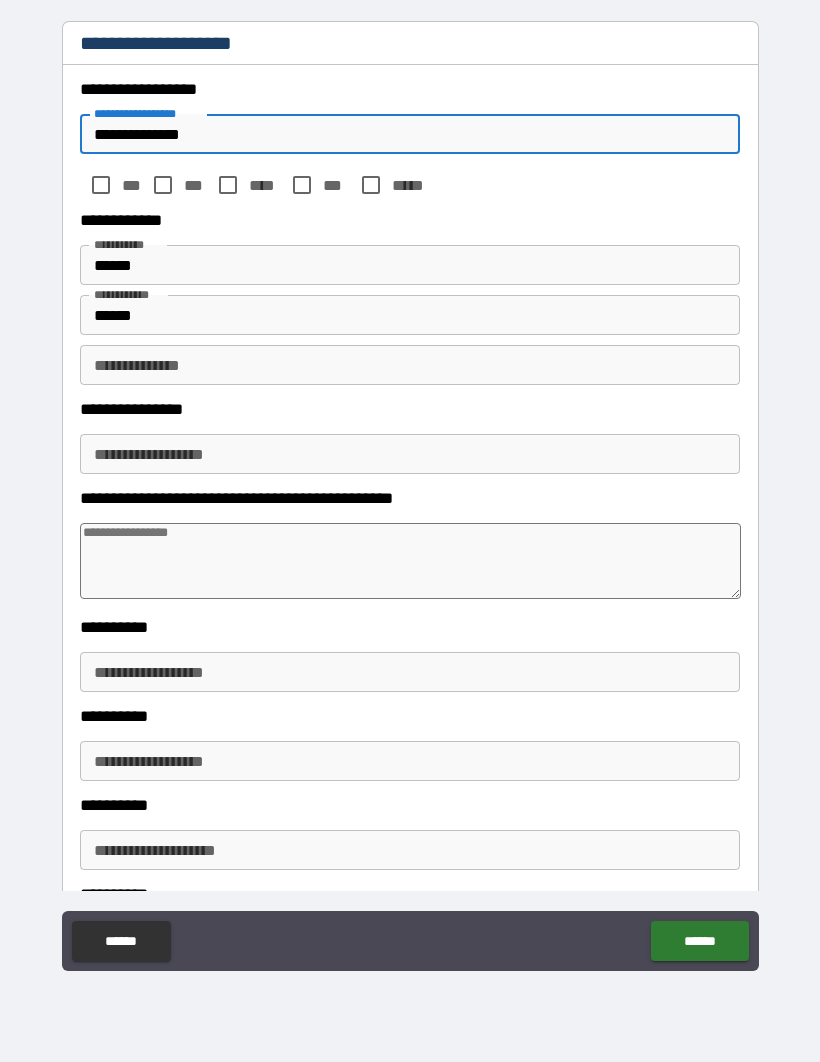 type on "*" 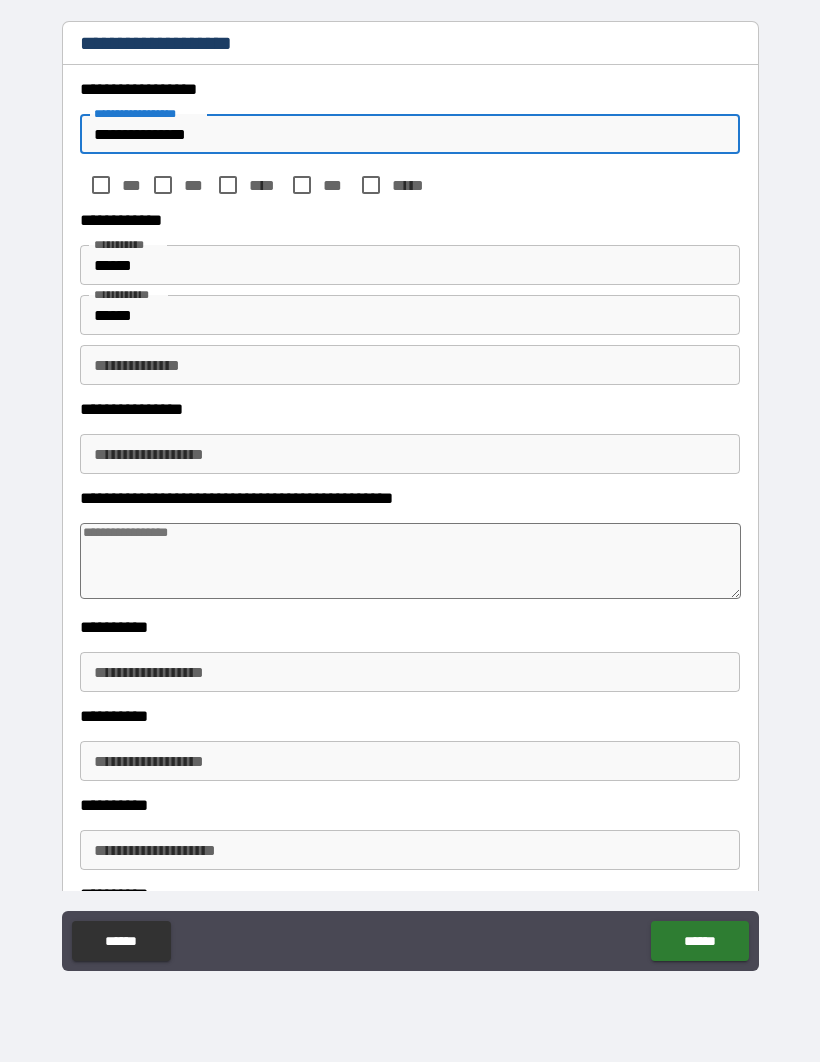 type on "*" 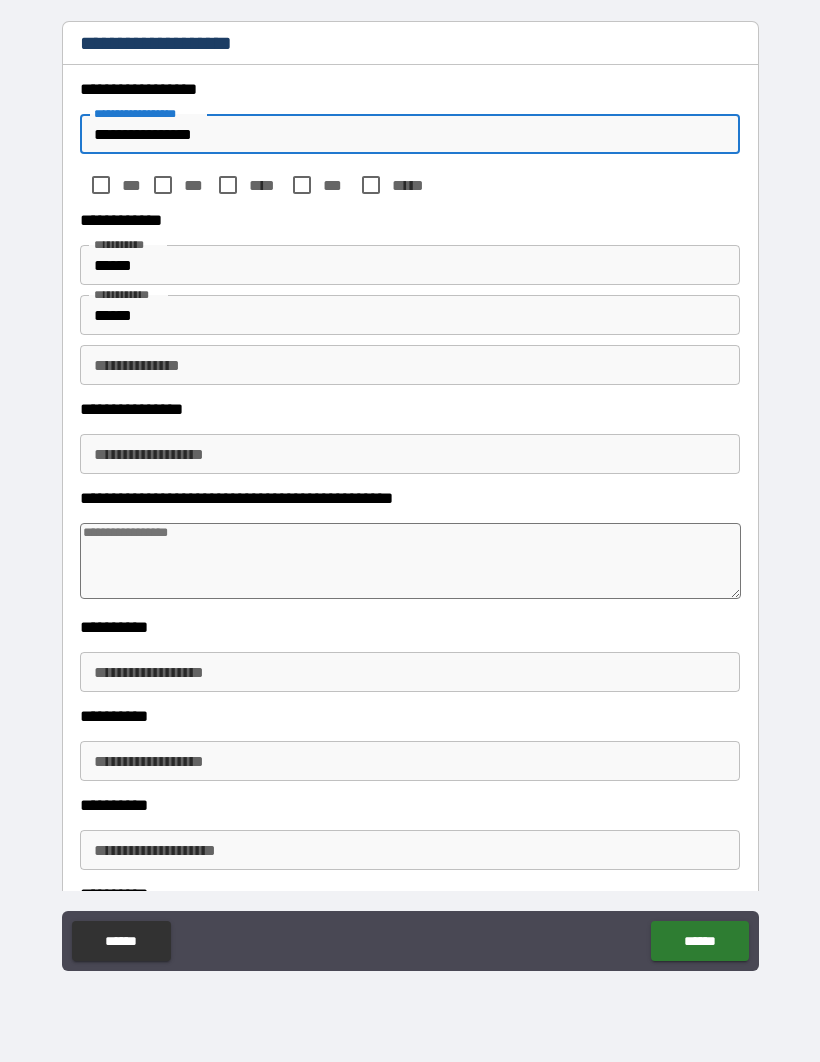type on "*" 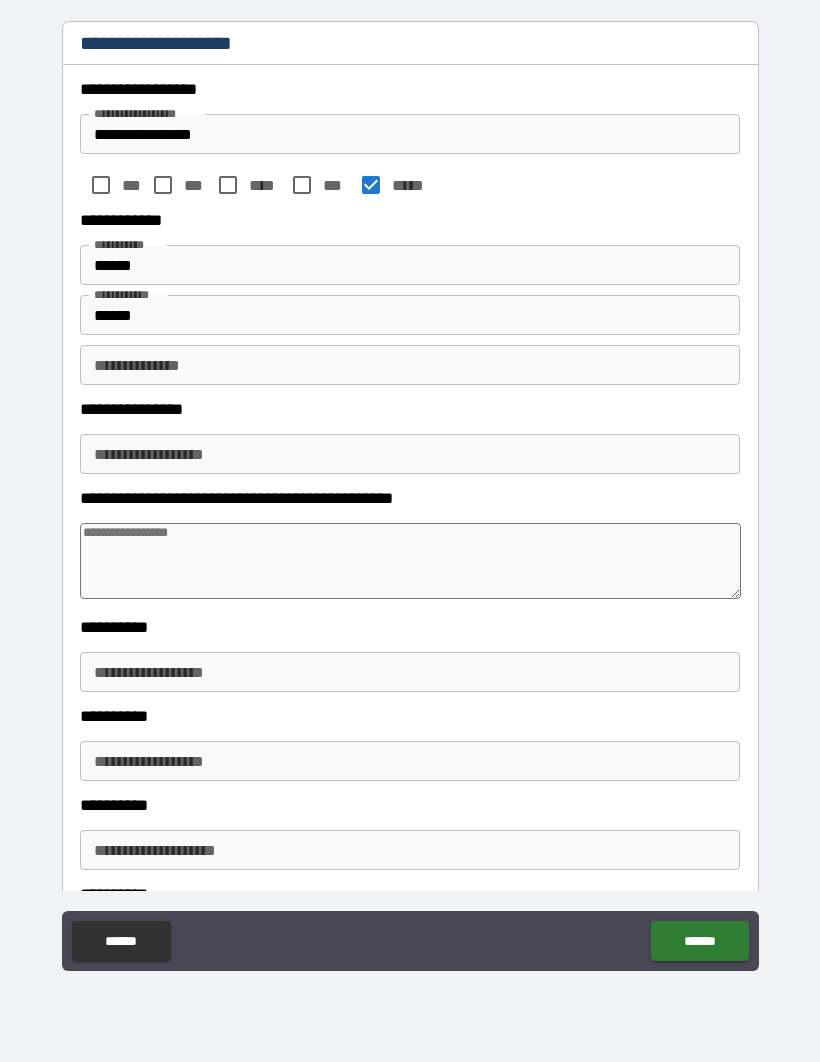 type on "*" 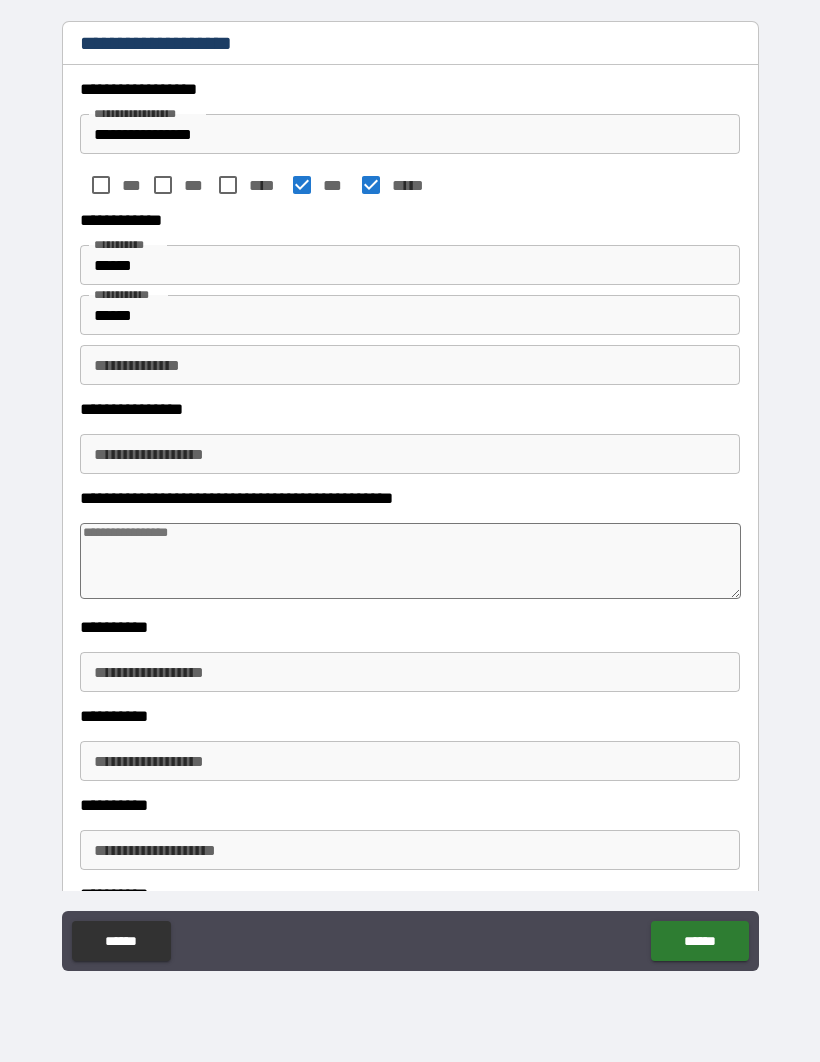 type on "*" 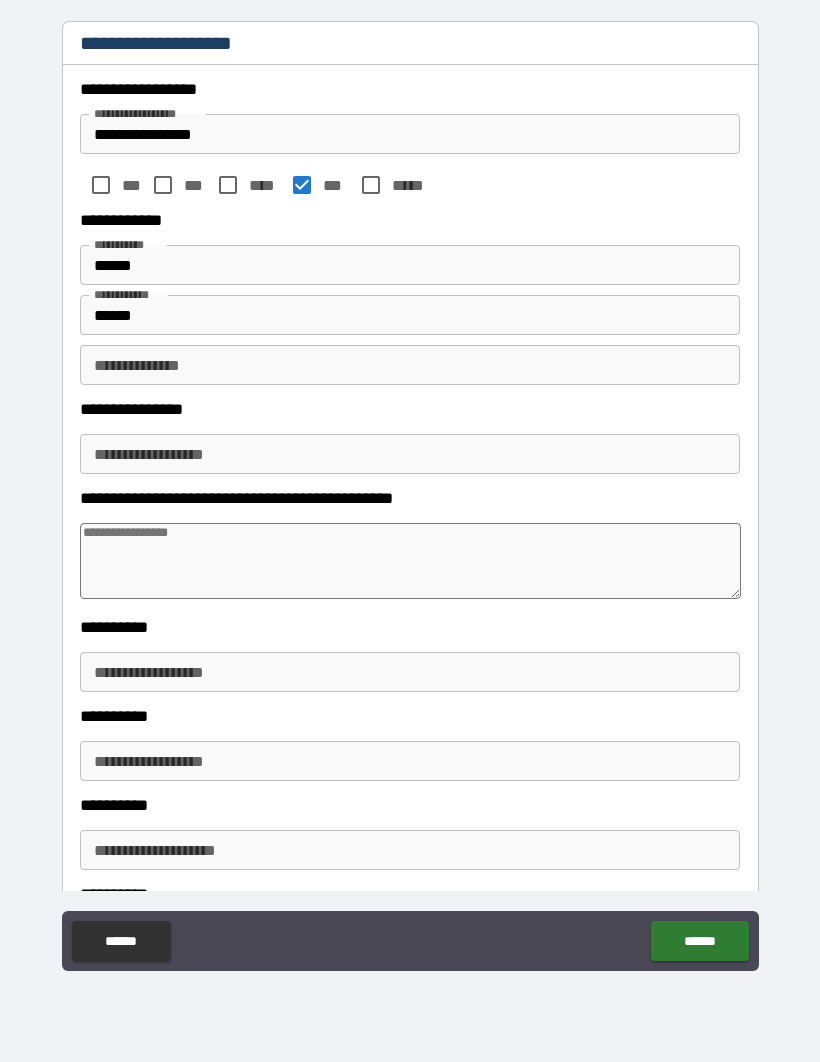 type on "*" 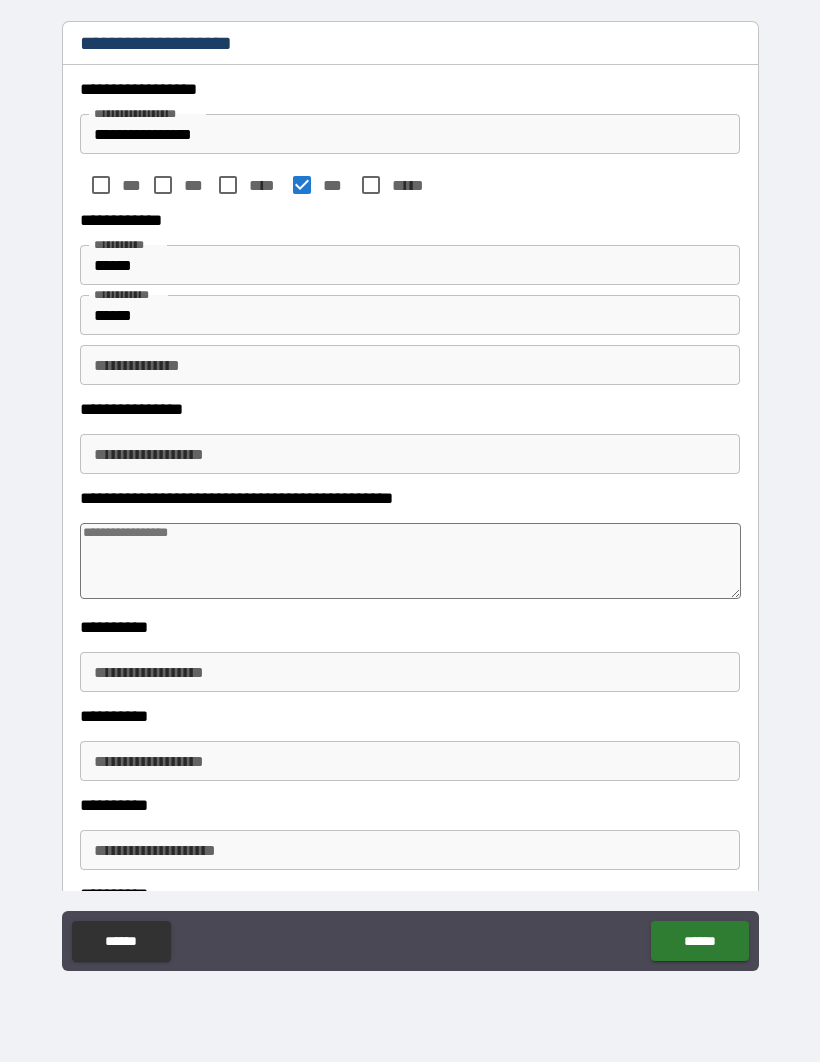click at bounding box center [410, 561] 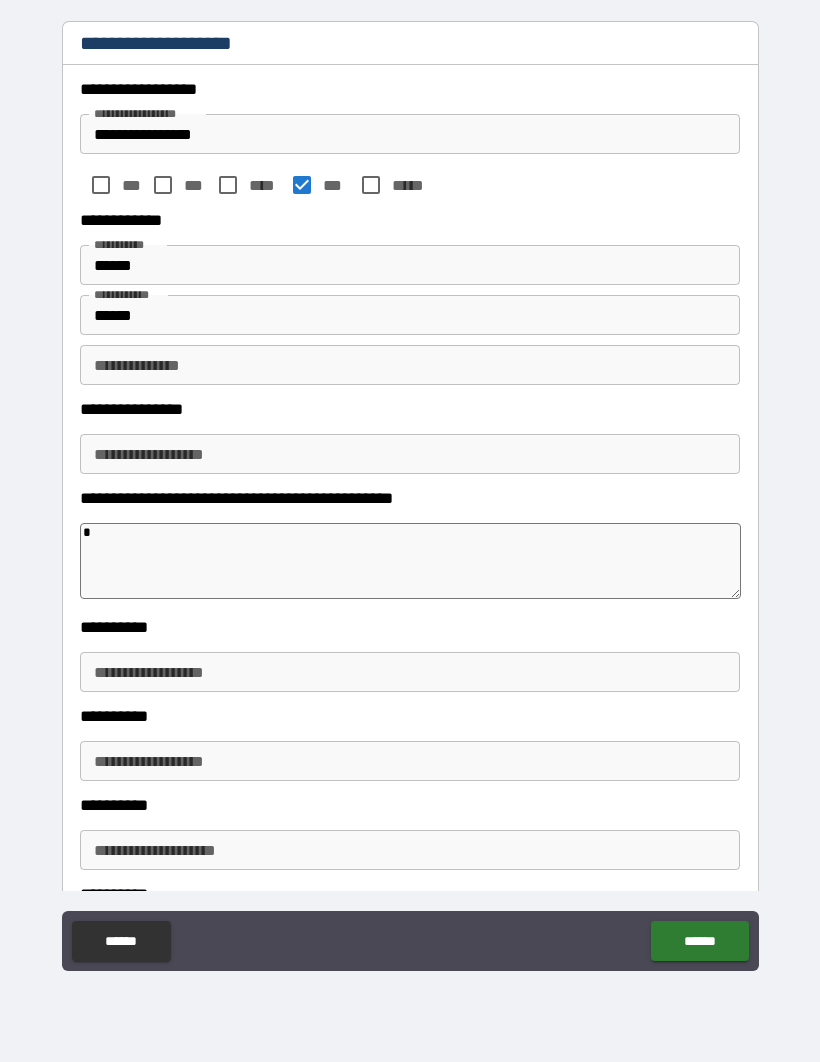 type on "*" 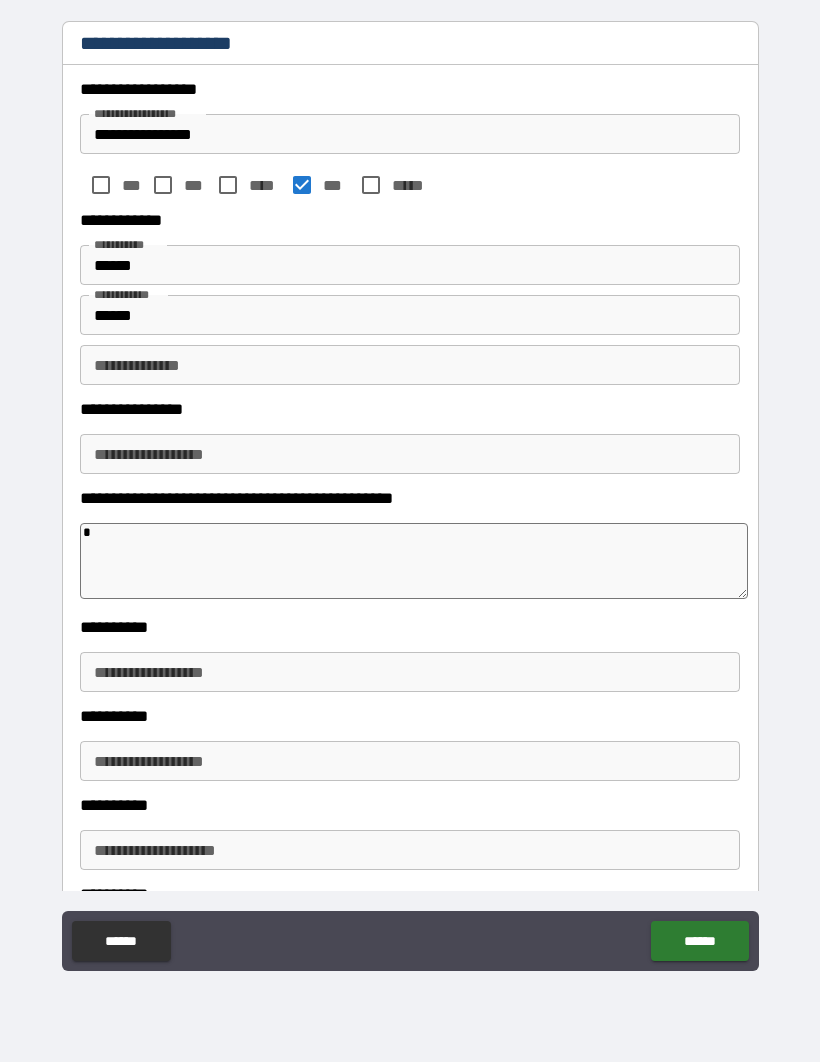 type on "**" 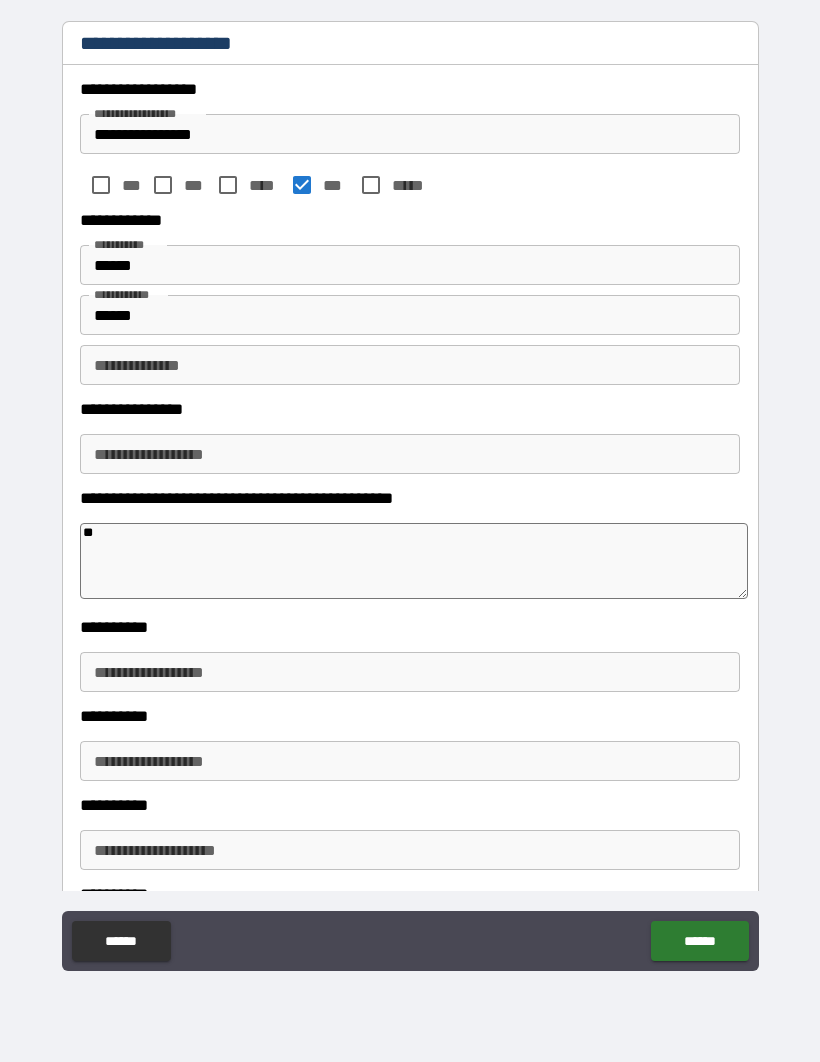 type on "*" 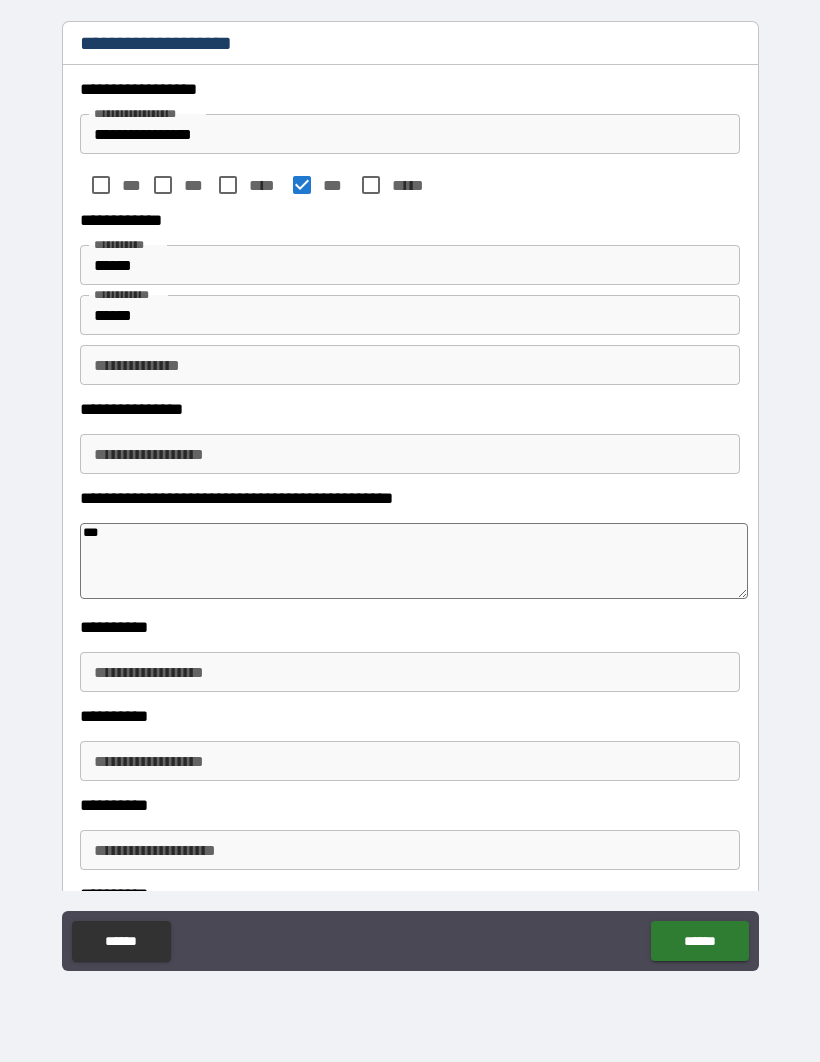 type on "*" 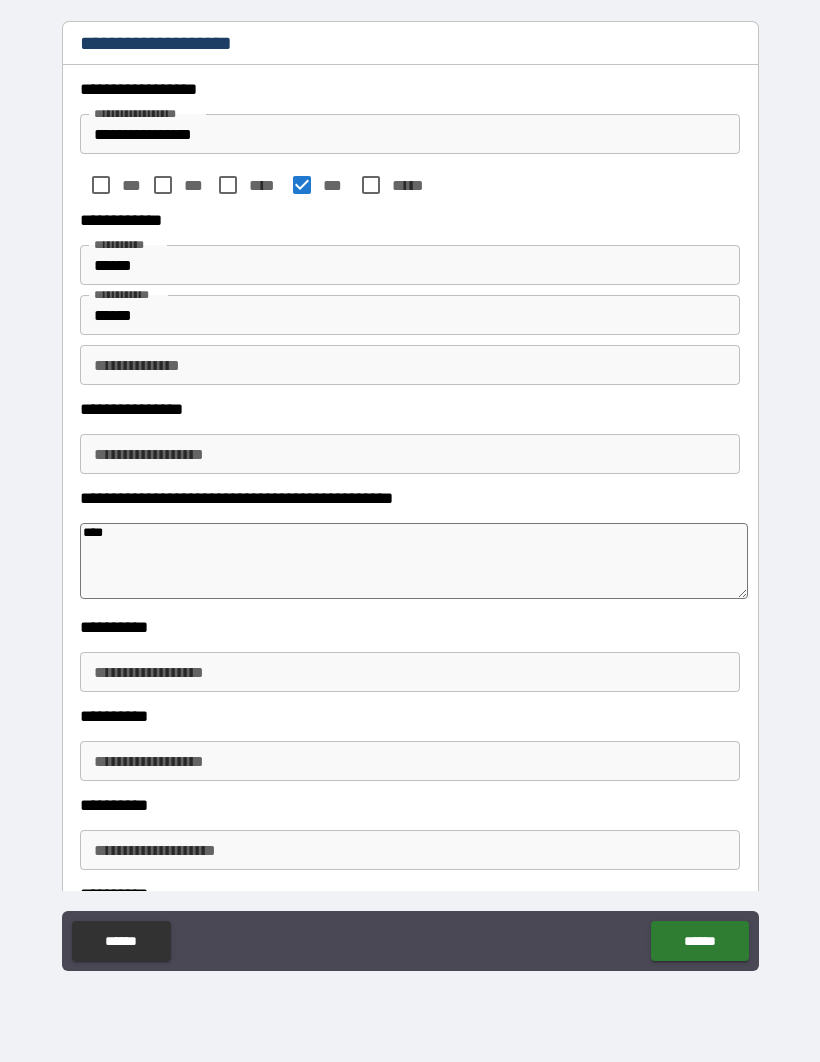 type on "*" 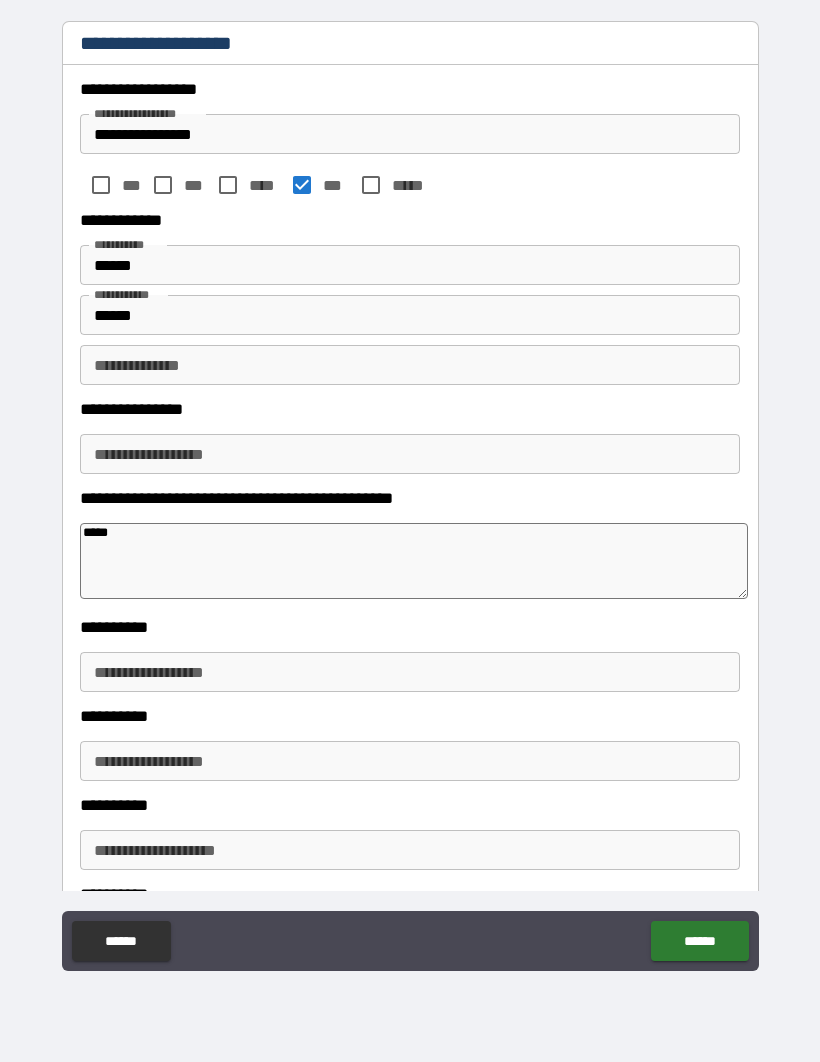 type on "*" 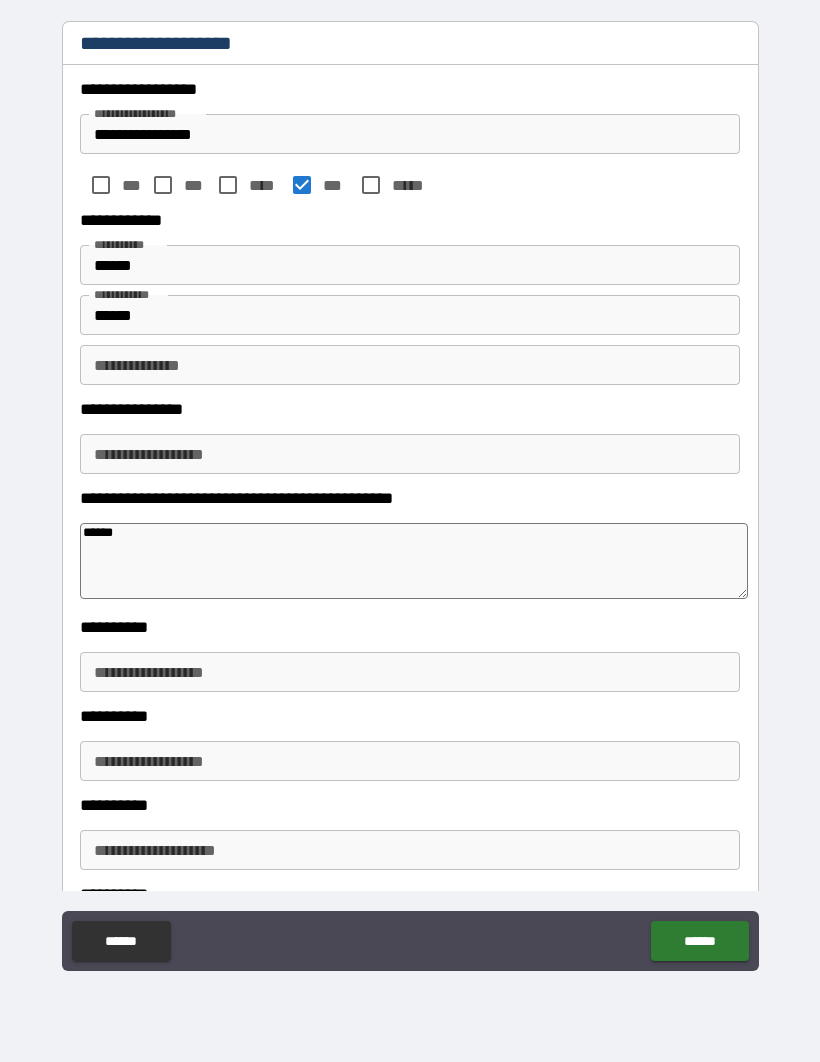 type on "*" 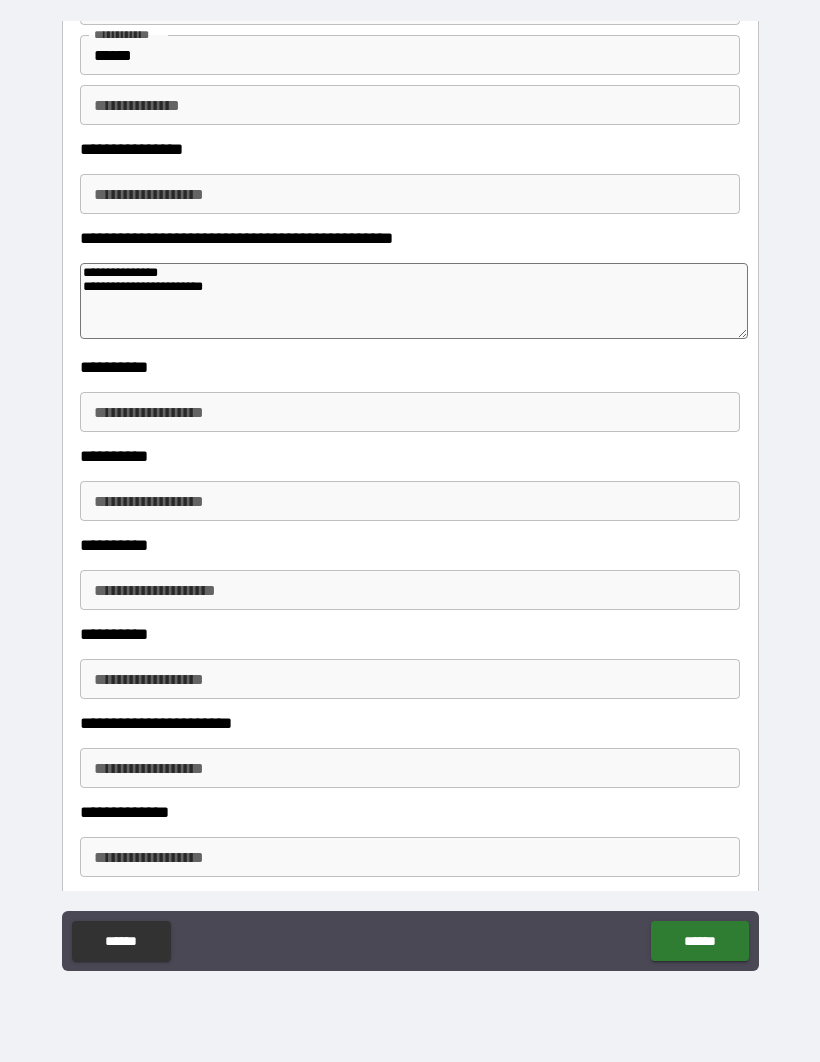 scroll, scrollTop: 261, scrollLeft: 0, axis: vertical 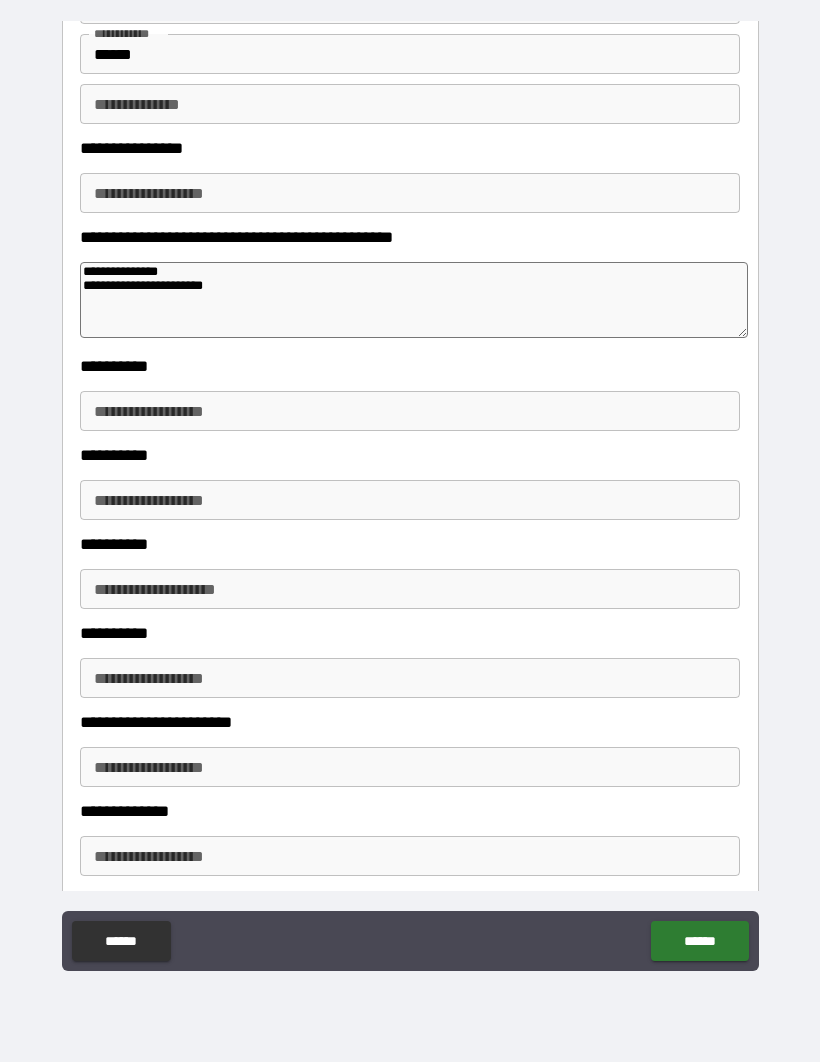 click on "**********" at bounding box center (410, 589) 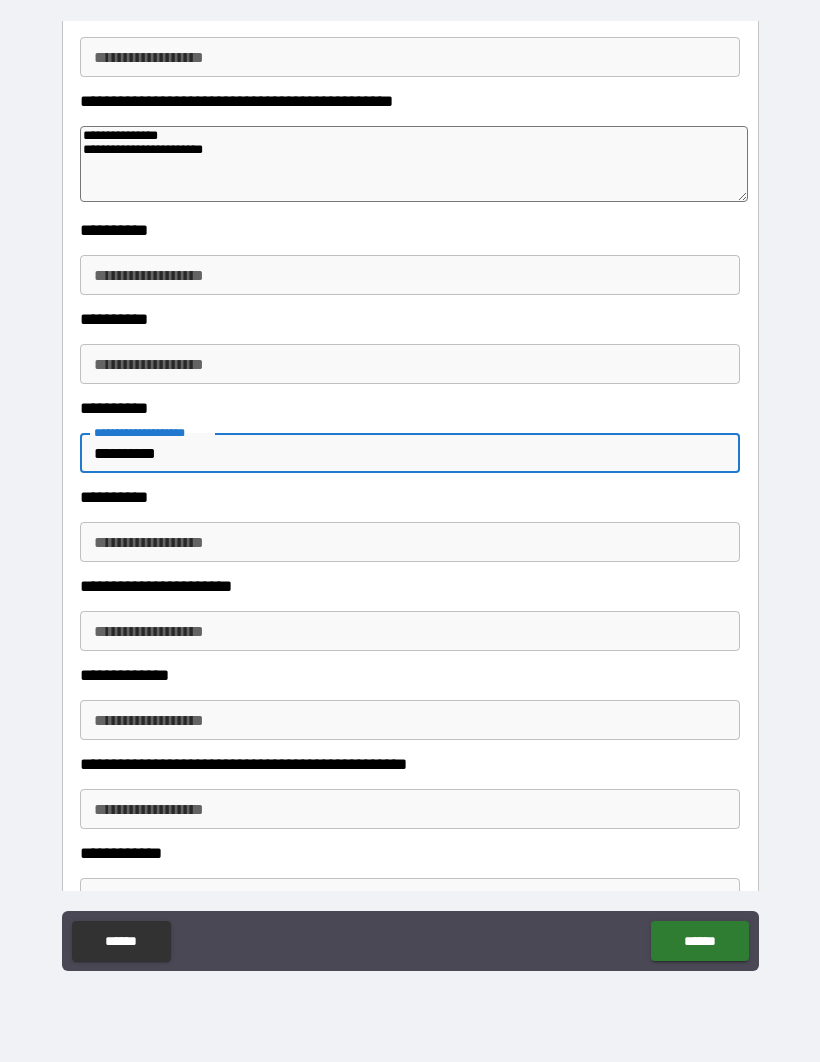 scroll, scrollTop: 429, scrollLeft: 0, axis: vertical 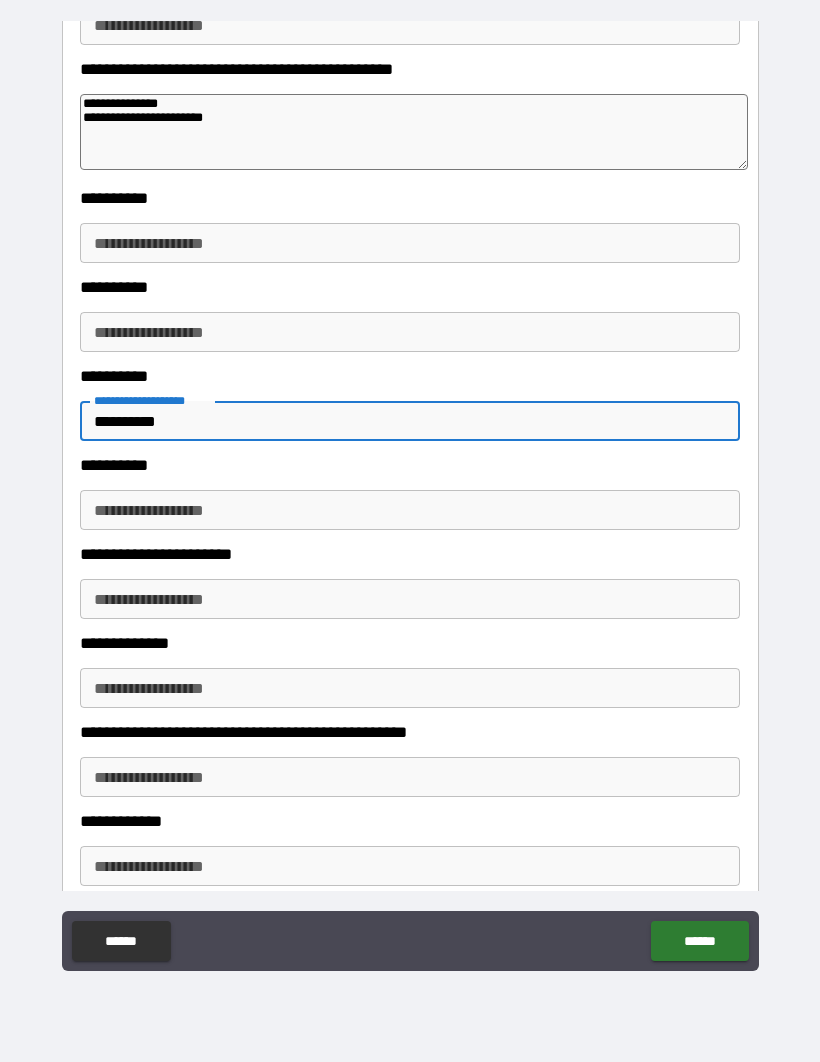 click on "**********" at bounding box center (410, 510) 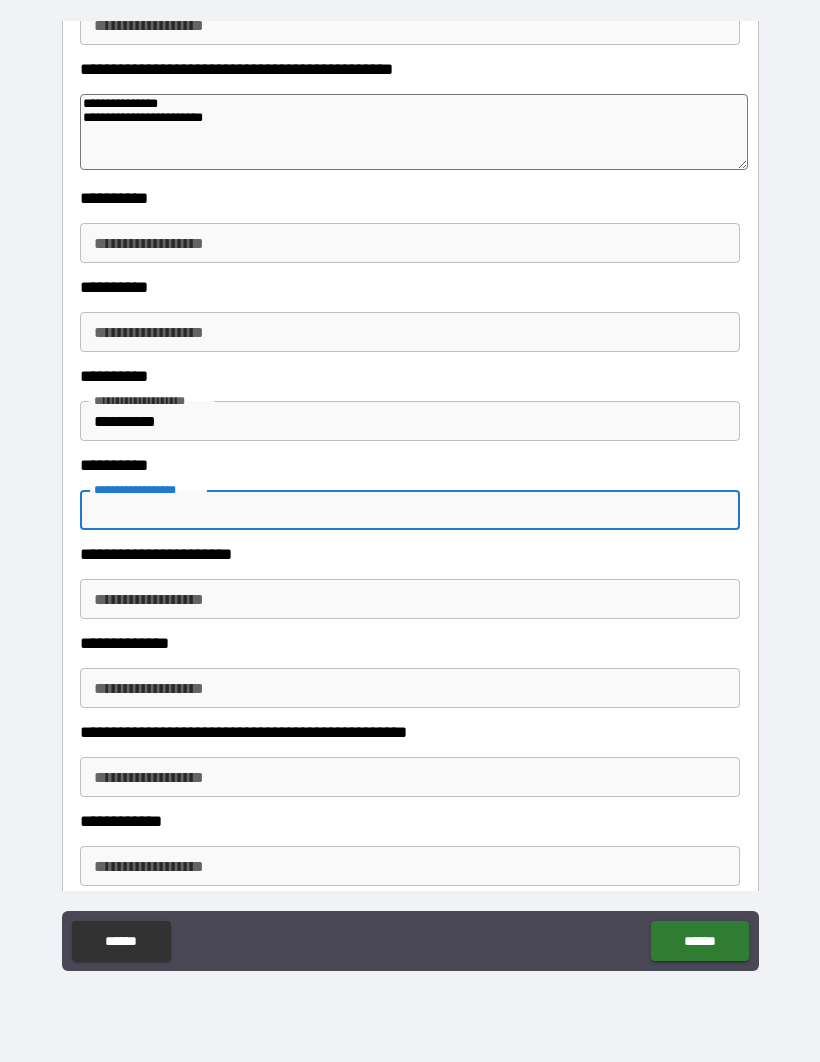 click on "**********" at bounding box center [410, 510] 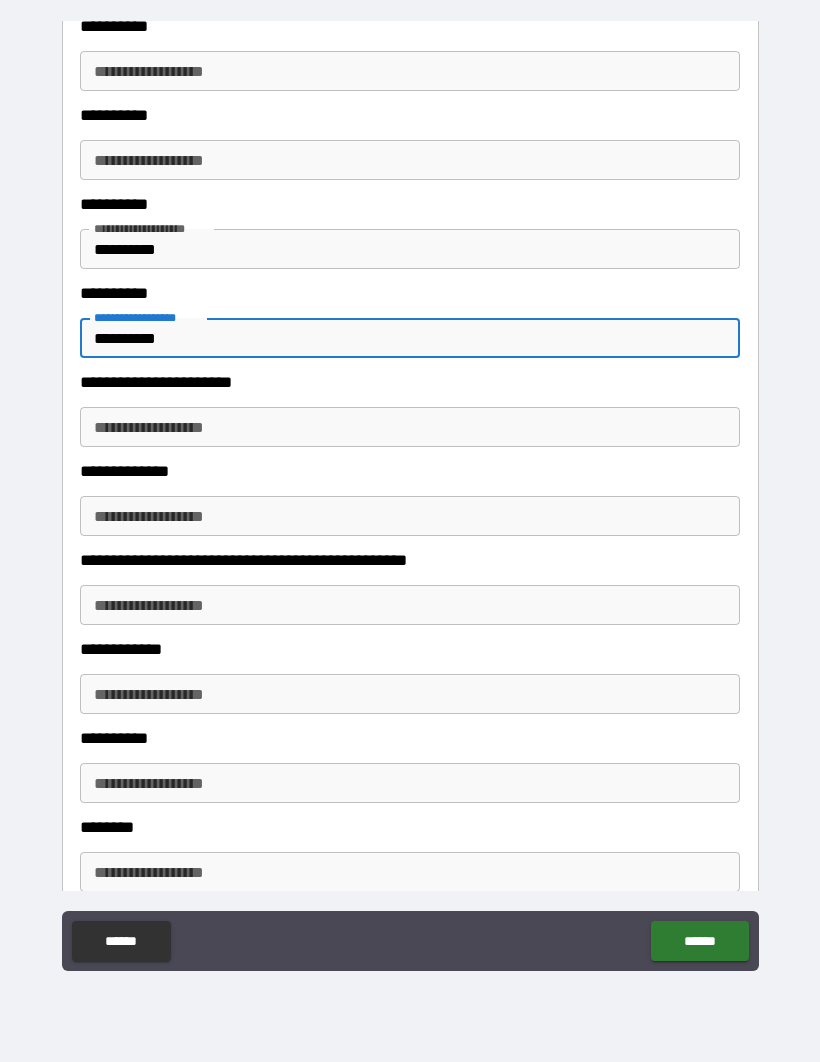 scroll, scrollTop: 610, scrollLeft: 0, axis: vertical 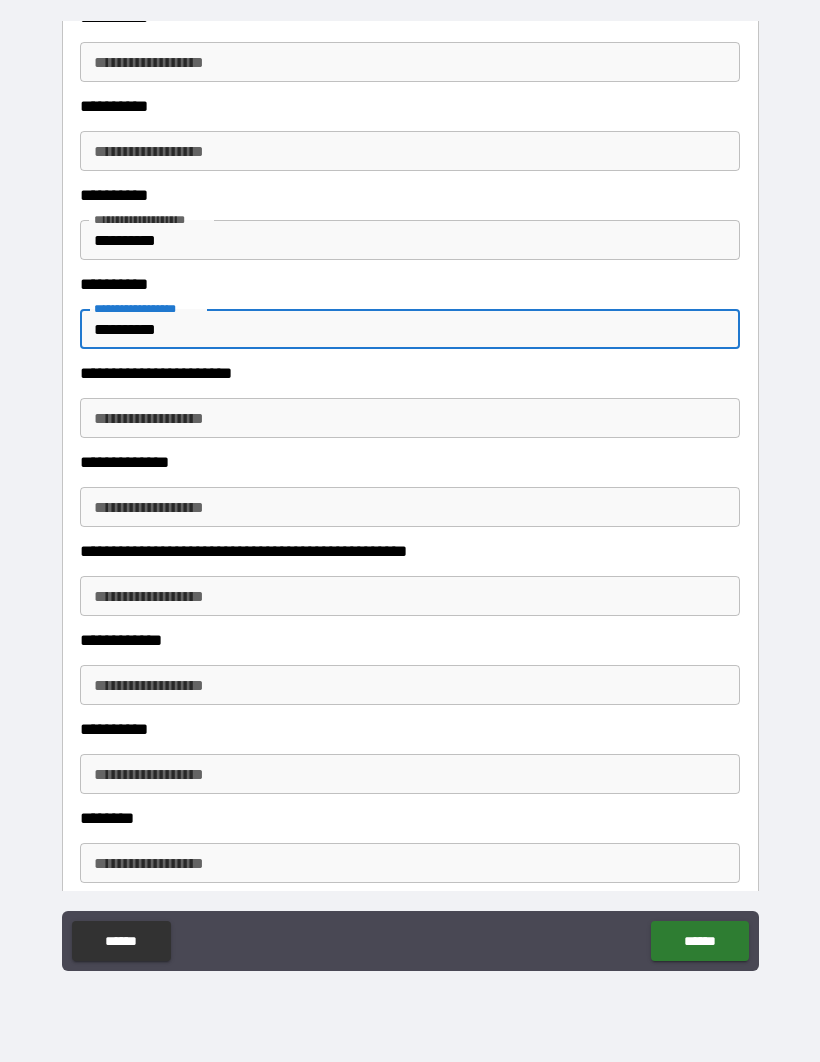click on "**********" at bounding box center [410, 507] 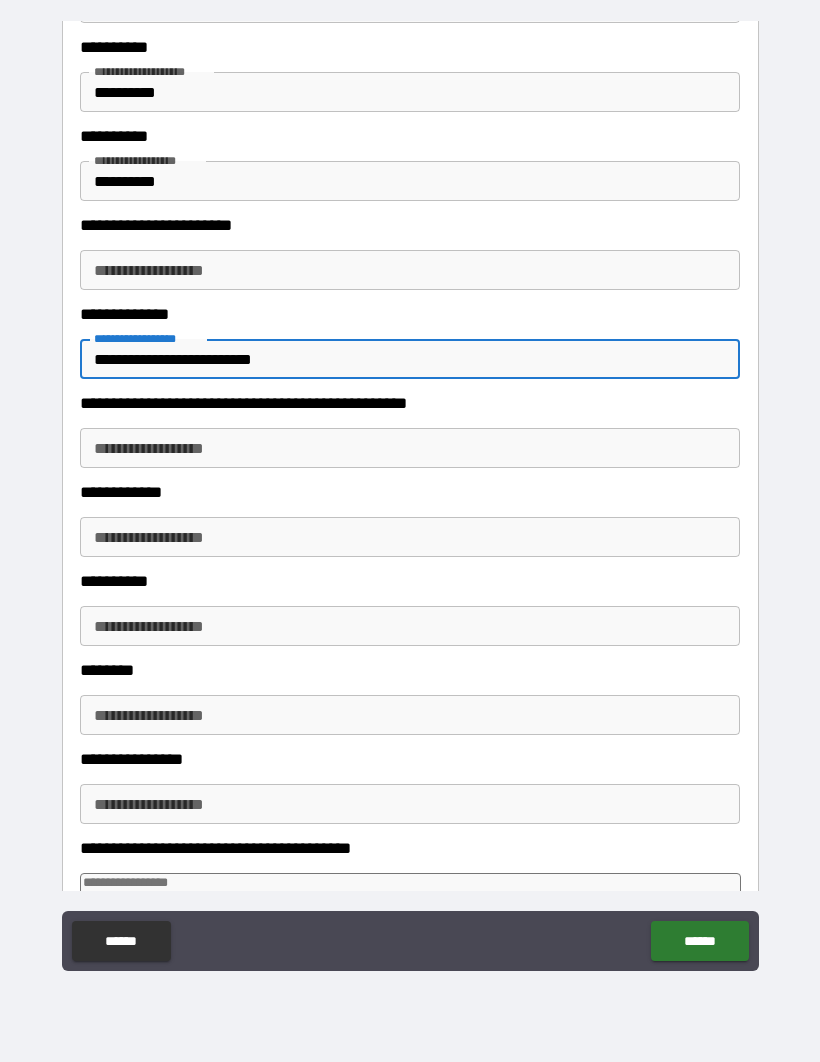 scroll, scrollTop: 781, scrollLeft: 0, axis: vertical 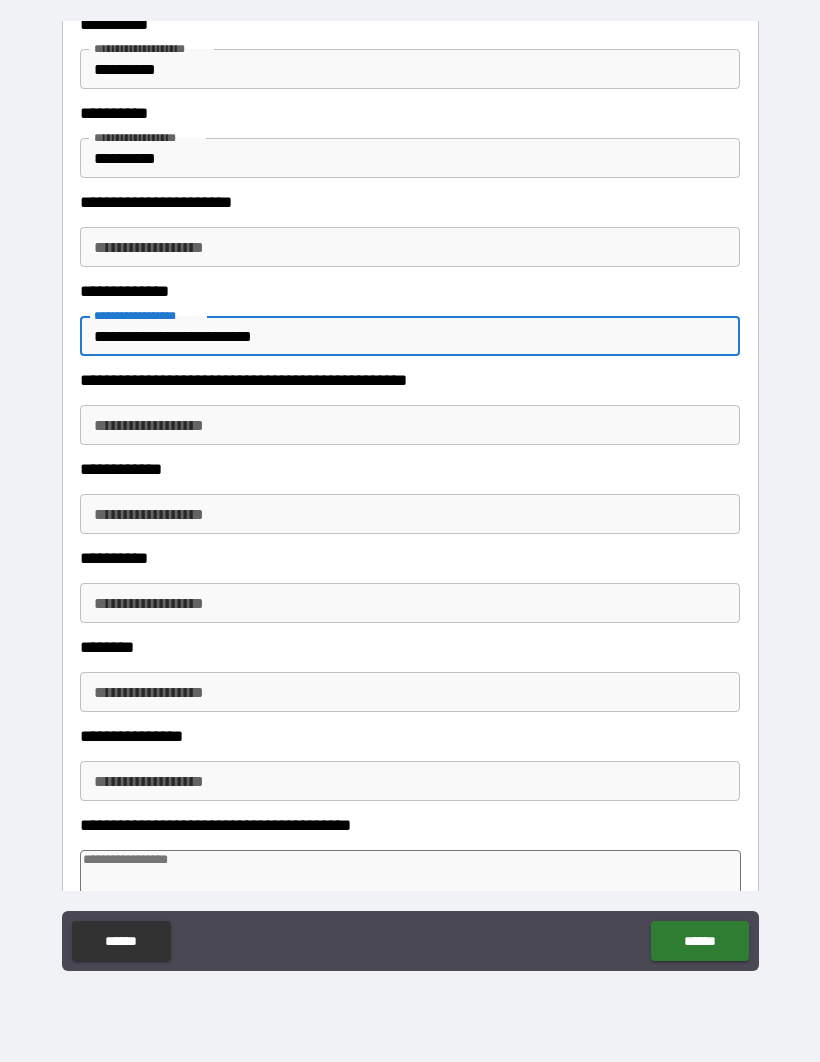 click on "**********" at bounding box center (410, 603) 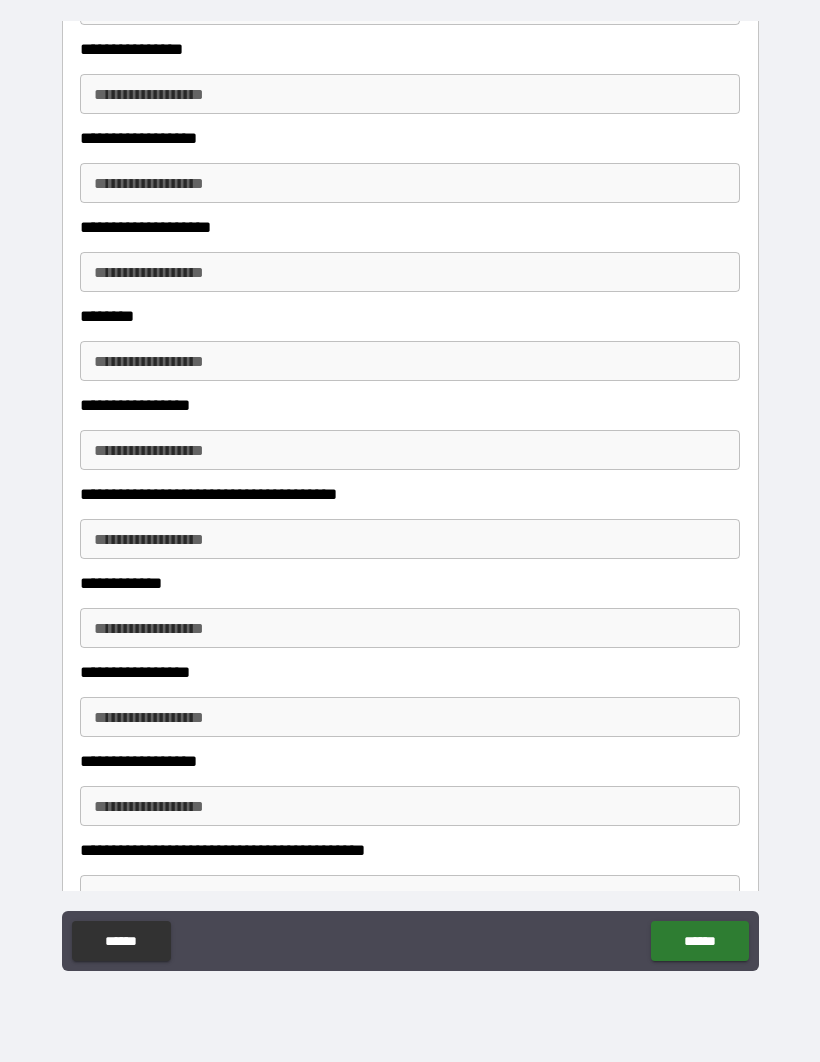 scroll, scrollTop: 2132, scrollLeft: 0, axis: vertical 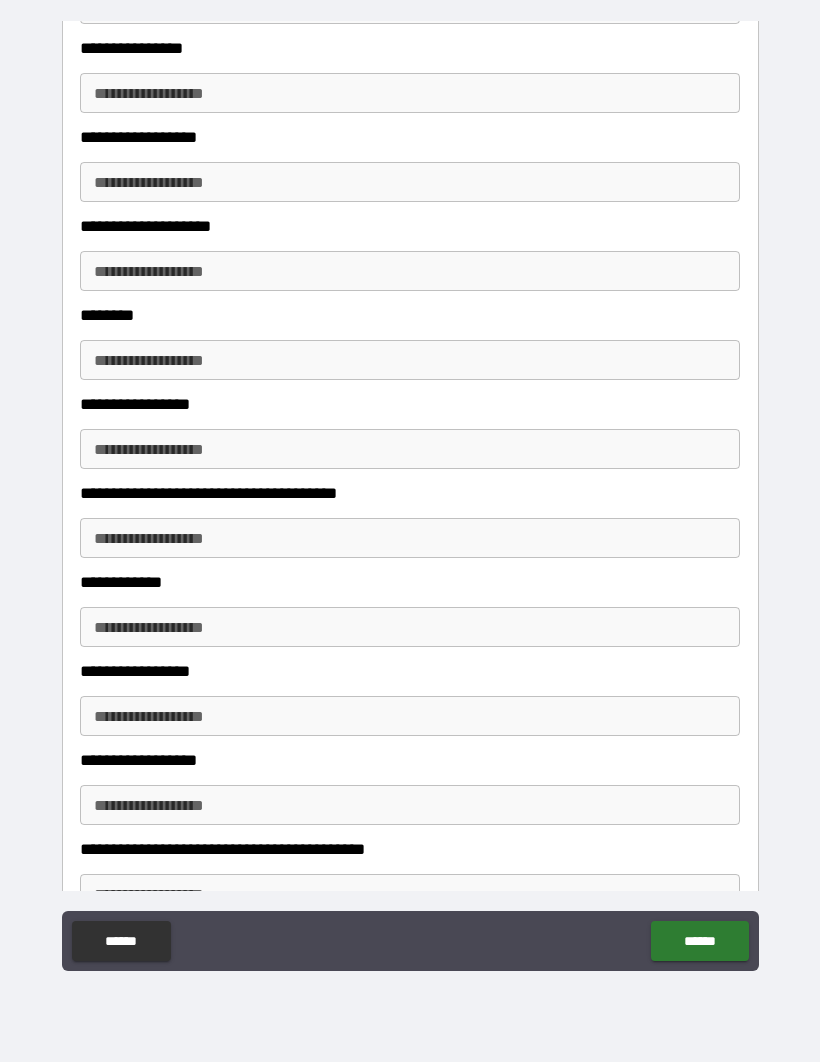 click on "**********" at bounding box center [410, 538] 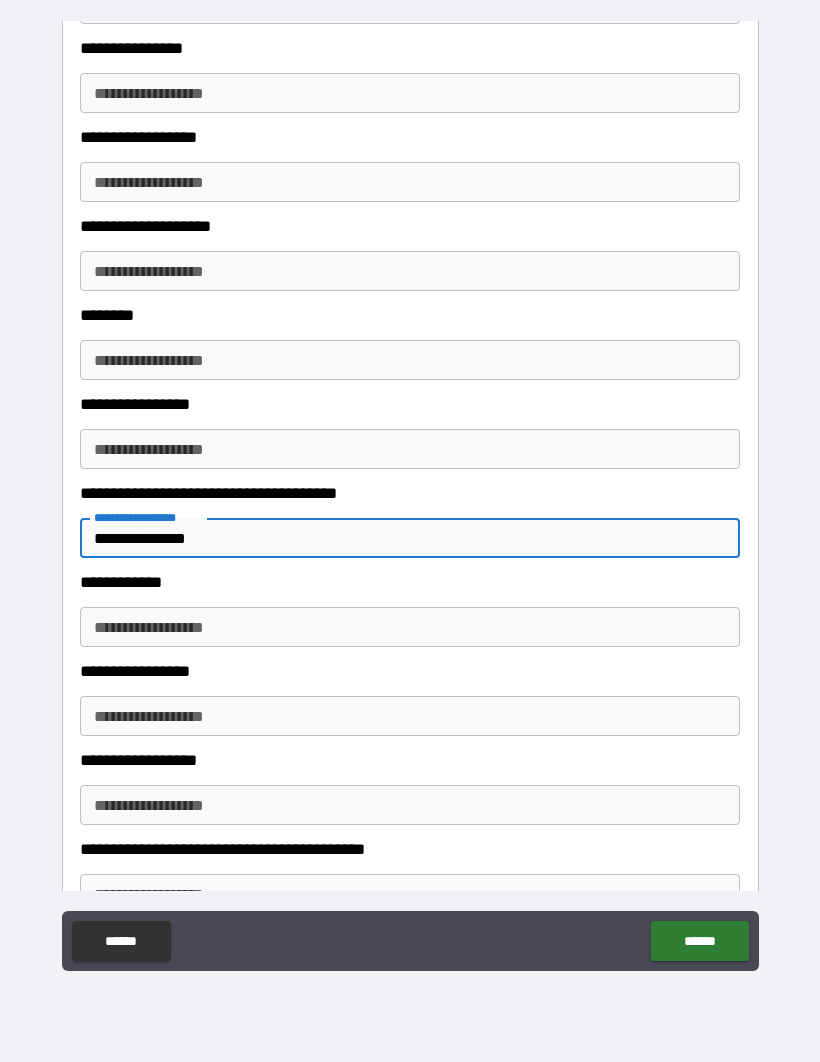 click on "**********" at bounding box center (410, 627) 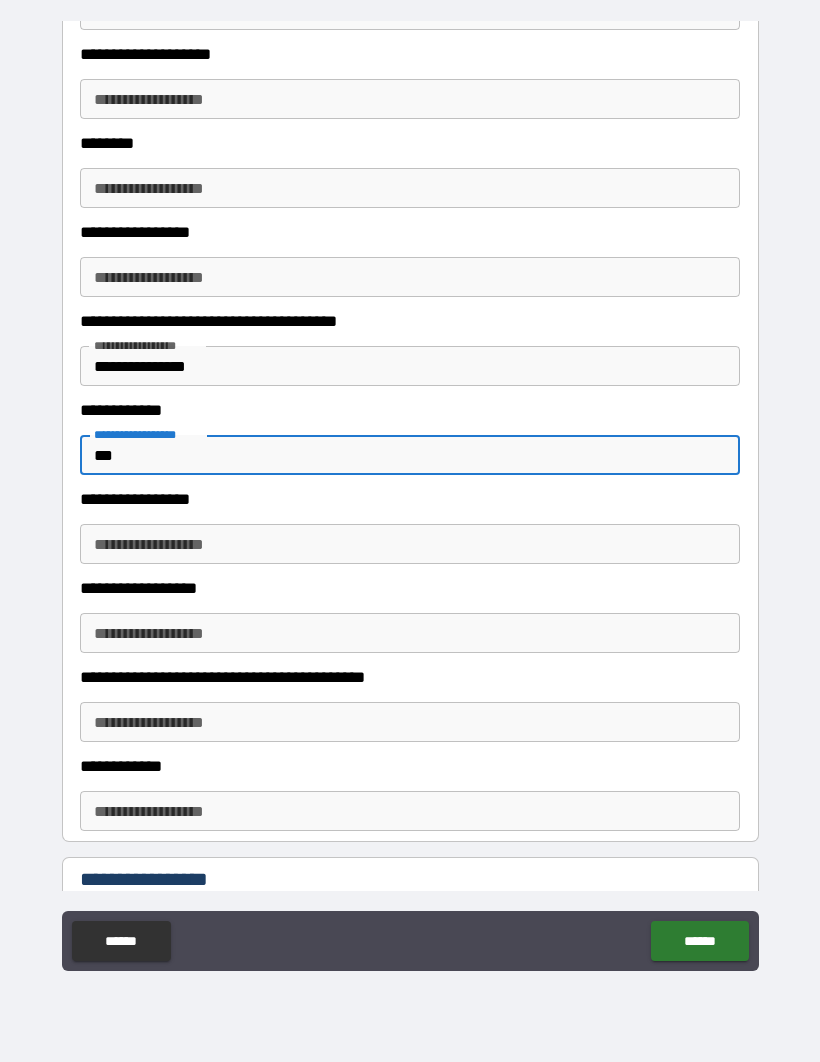 scroll, scrollTop: 2306, scrollLeft: 0, axis: vertical 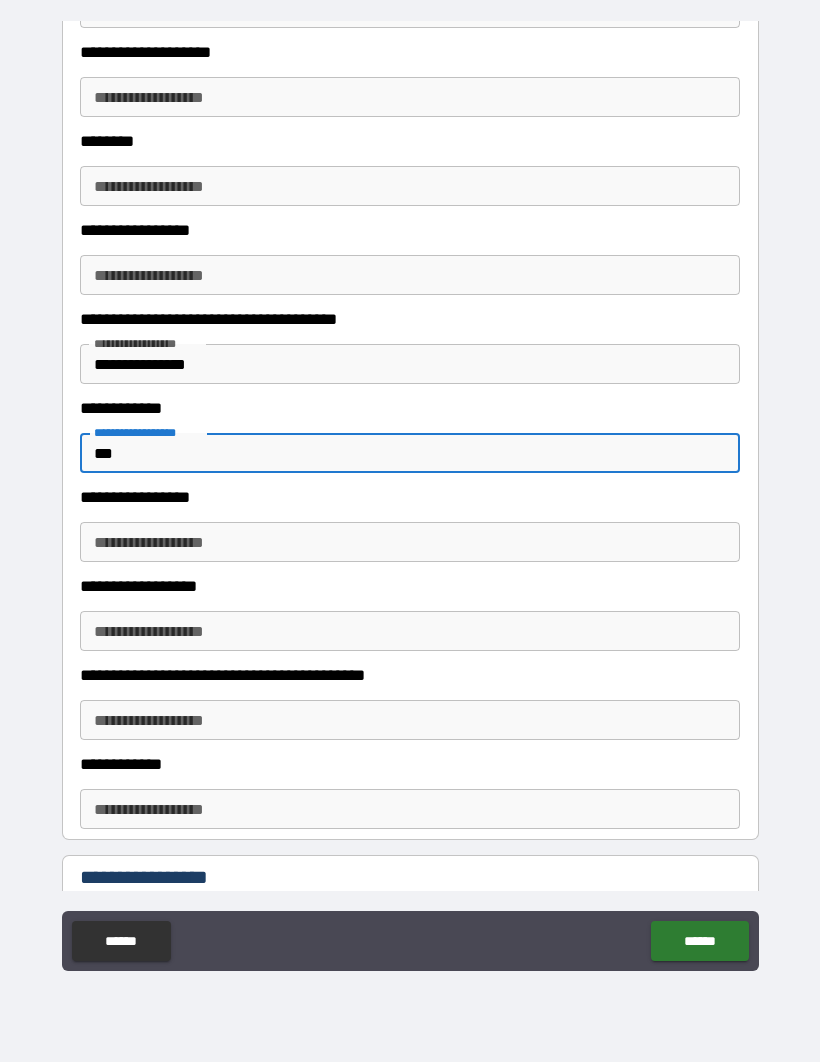 click on "**********" at bounding box center [410, 542] 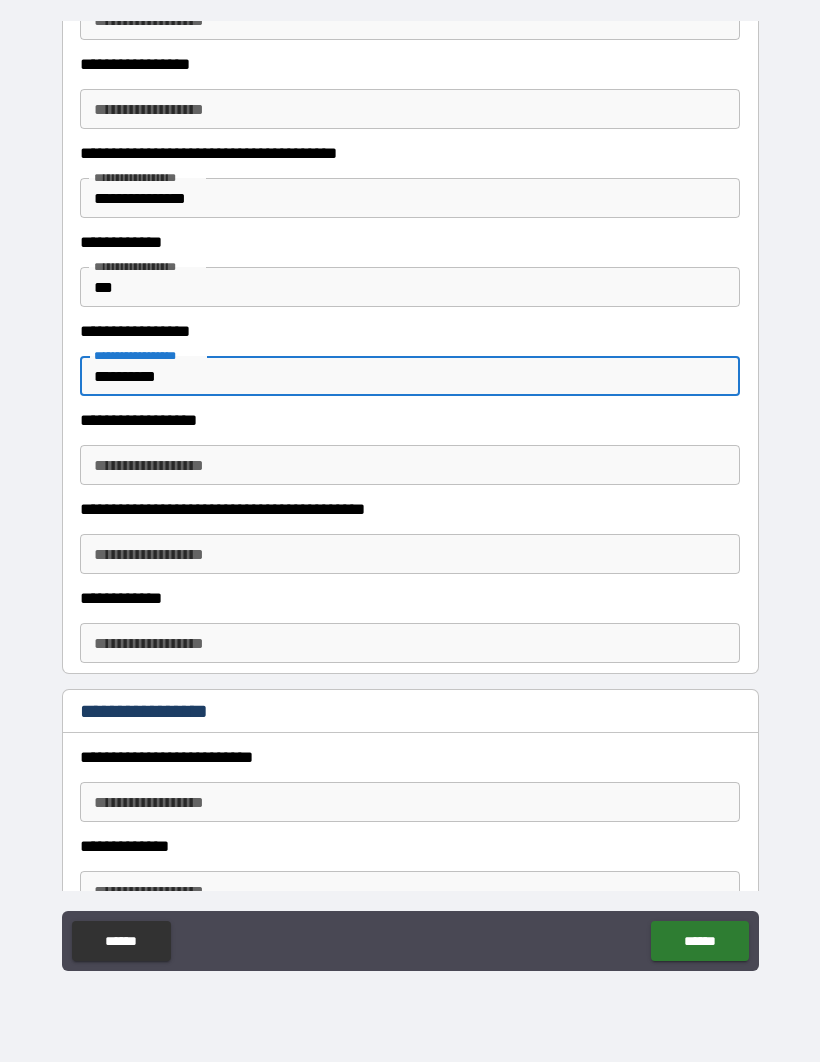 scroll, scrollTop: 2471, scrollLeft: 0, axis: vertical 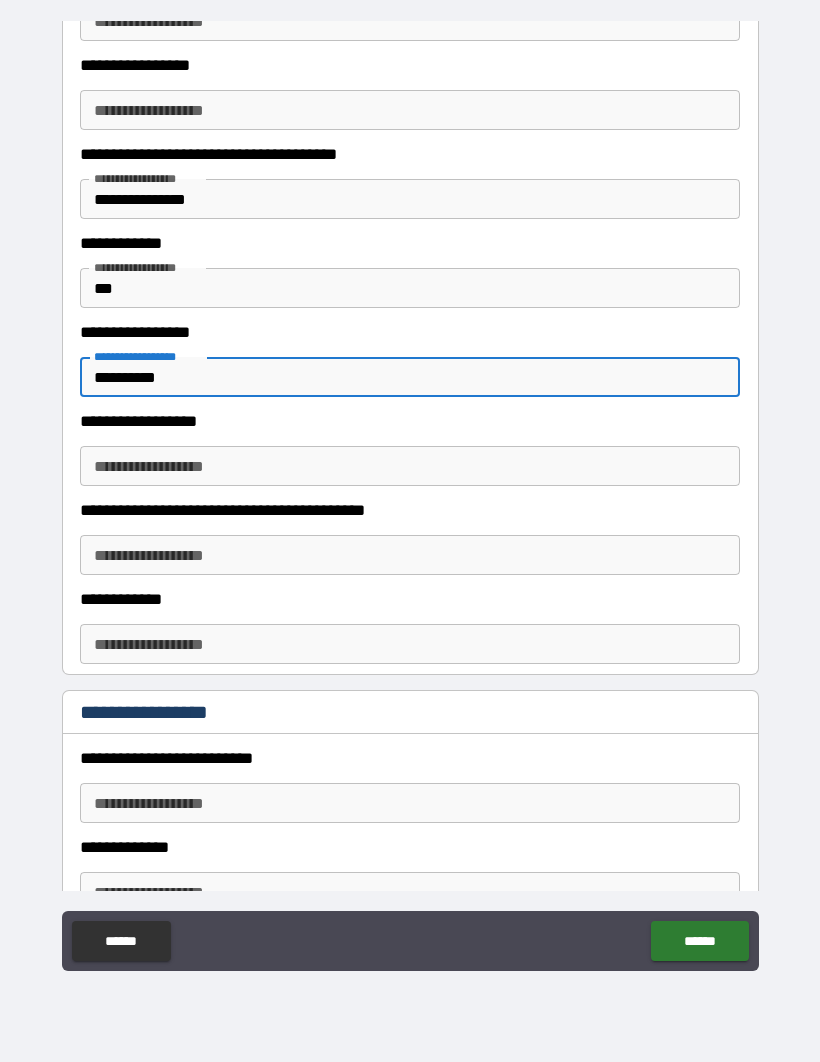 click on "**********" at bounding box center [410, 466] 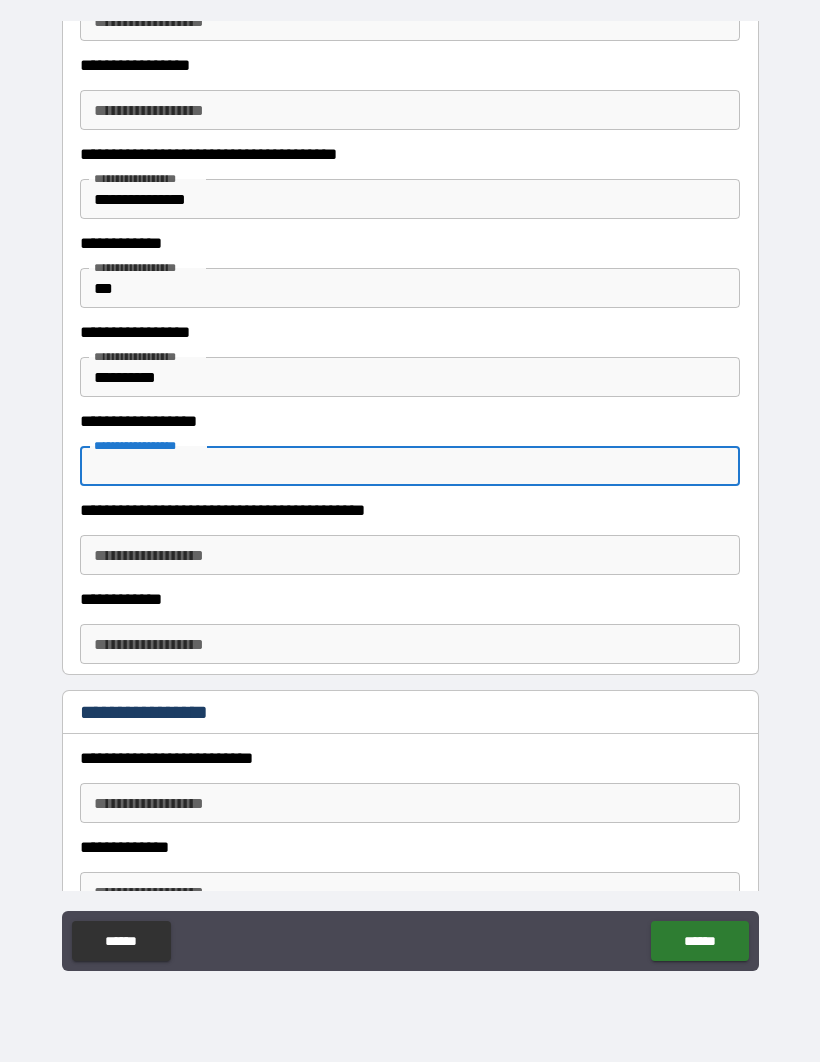 click on "**********" at bounding box center (410, 555) 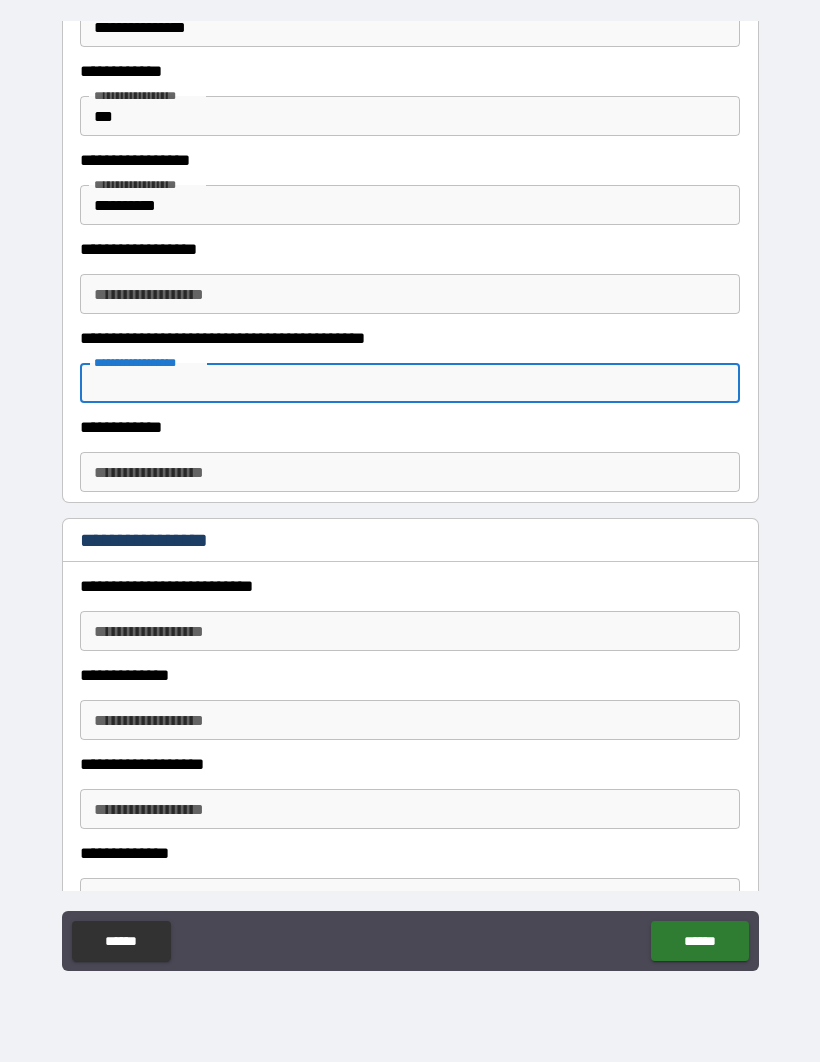 scroll, scrollTop: 2628, scrollLeft: 0, axis: vertical 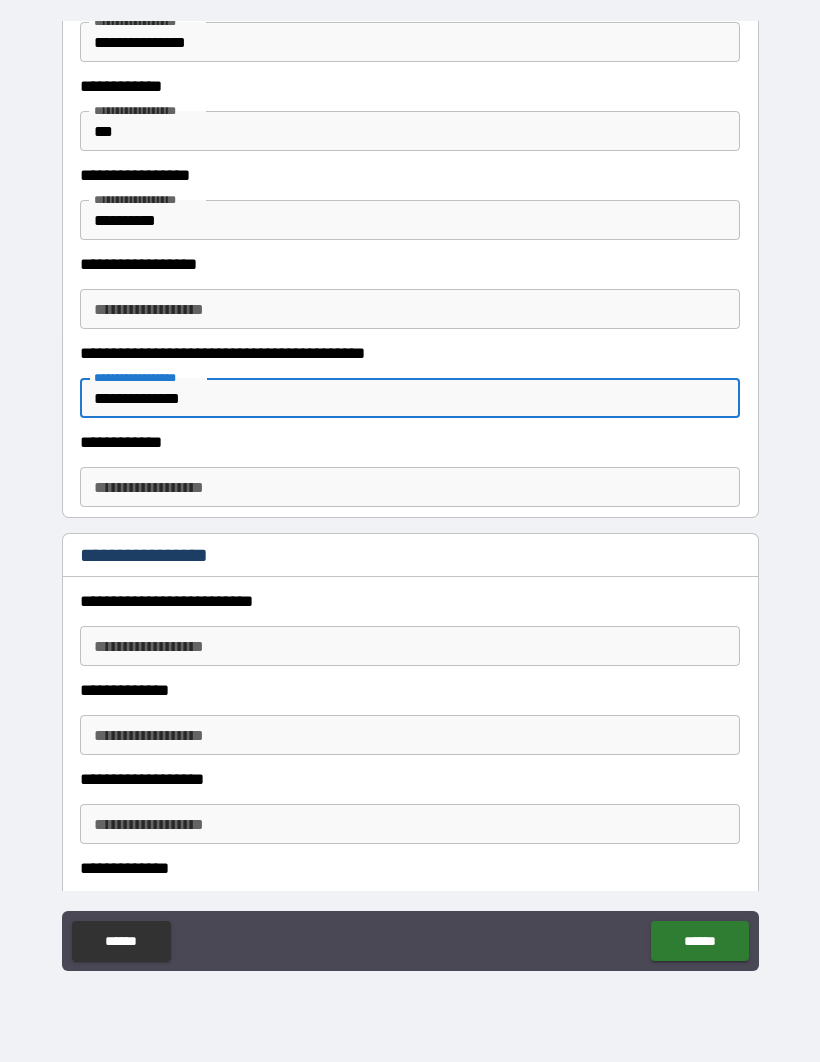 click on "**********" at bounding box center (410, 487) 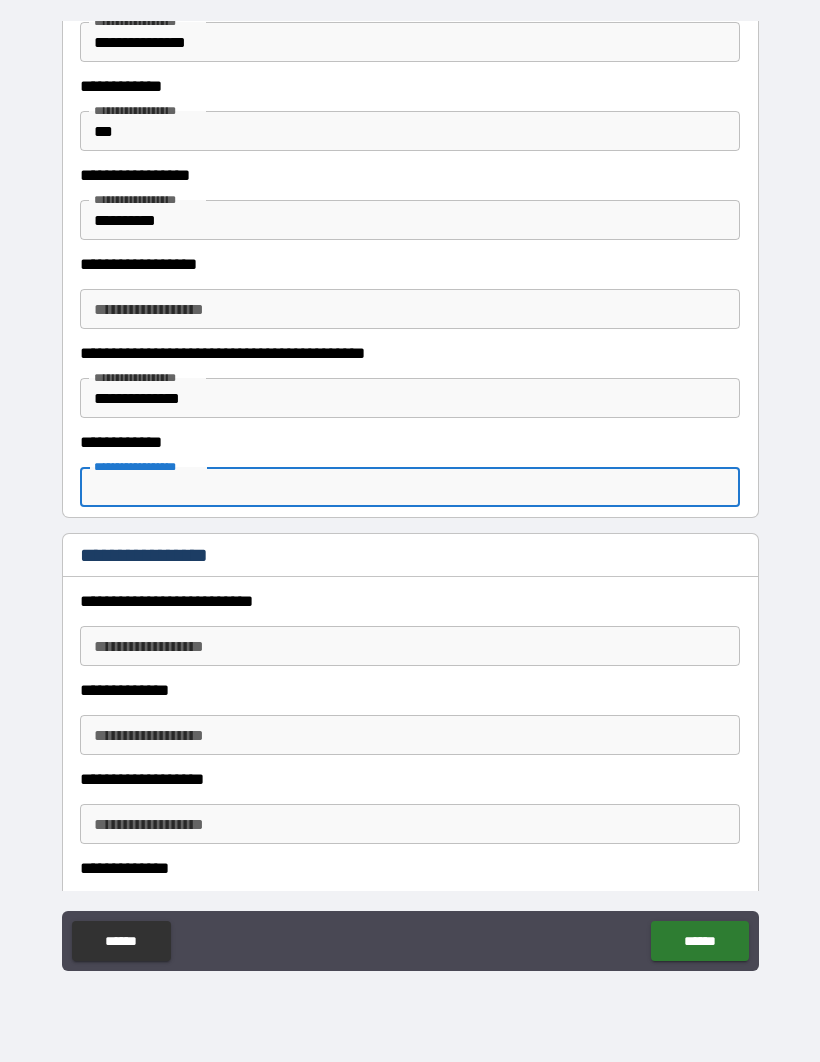 click on "**********" at bounding box center [410, 220] 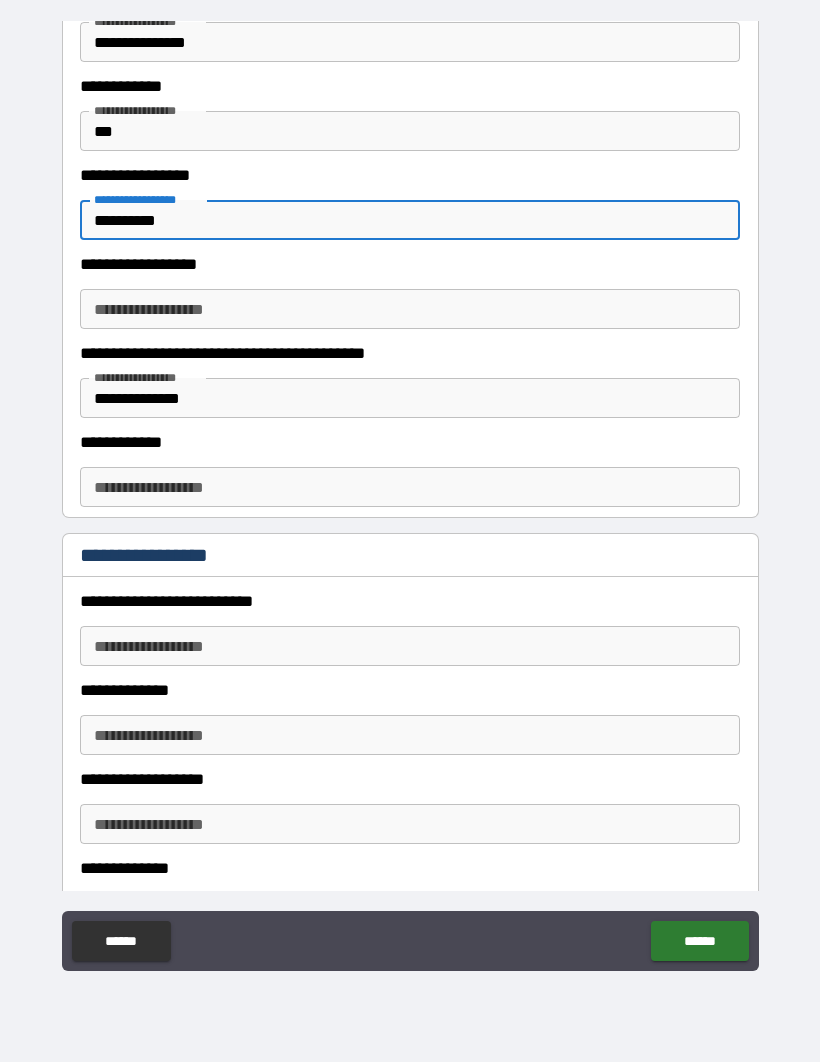 click on "**********" at bounding box center [410, 220] 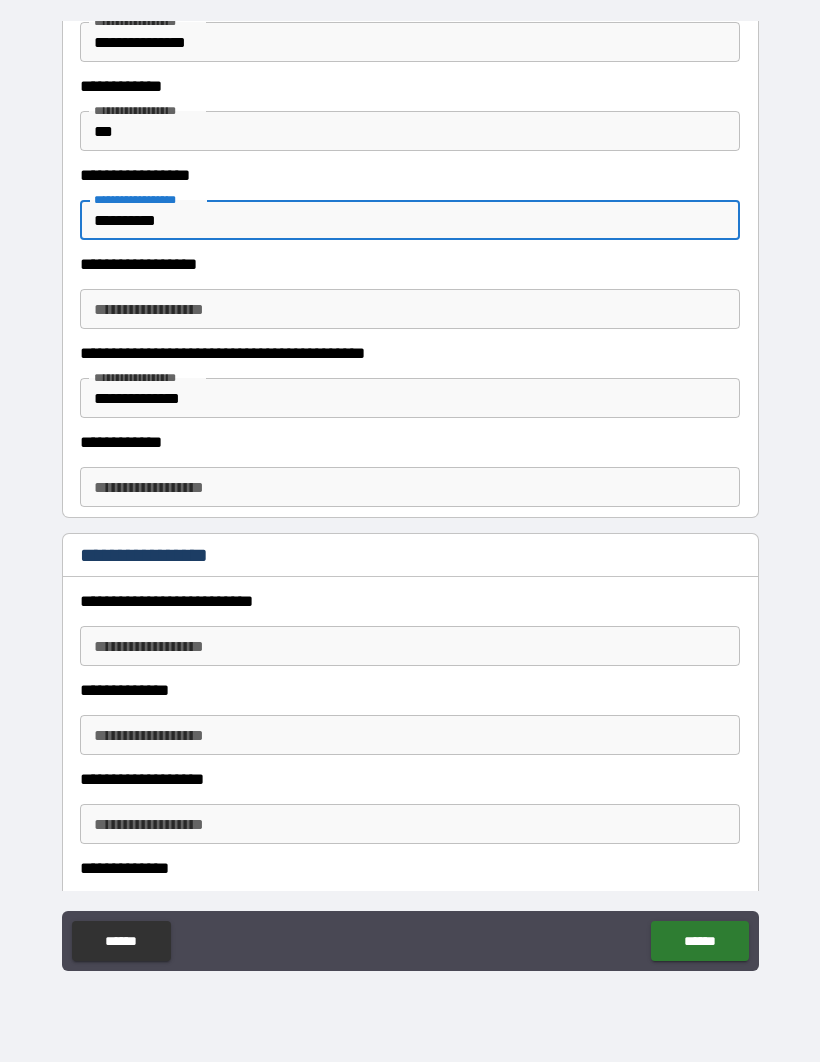 click on "**********" at bounding box center (410, 220) 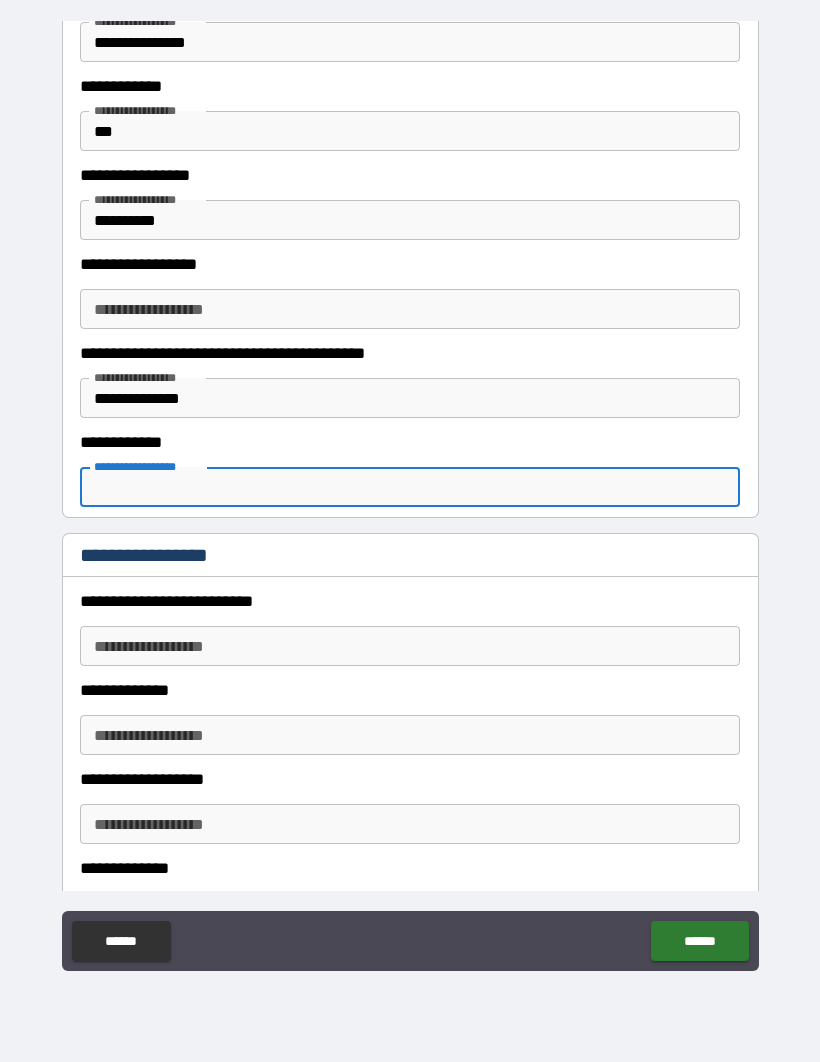 click on "**********" at bounding box center [410, 487] 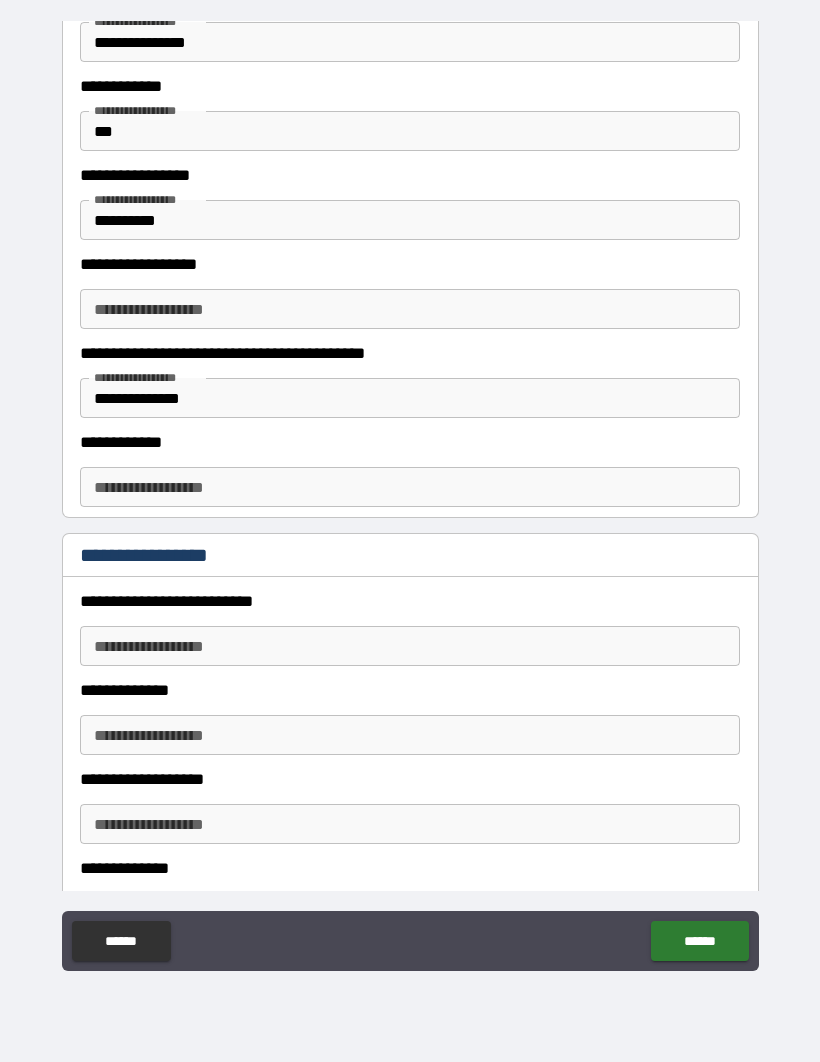 click on "**********" at bounding box center (410, 487) 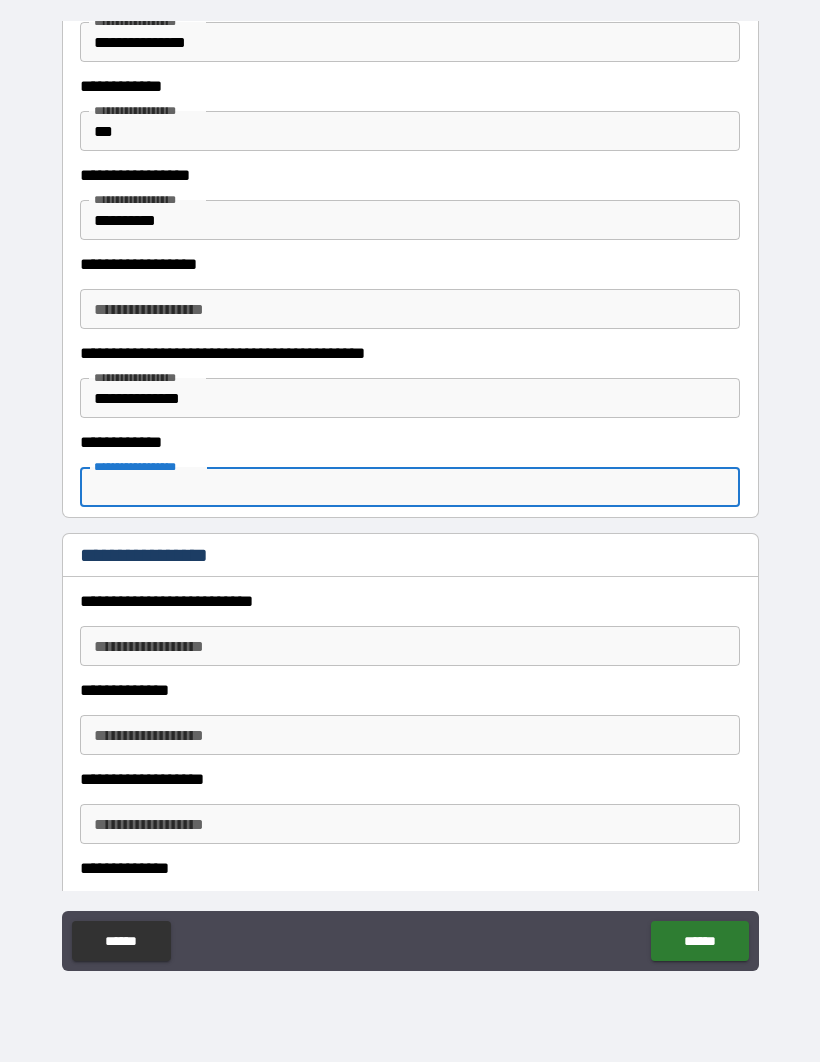 click on "**********" at bounding box center (410, 487) 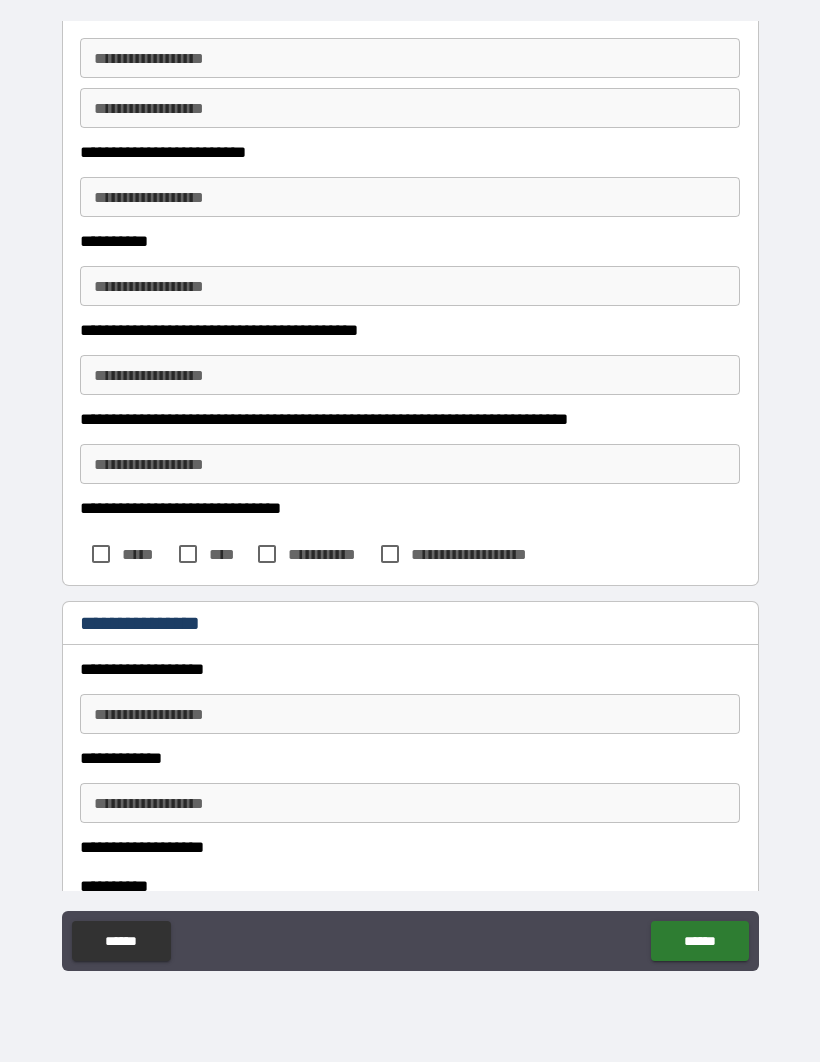 scroll, scrollTop: 3472, scrollLeft: 0, axis: vertical 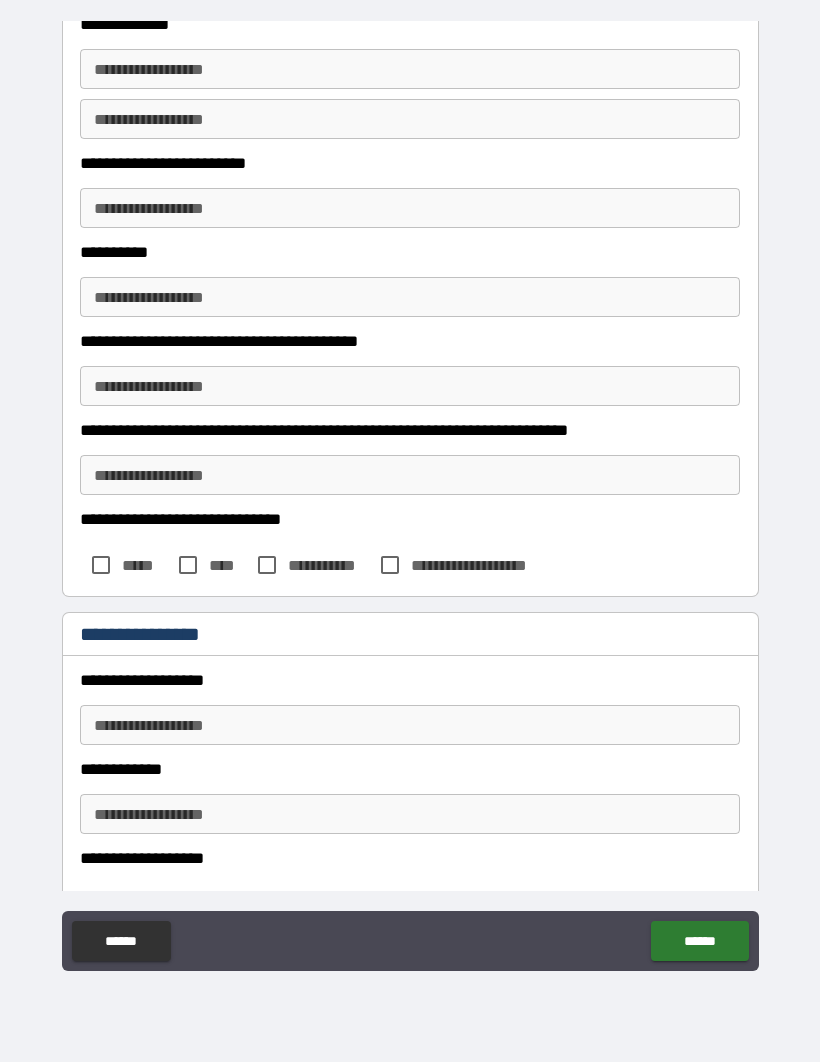 click on "**********" at bounding box center [410, 475] 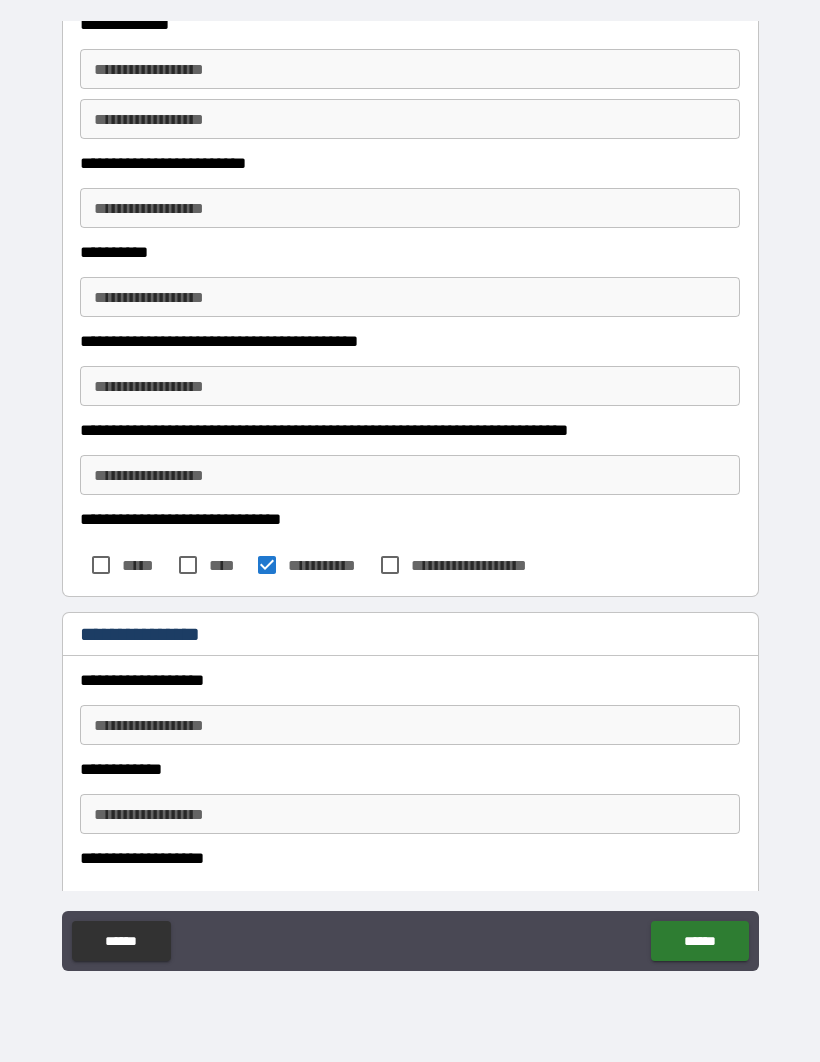 click on "**********" at bounding box center [410, 725] 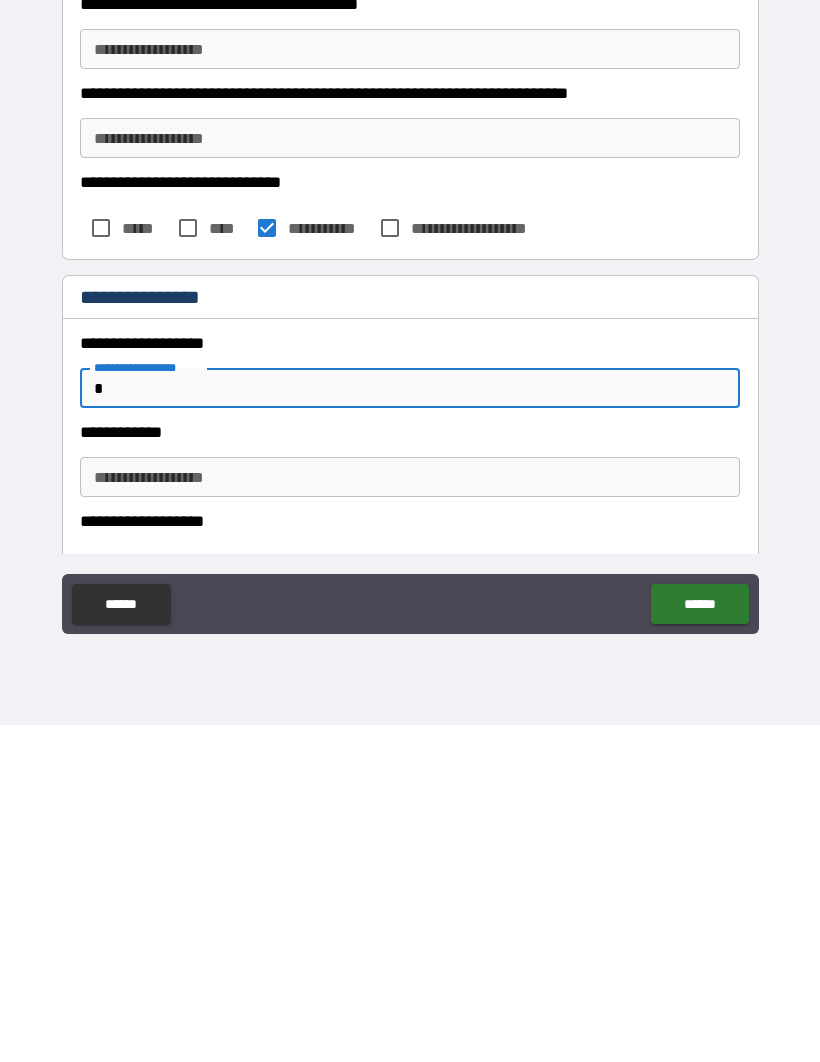 scroll, scrollTop: 69, scrollLeft: 0, axis: vertical 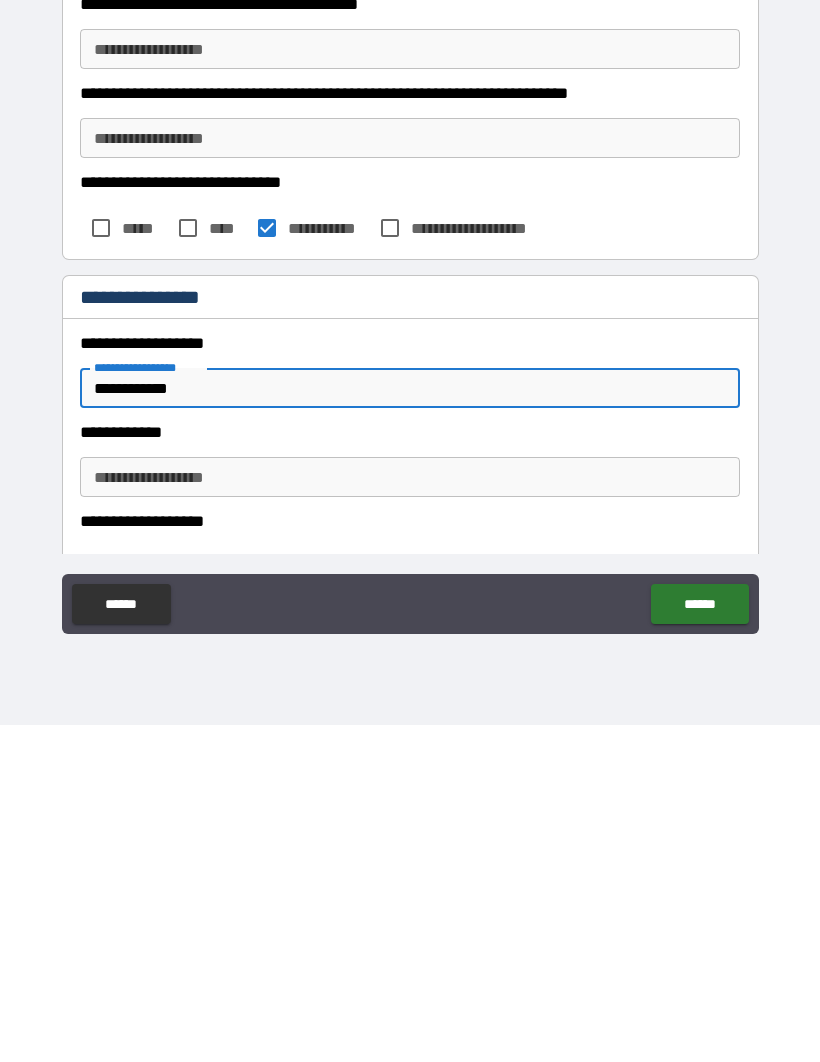 click on "**********" at bounding box center [410, 814] 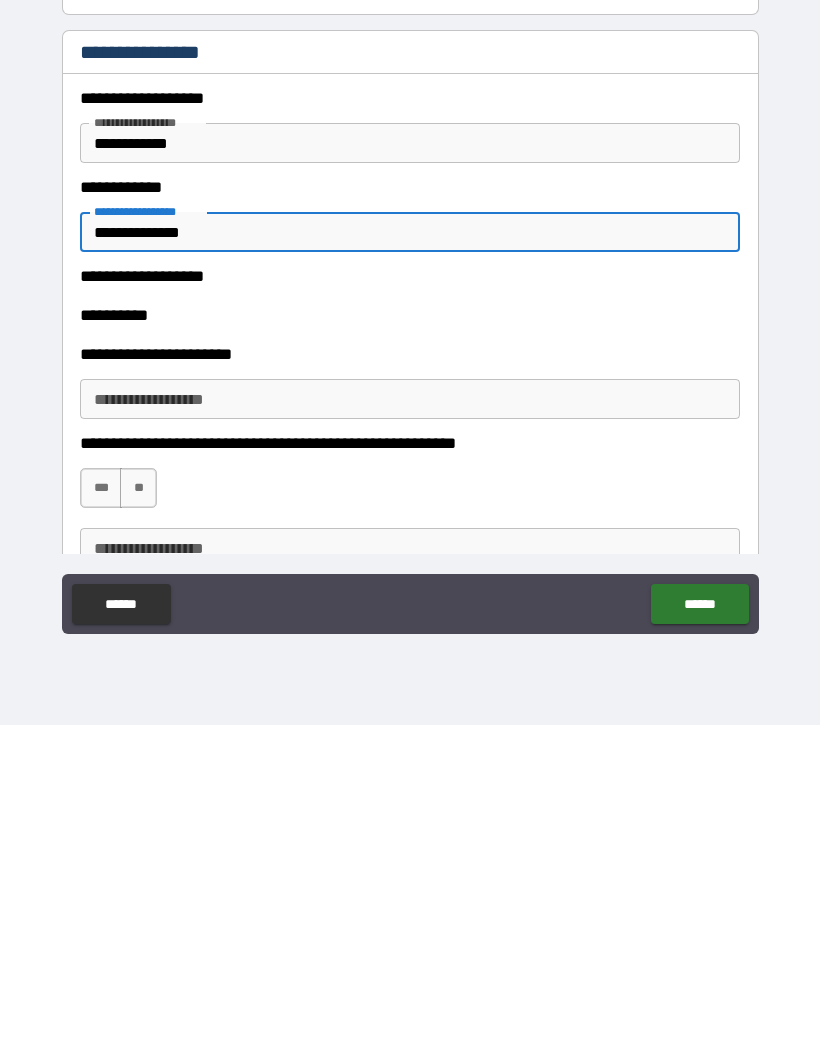 scroll, scrollTop: 3719, scrollLeft: 0, axis: vertical 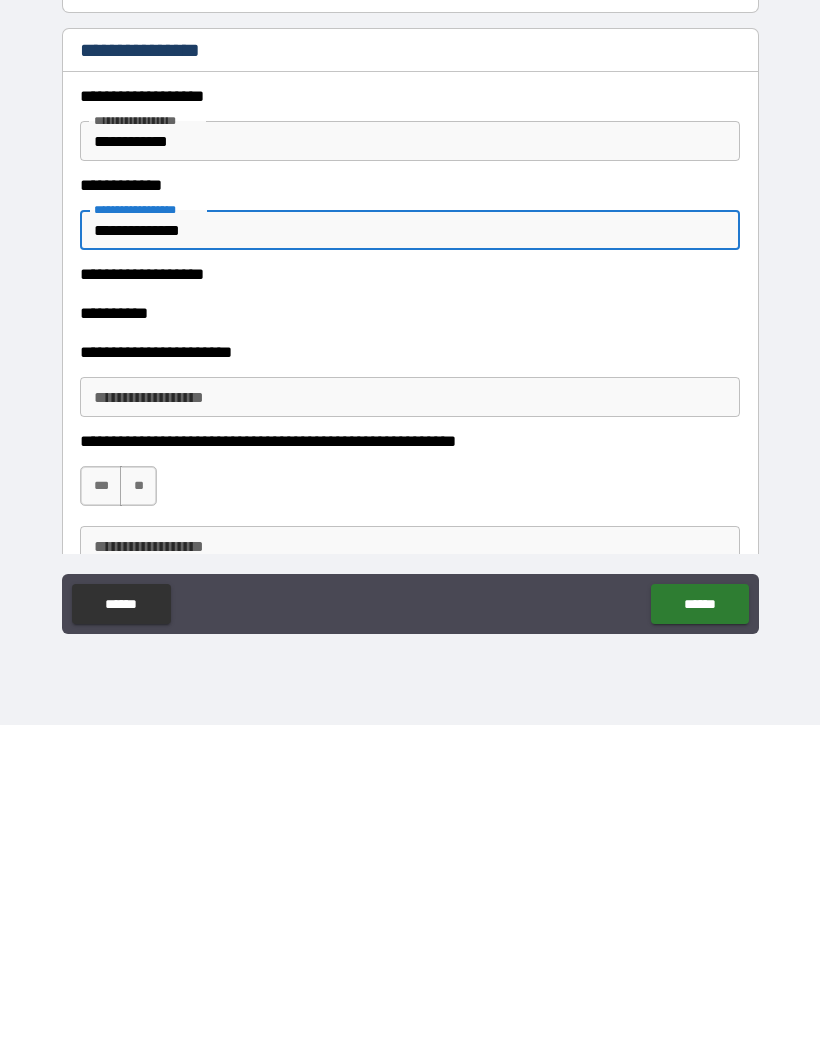 click on "**********" at bounding box center (410, 650) 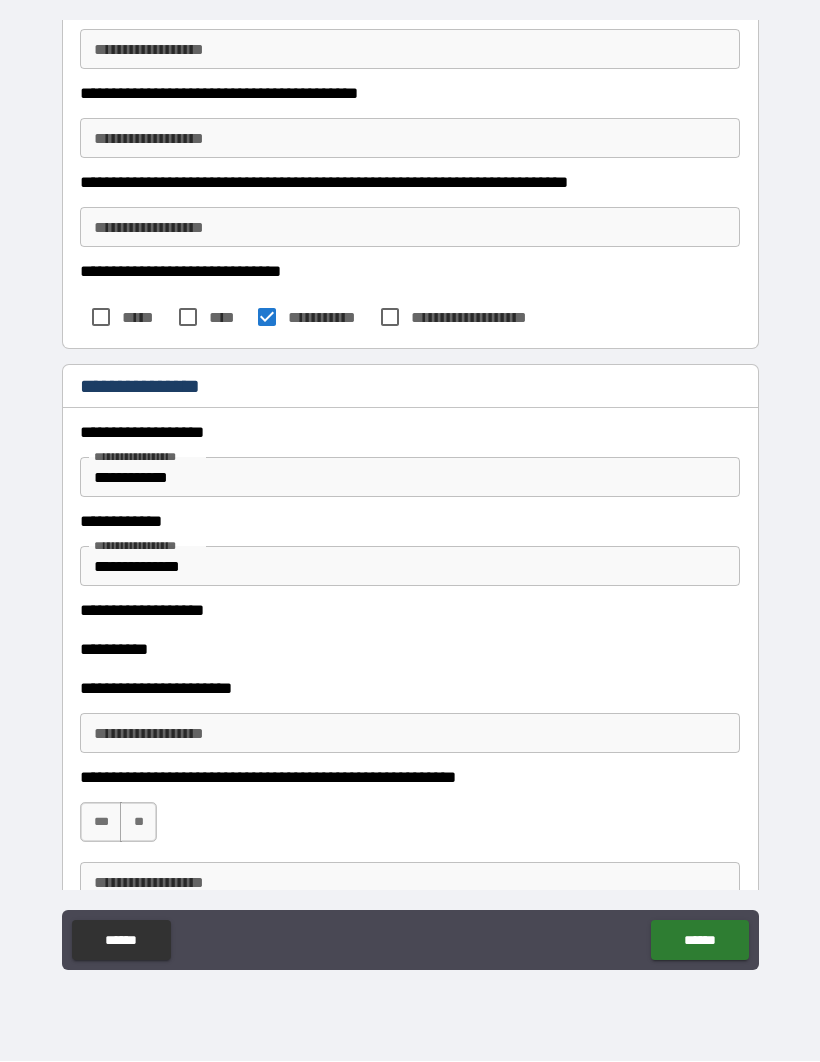 click on "**********" at bounding box center [410, 611] 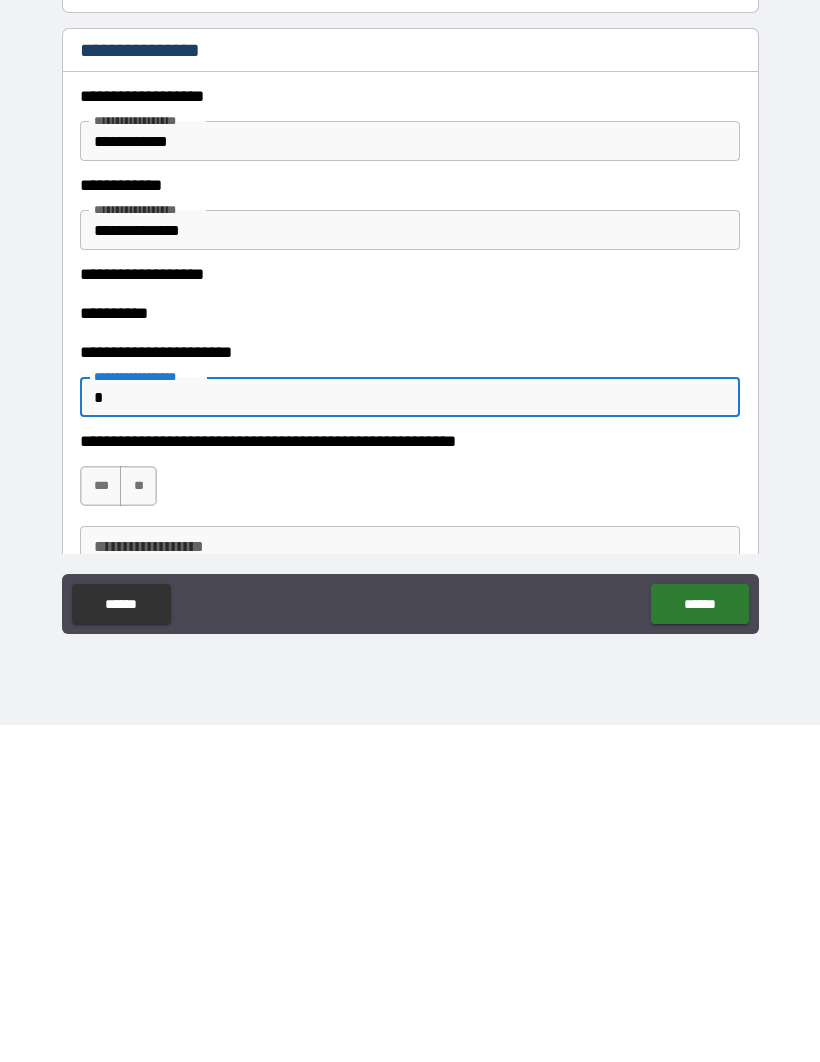scroll, scrollTop: 69, scrollLeft: 0, axis: vertical 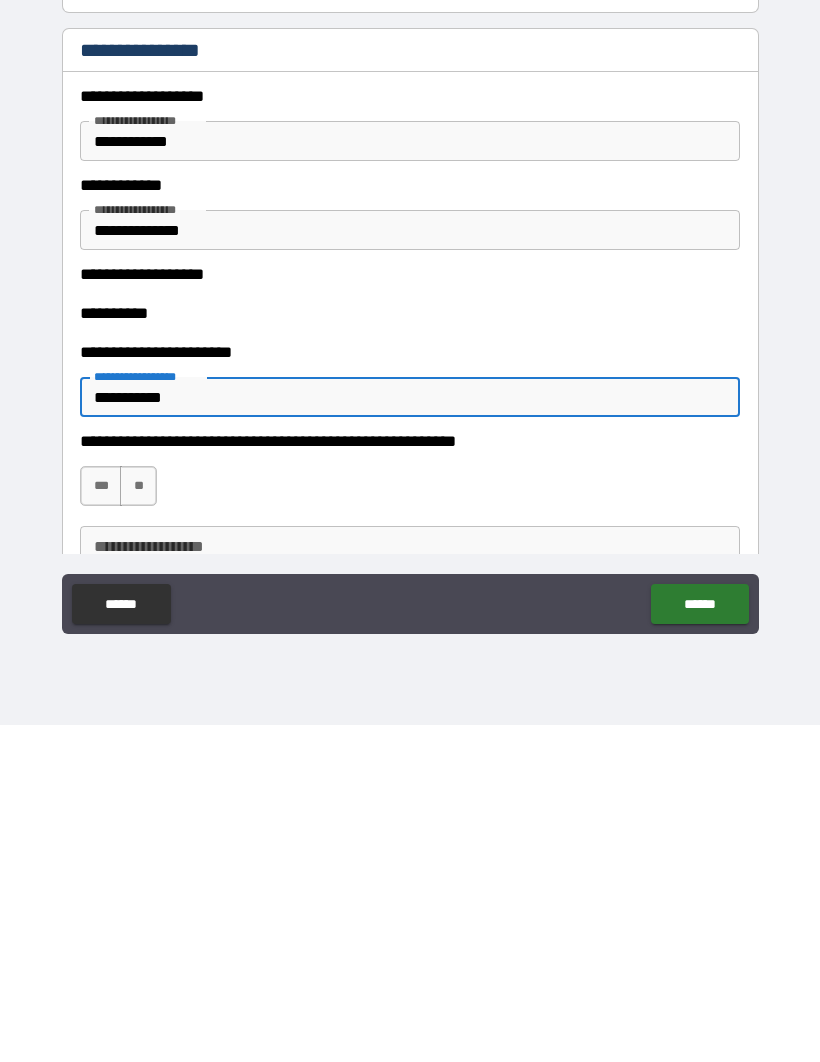 click on "**" at bounding box center [138, 823] 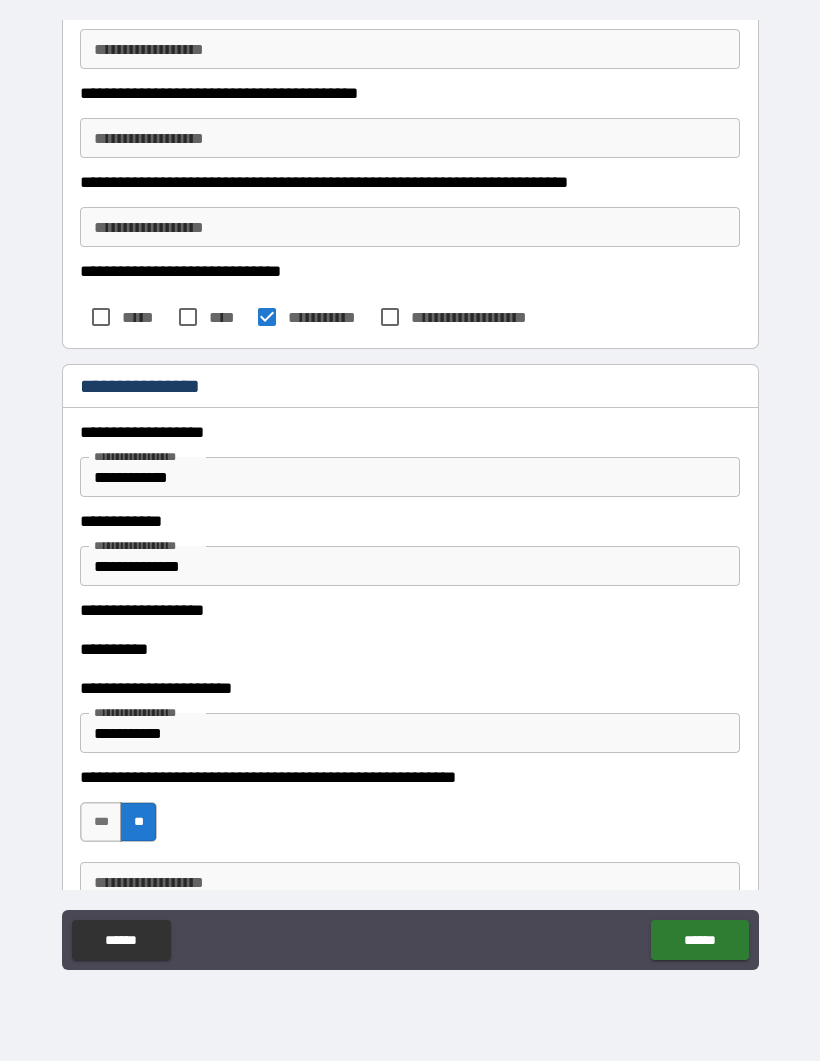 click on "******" at bounding box center [699, 941] 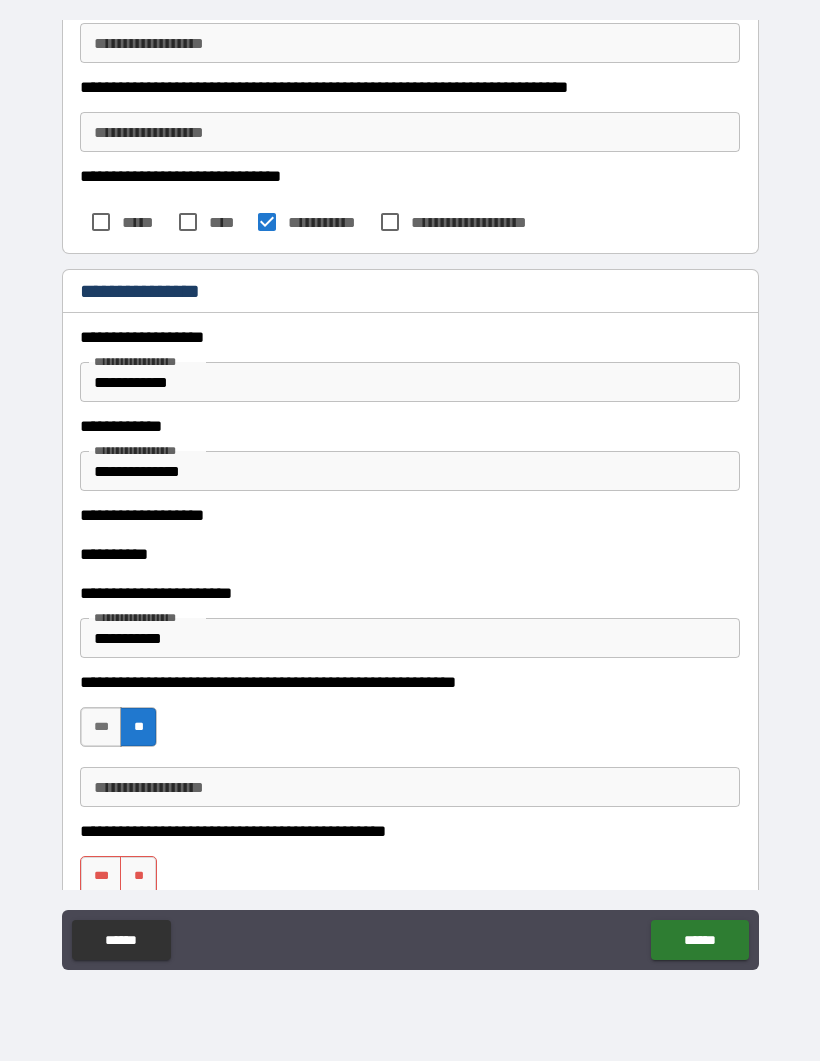 scroll, scrollTop: 3814, scrollLeft: 0, axis: vertical 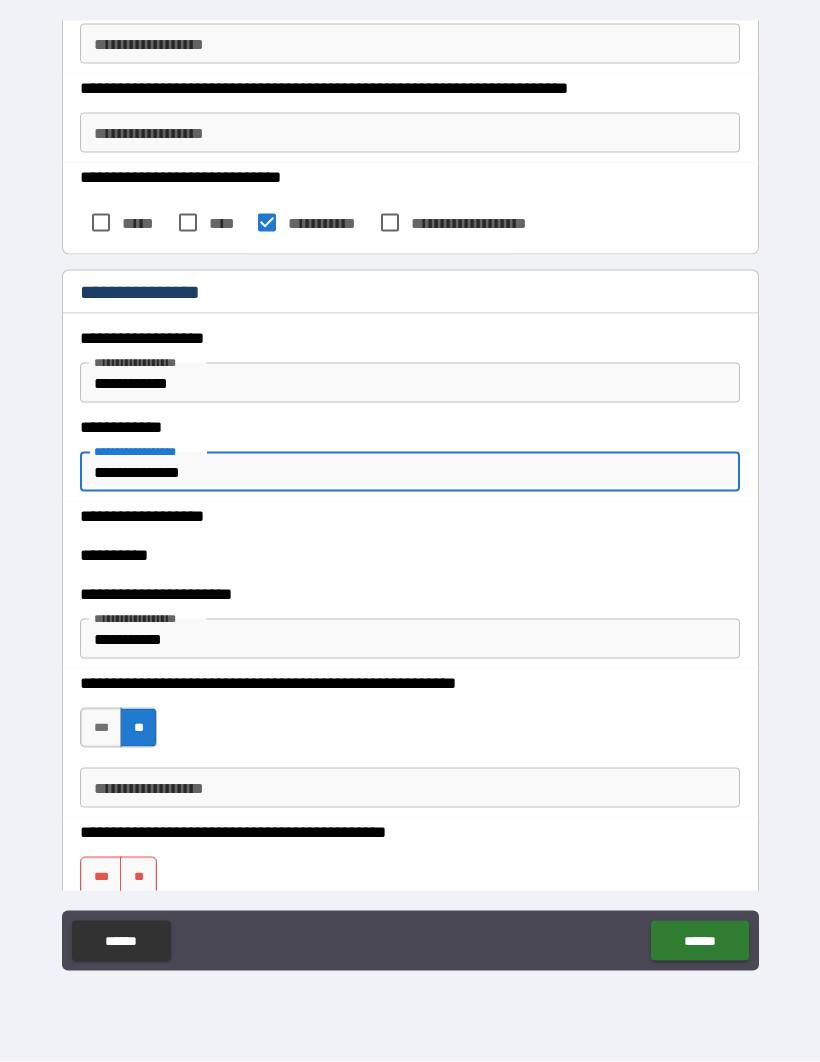 click on "**********" at bounding box center (410, 555) 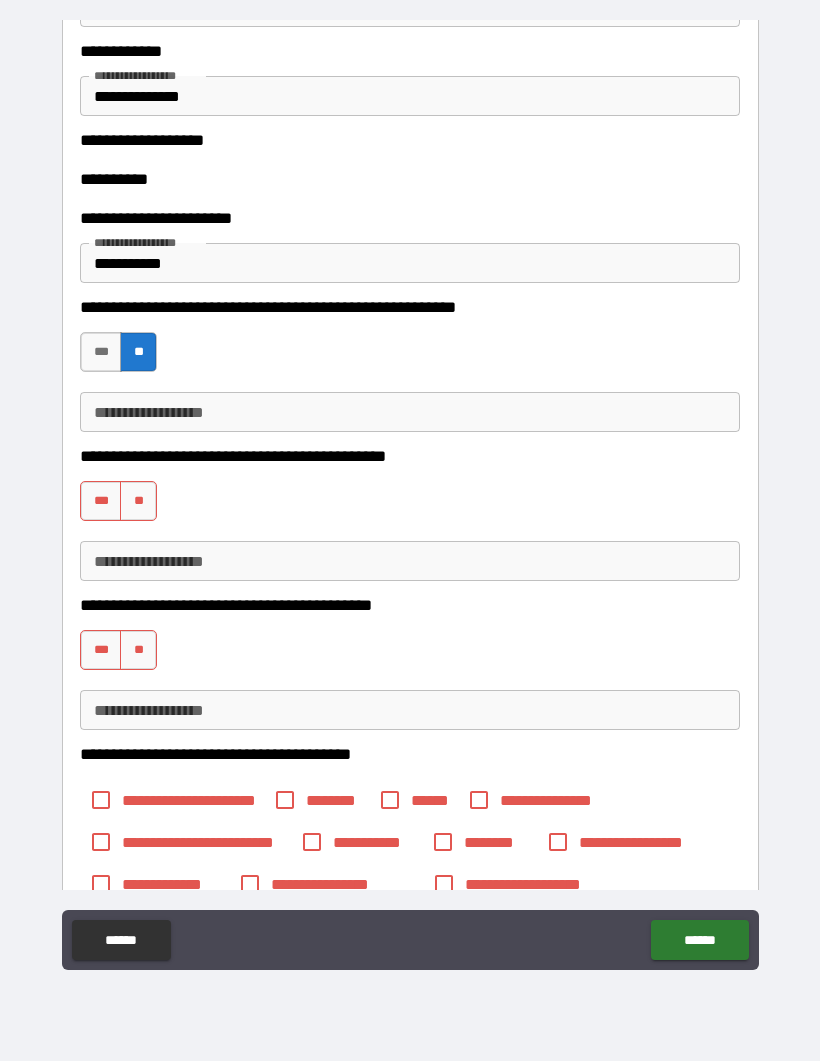scroll, scrollTop: 4189, scrollLeft: 0, axis: vertical 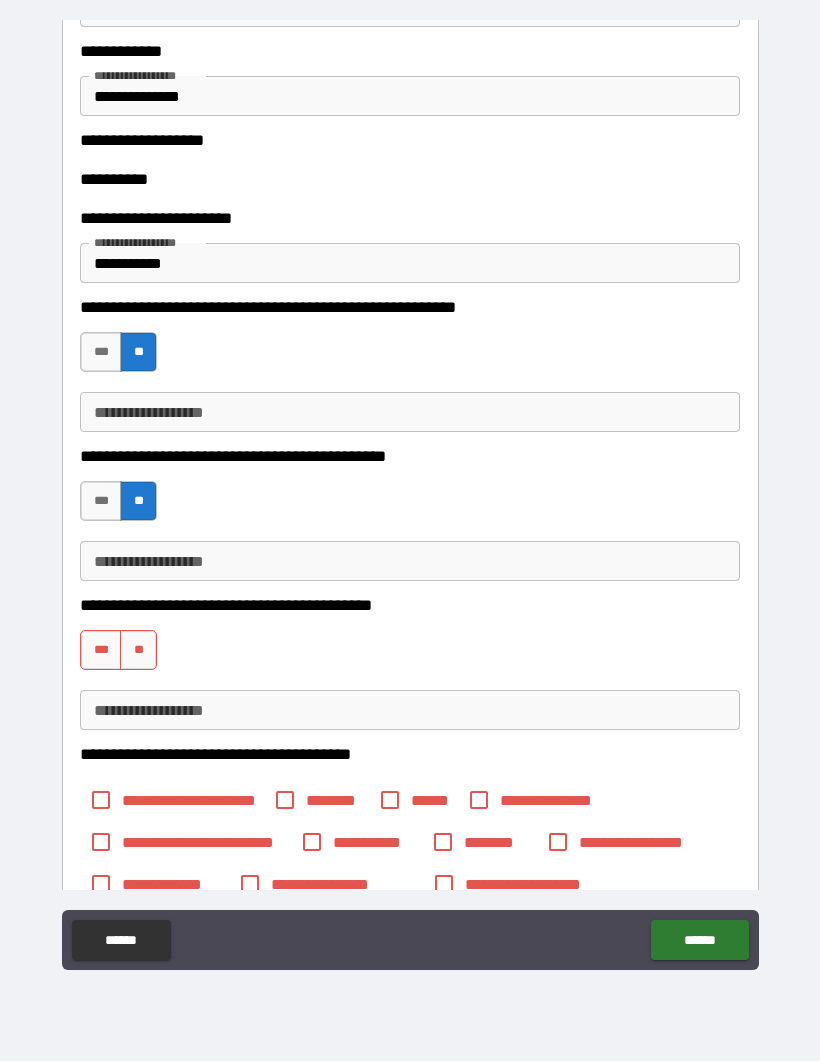 click on "***" at bounding box center [101, 651] 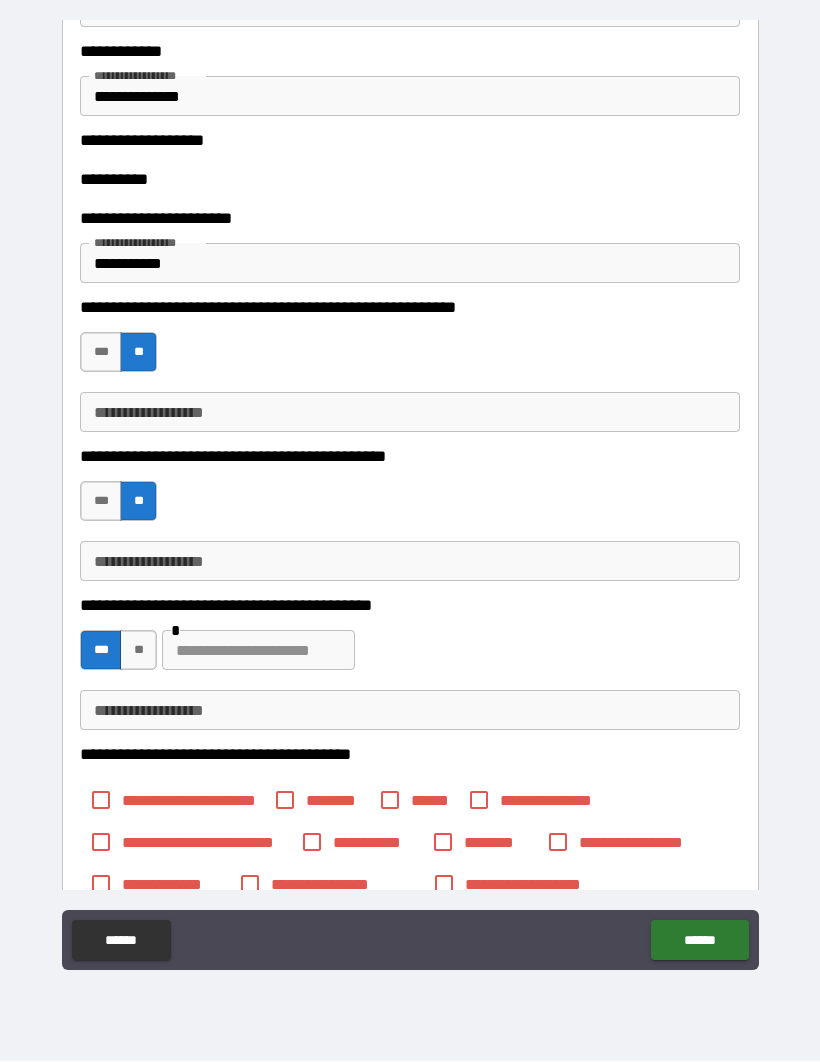 click at bounding box center (258, 651) 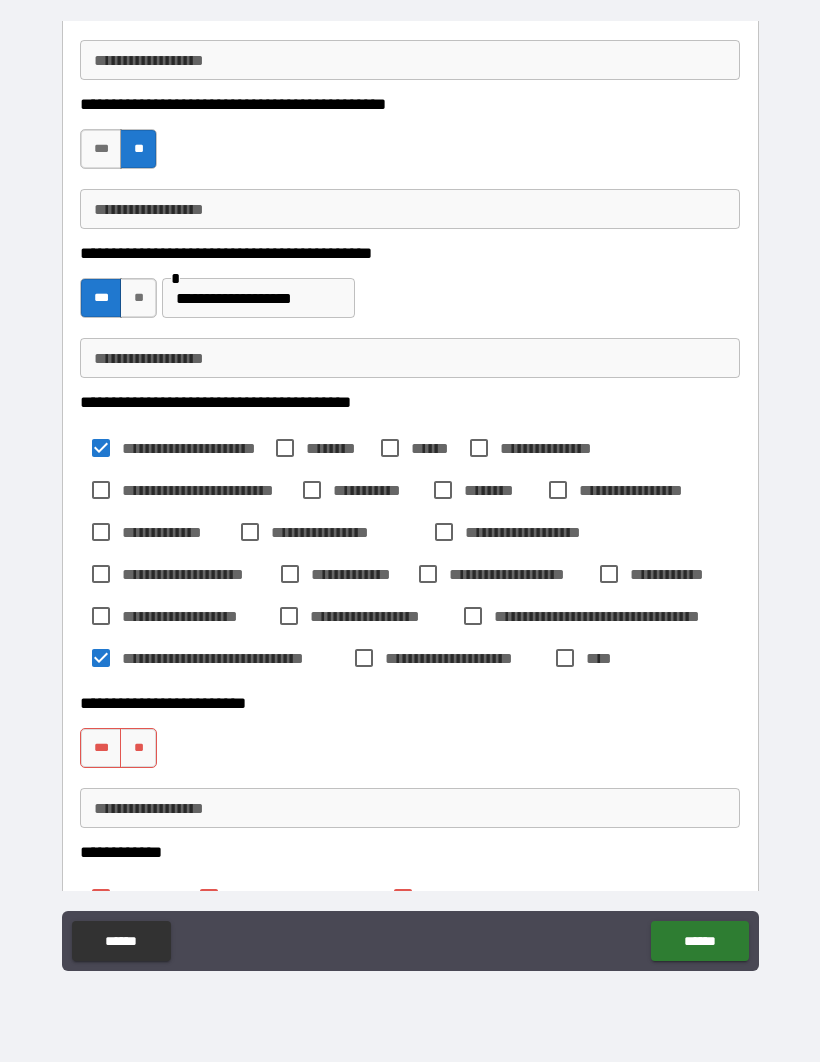 scroll, scrollTop: 4558, scrollLeft: 0, axis: vertical 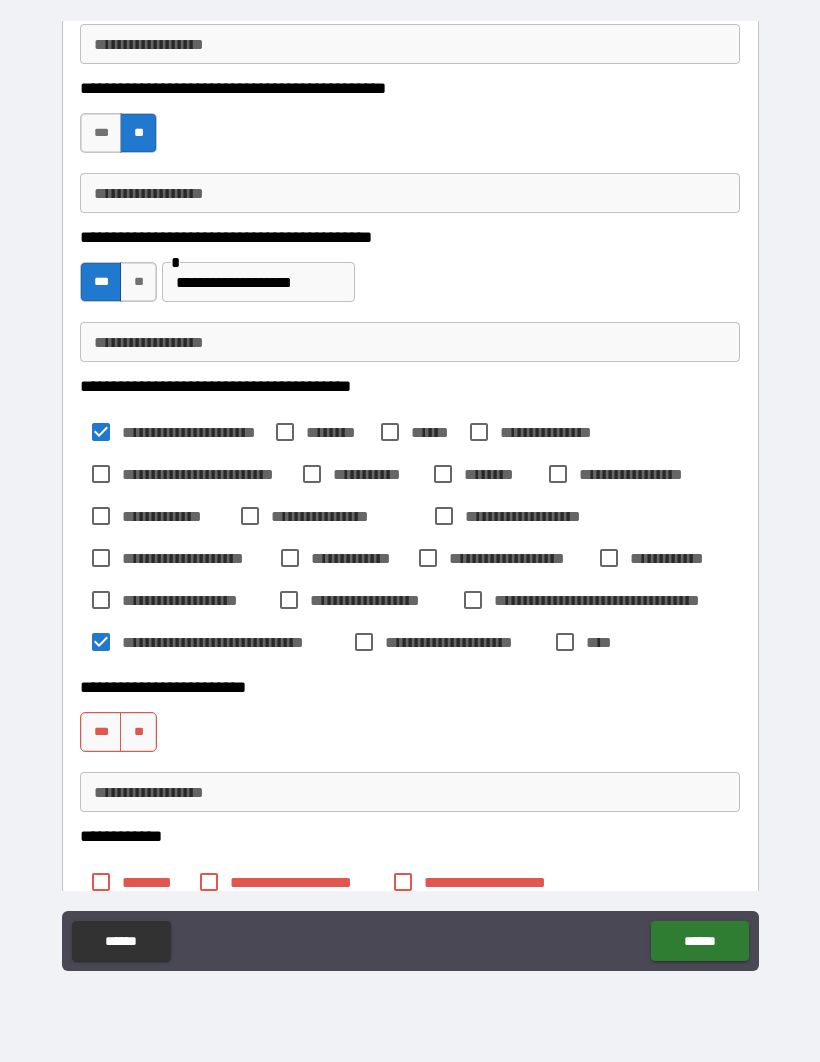 click on "**" at bounding box center (138, 732) 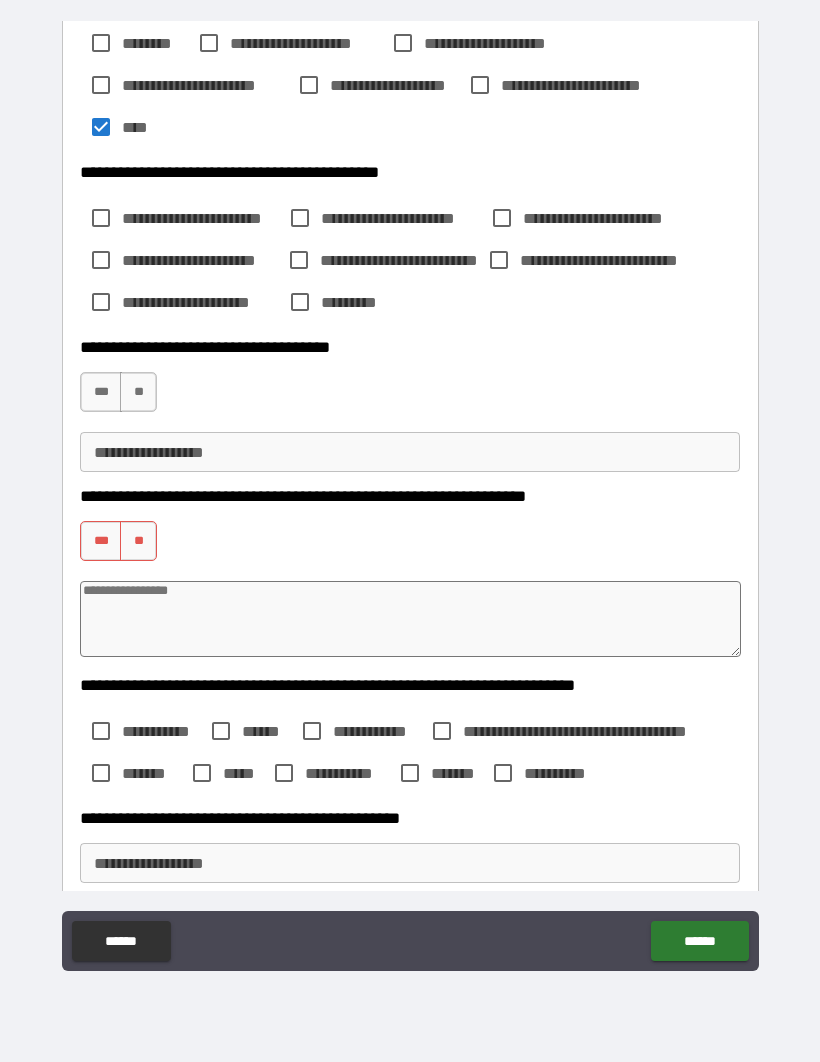 scroll, scrollTop: 5398, scrollLeft: 0, axis: vertical 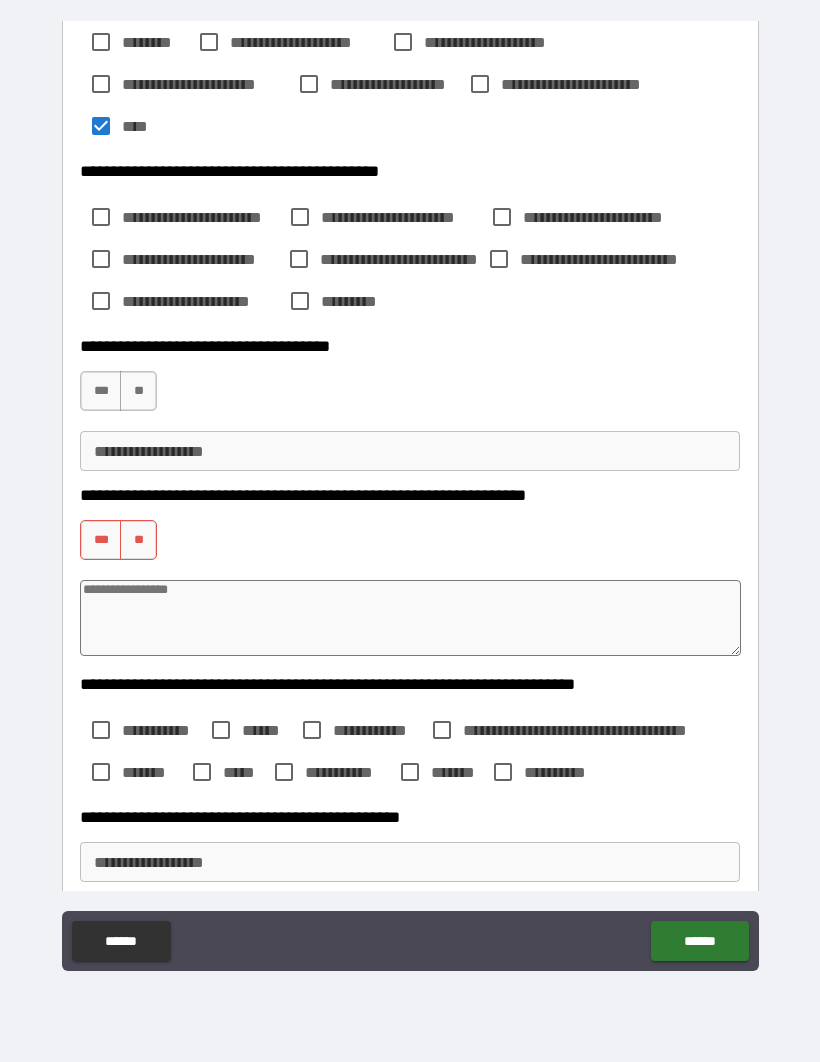 click on "**" at bounding box center [138, 391] 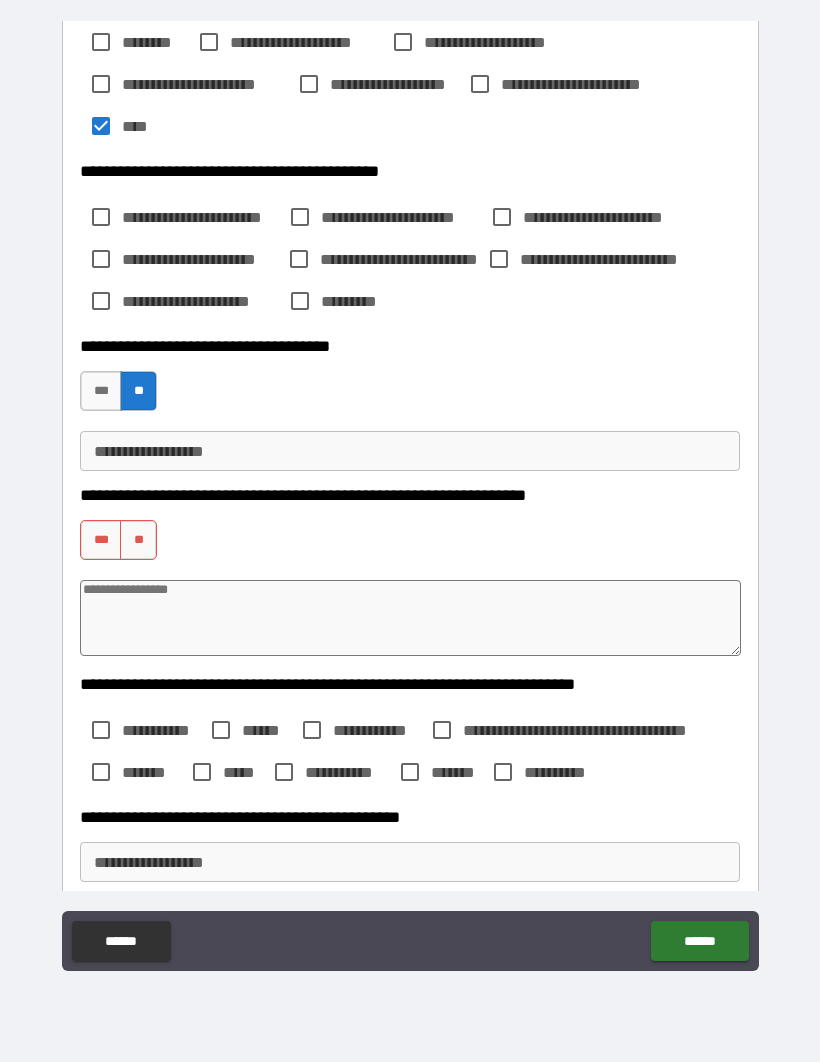 click on "**" at bounding box center [138, 540] 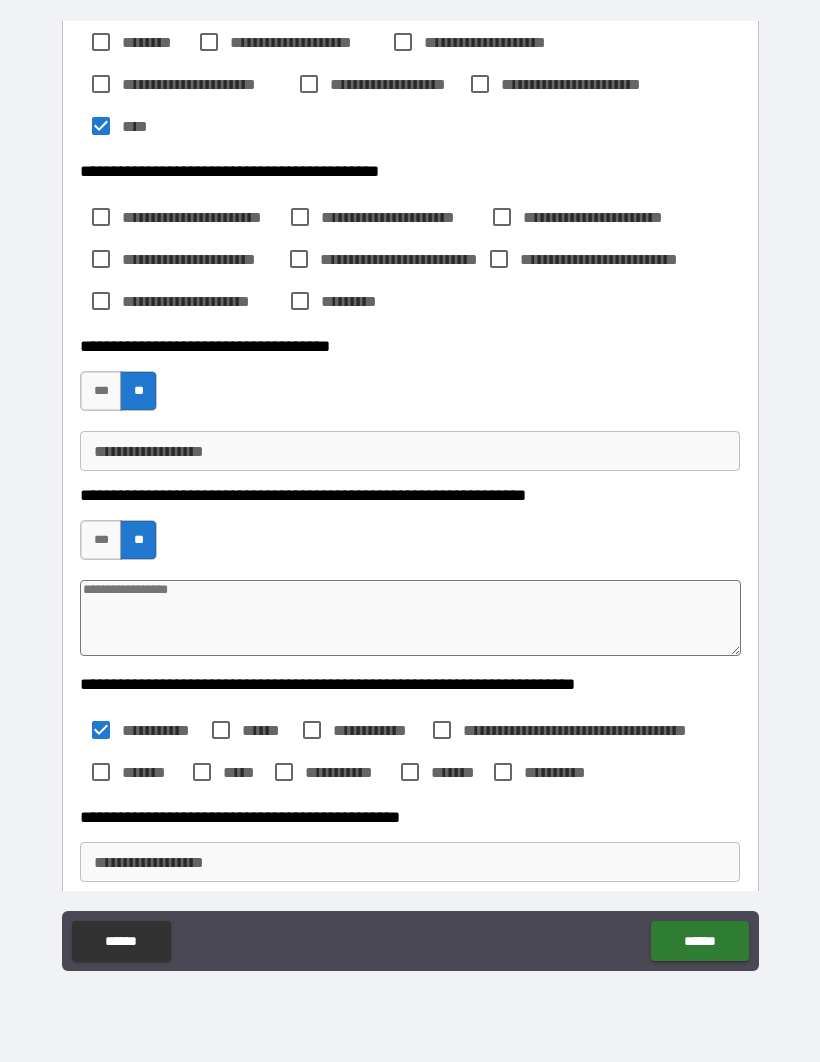 click on "**********" at bounding box center [410, 862] 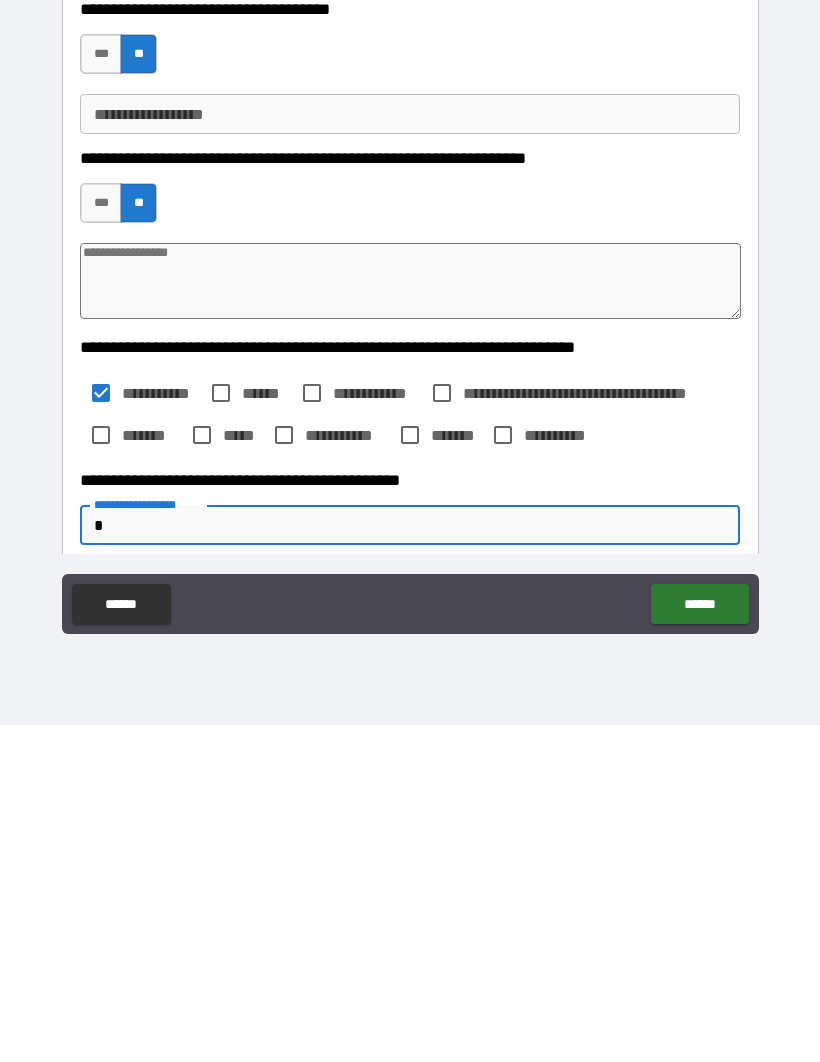 scroll, scrollTop: 69, scrollLeft: 0, axis: vertical 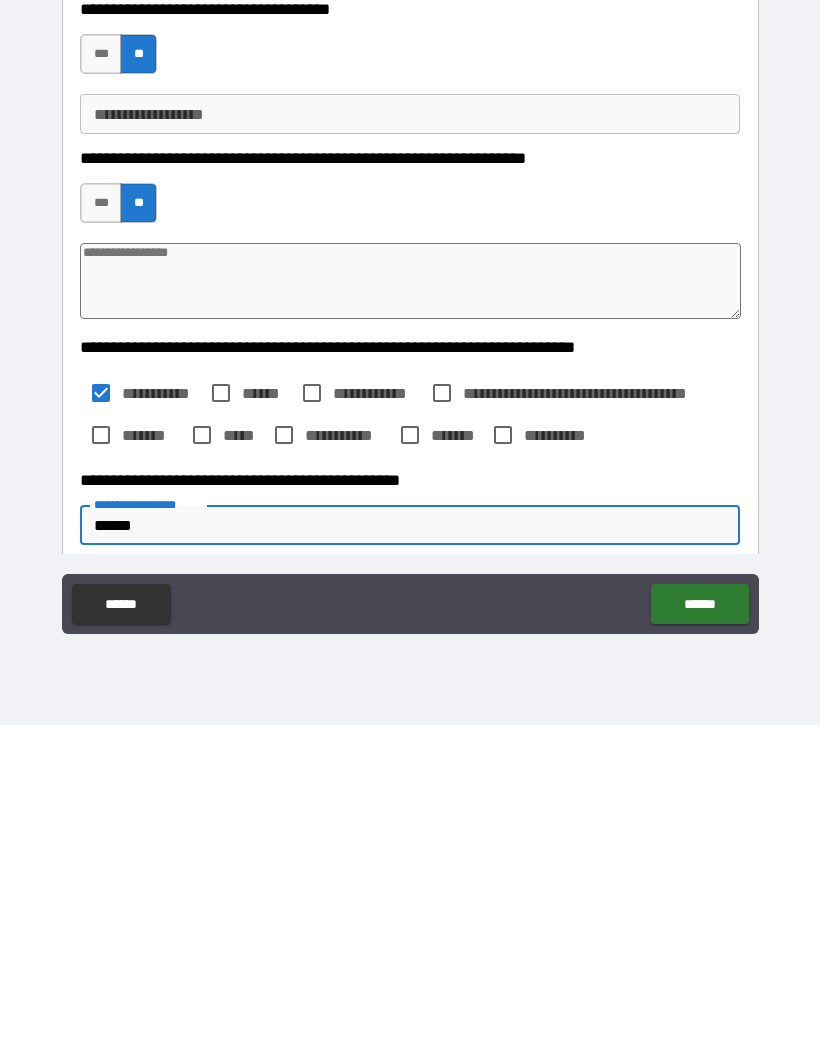 click on "******" at bounding box center [699, 941] 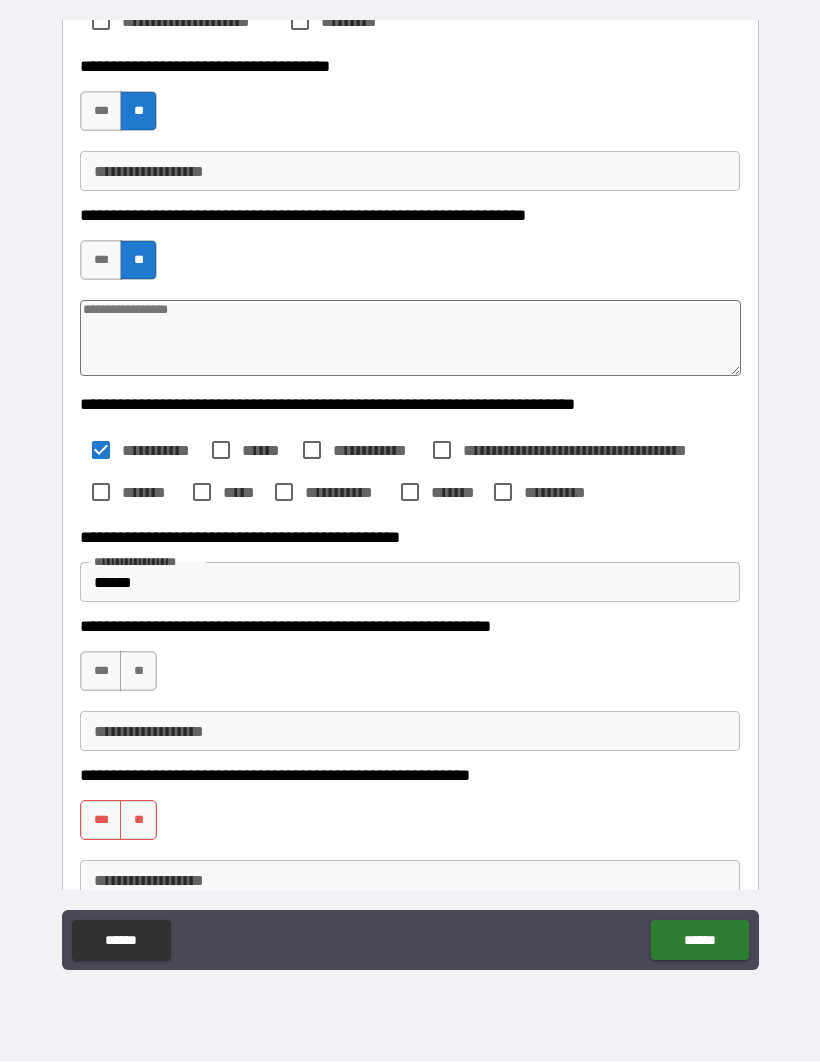 scroll, scrollTop: 5678, scrollLeft: 0, axis: vertical 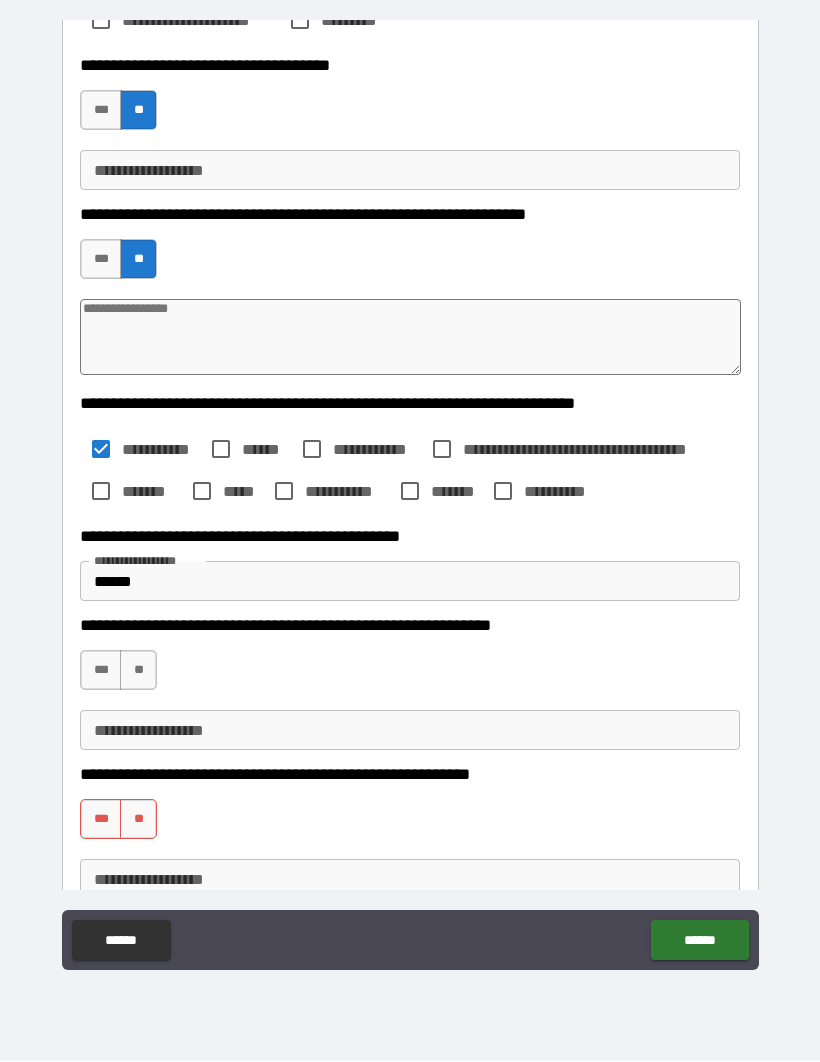 click on "**" at bounding box center (138, 671) 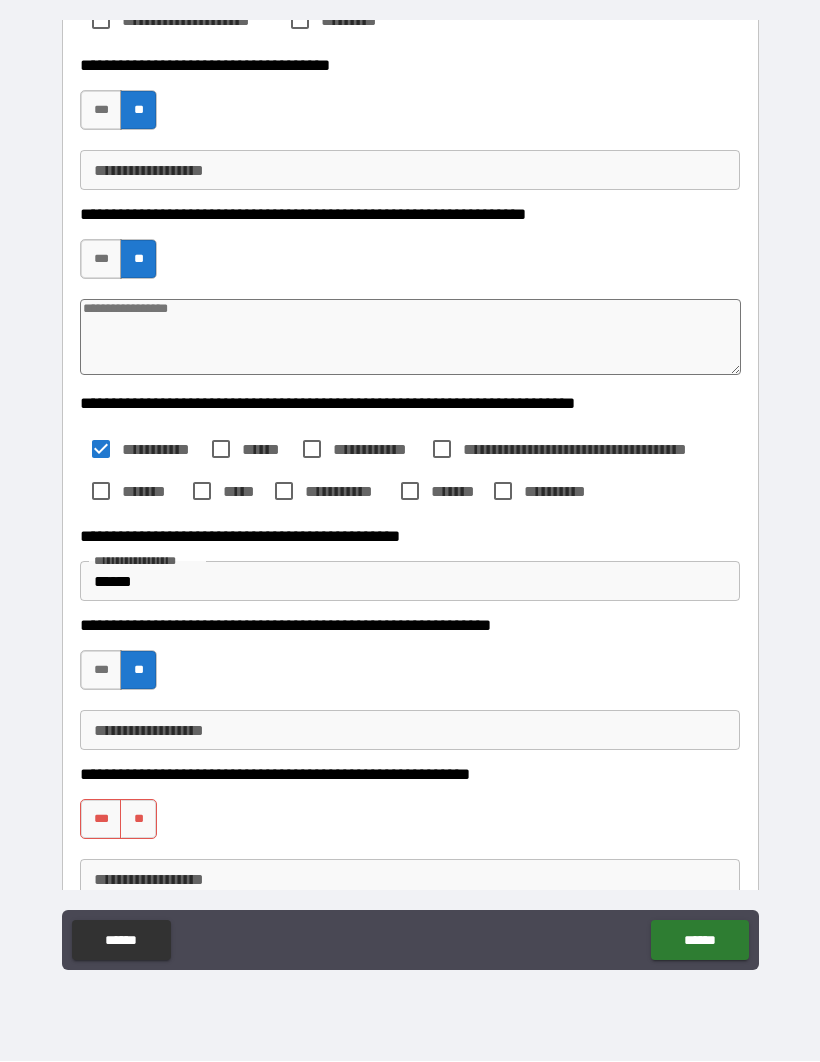 click on "***" at bounding box center [101, 820] 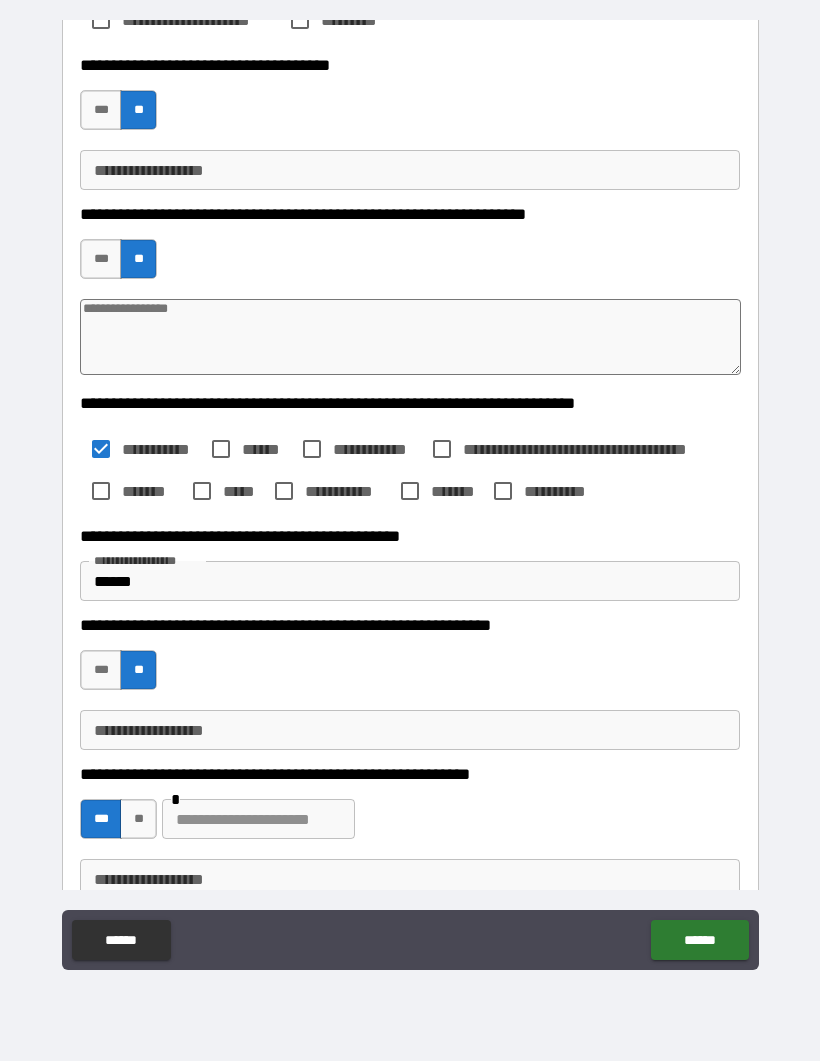 click at bounding box center (258, 820) 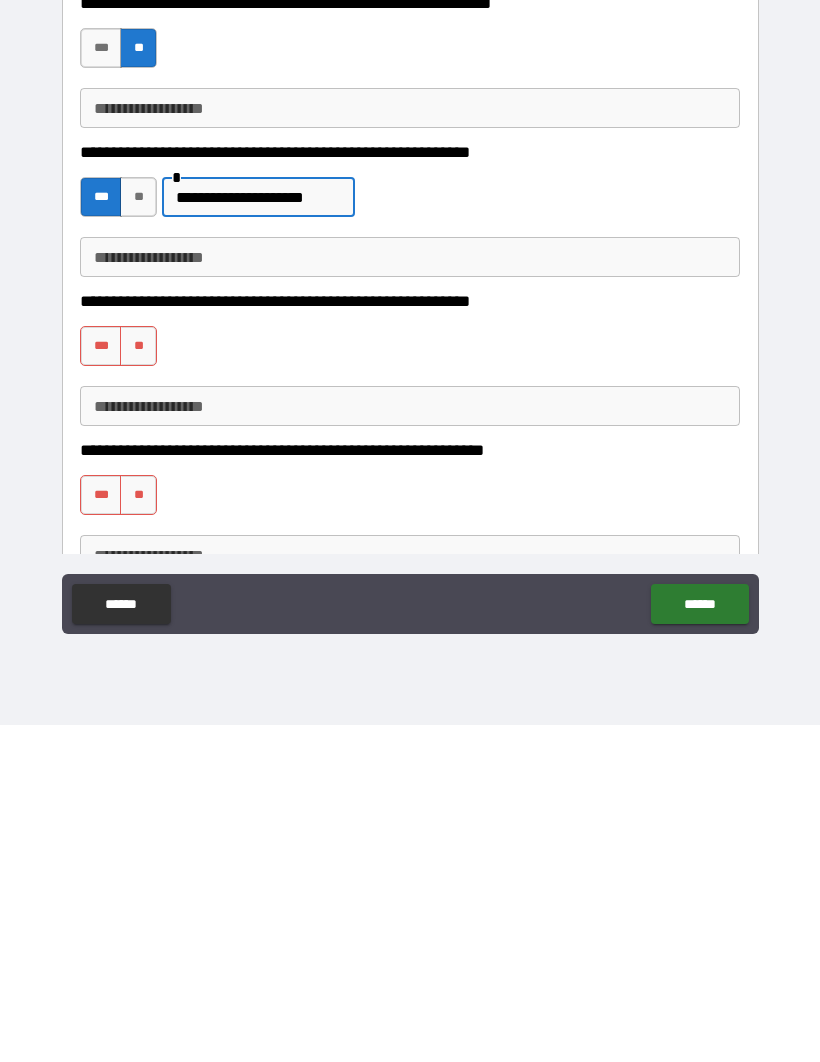 scroll, scrollTop: 5962, scrollLeft: 0, axis: vertical 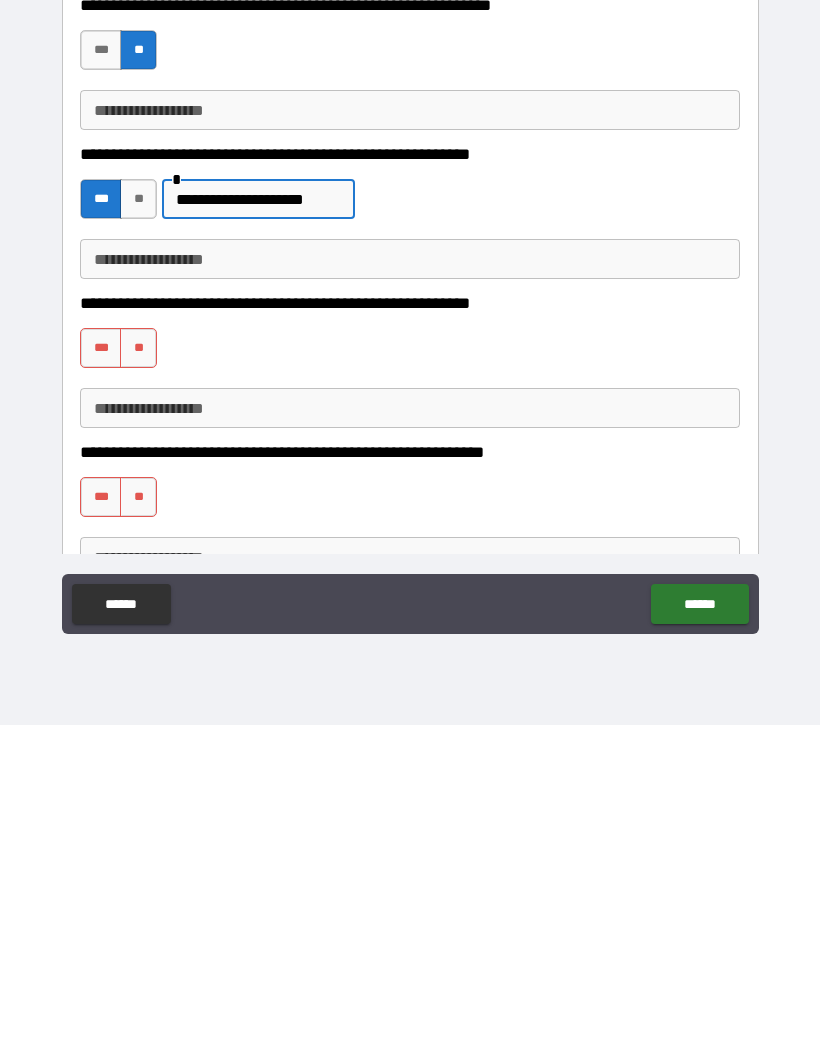 click on "***" at bounding box center (101, 685) 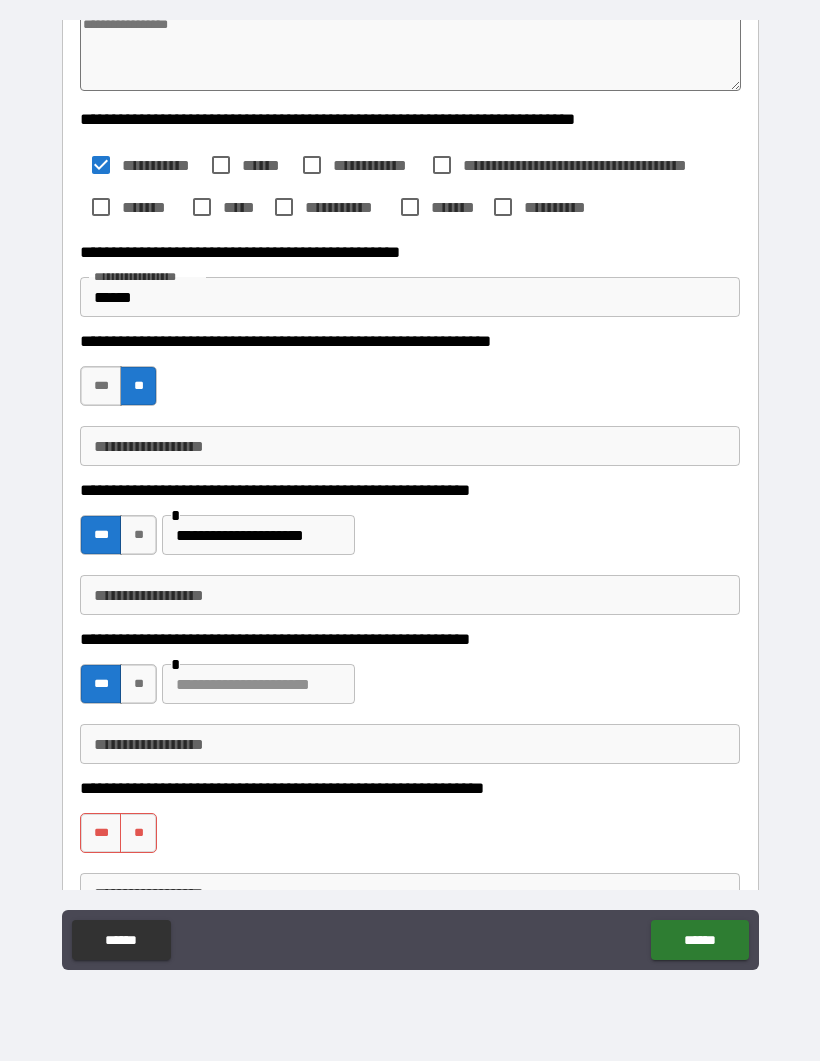 click at bounding box center [258, 685] 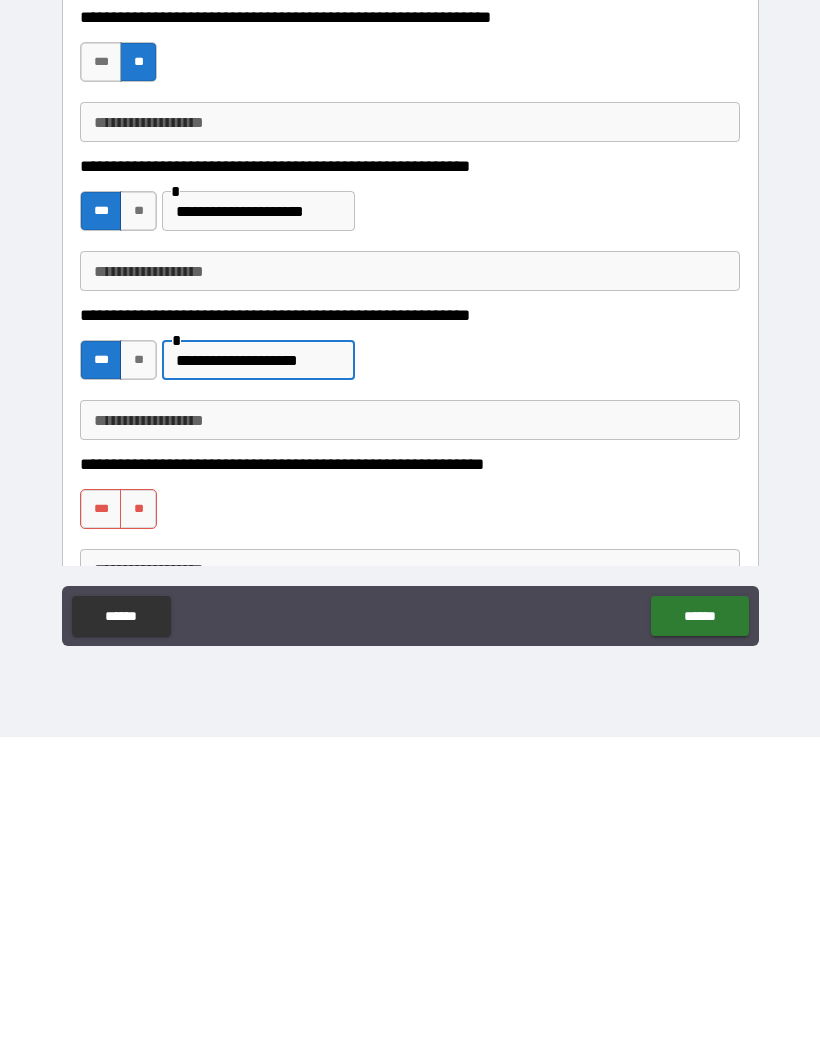 click on "**" at bounding box center [138, 834] 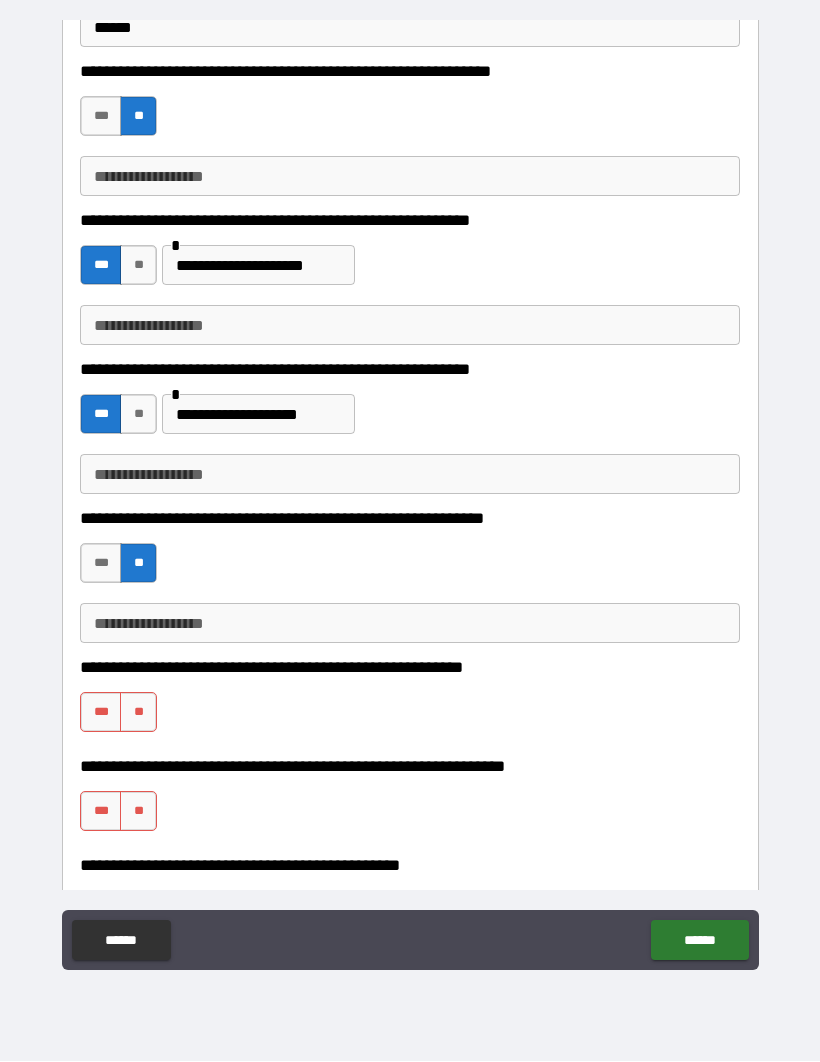 scroll, scrollTop: 6233, scrollLeft: 0, axis: vertical 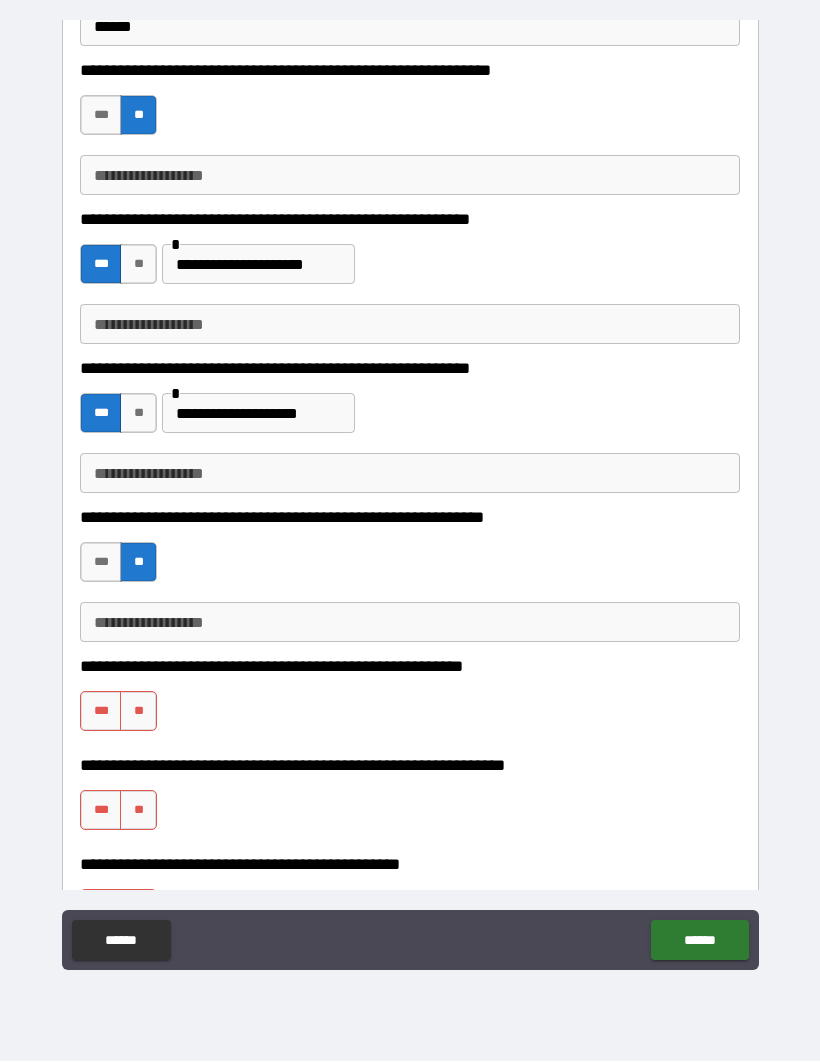 click on "**" at bounding box center (138, 712) 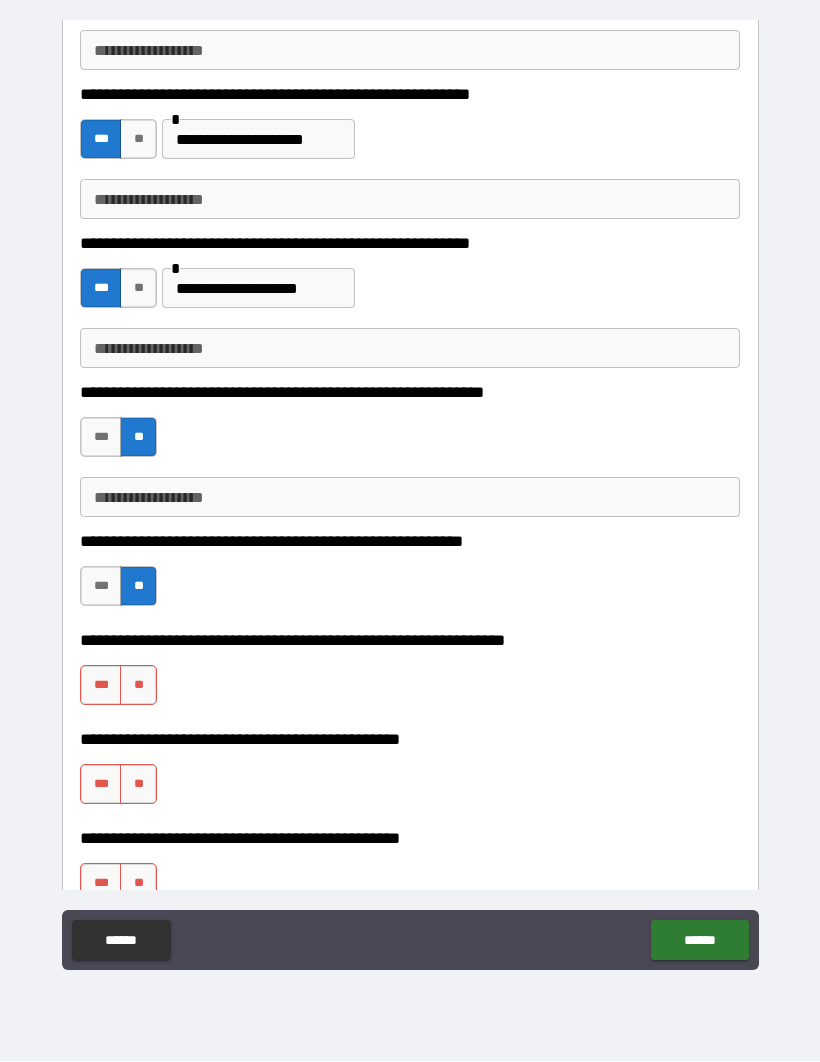 scroll, scrollTop: 6361, scrollLeft: 0, axis: vertical 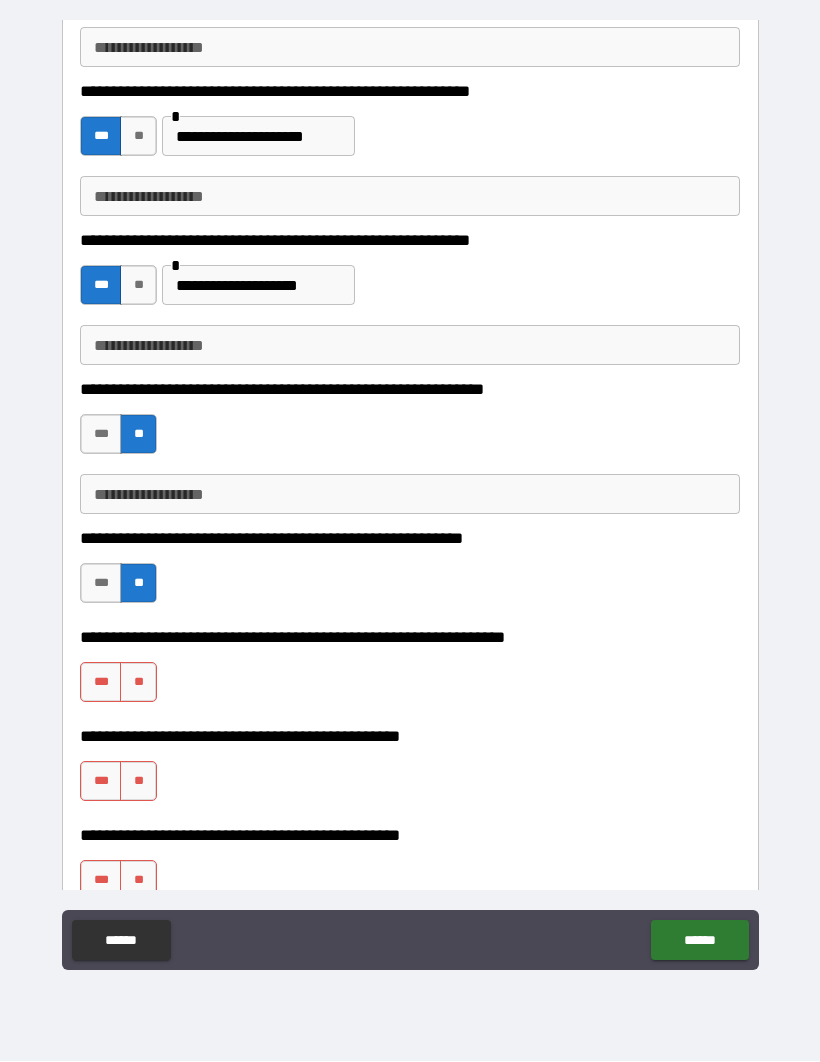 click on "***" at bounding box center [101, 683] 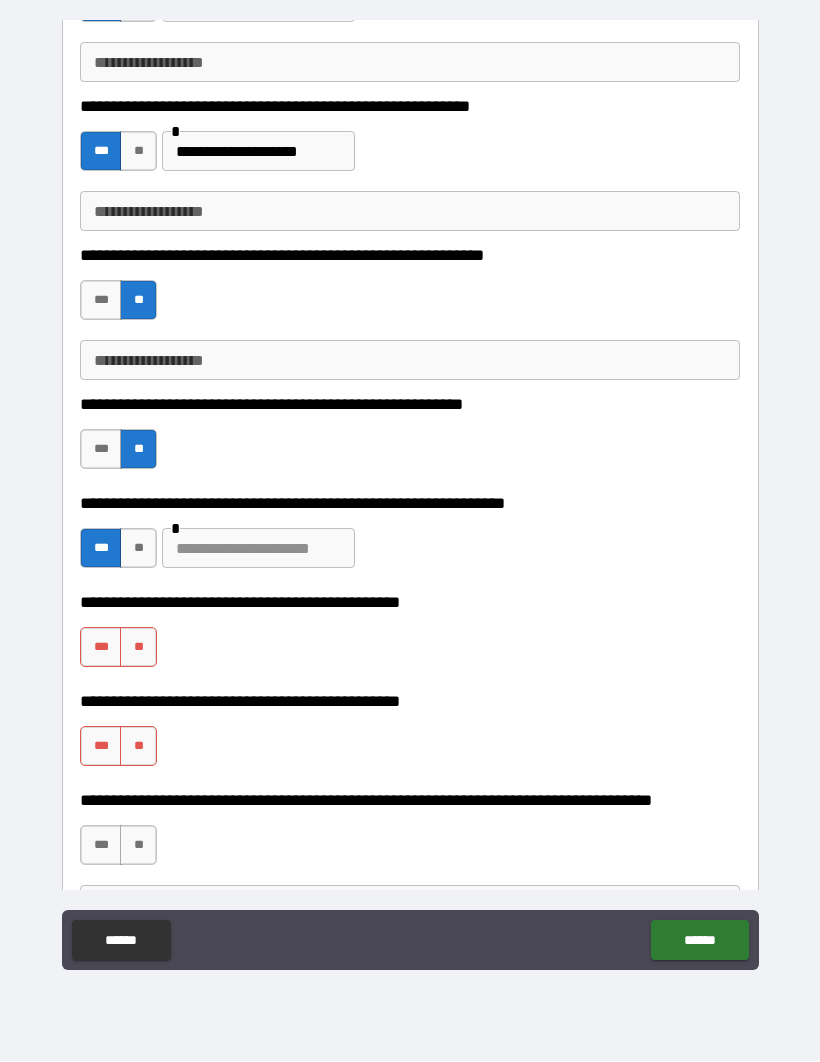 scroll, scrollTop: 6500, scrollLeft: 0, axis: vertical 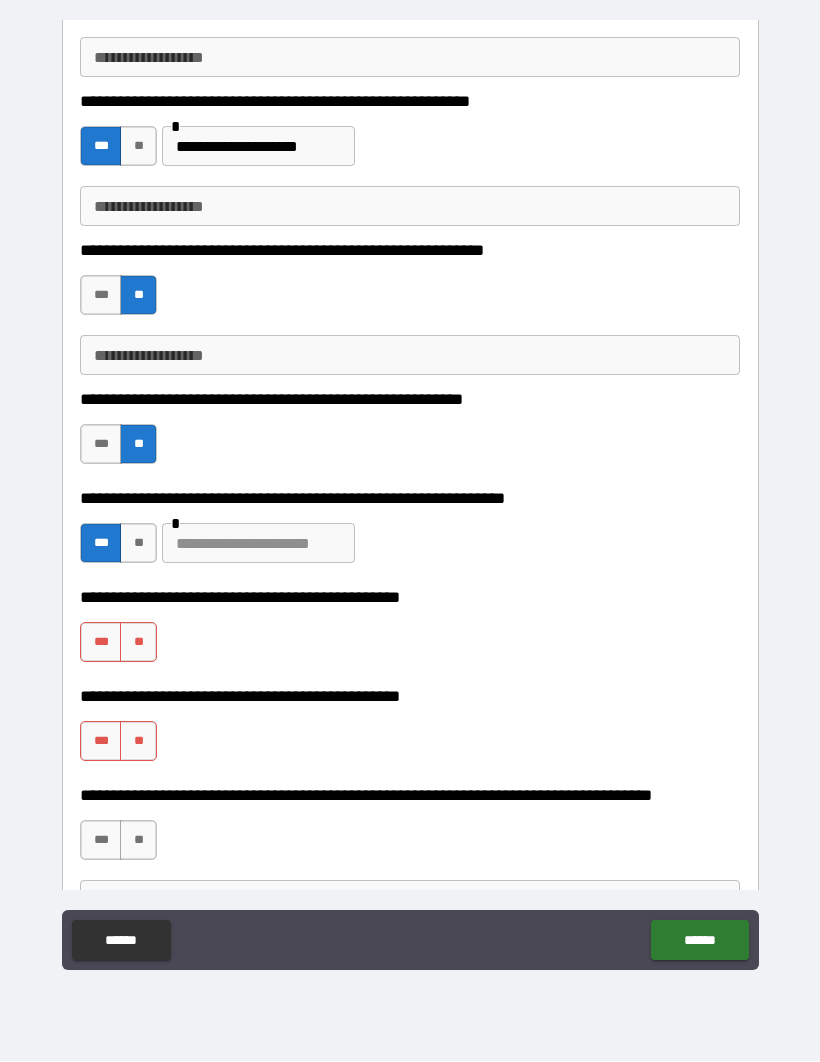 click on "**" at bounding box center (138, 643) 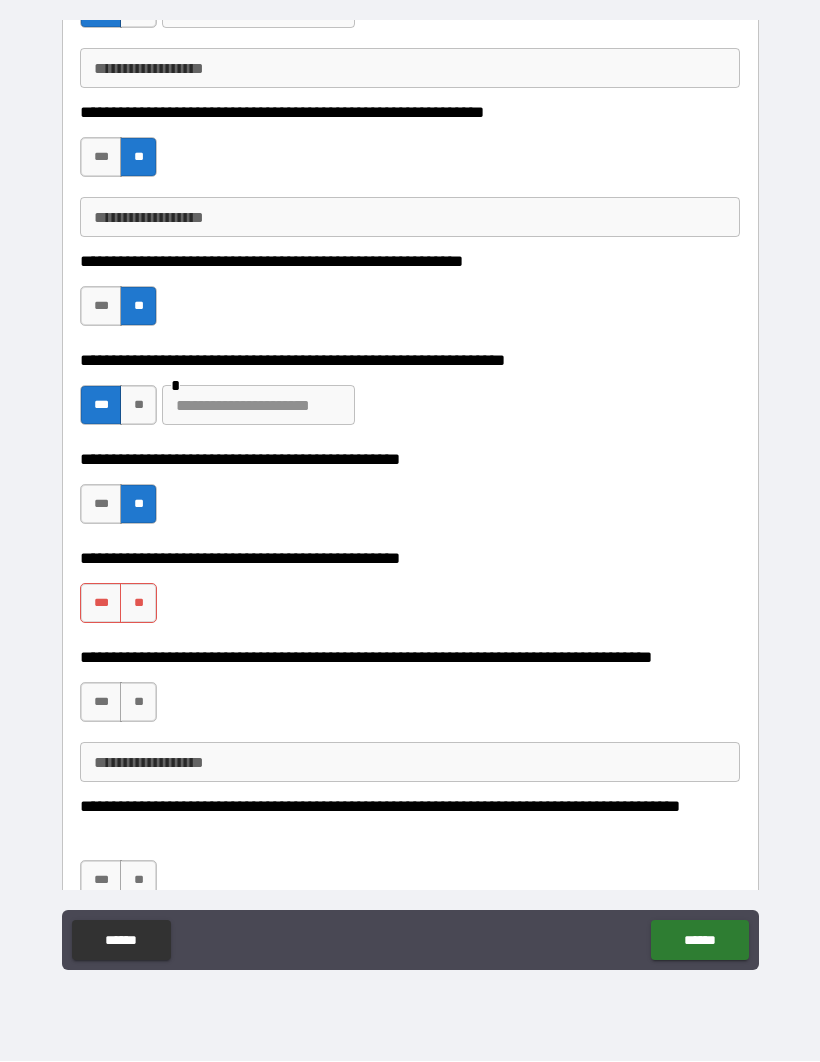 scroll, scrollTop: 6644, scrollLeft: 0, axis: vertical 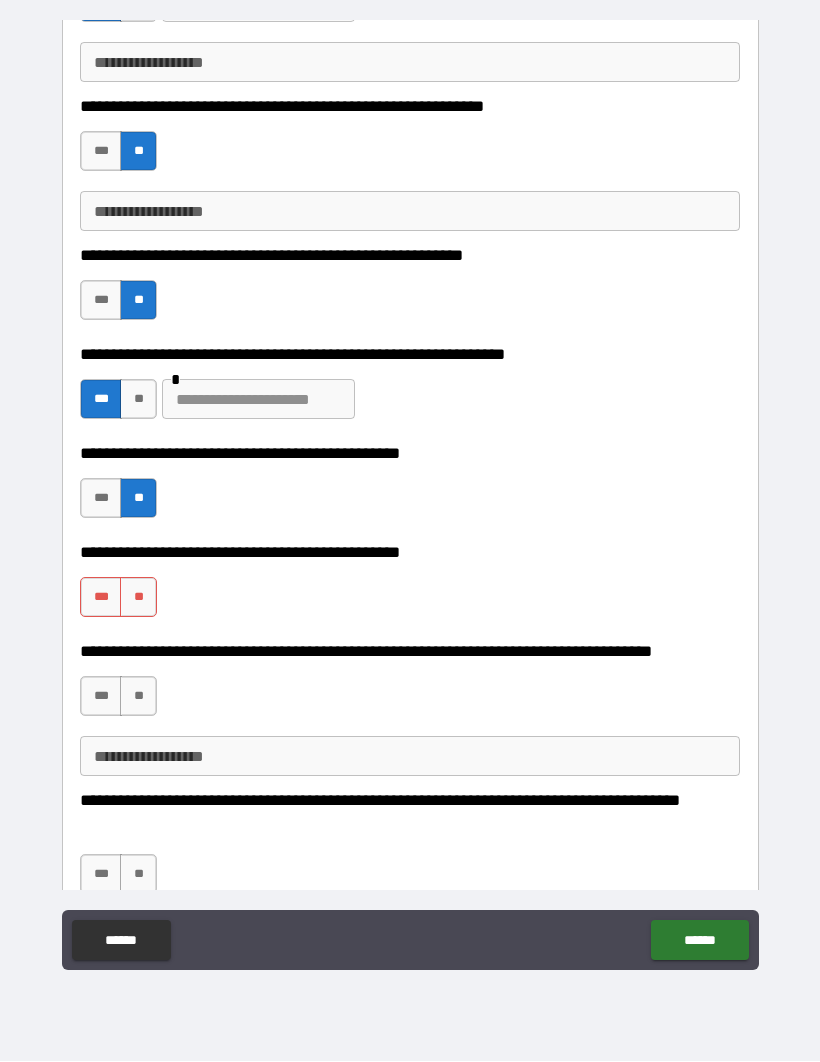 click on "**" at bounding box center [138, 598] 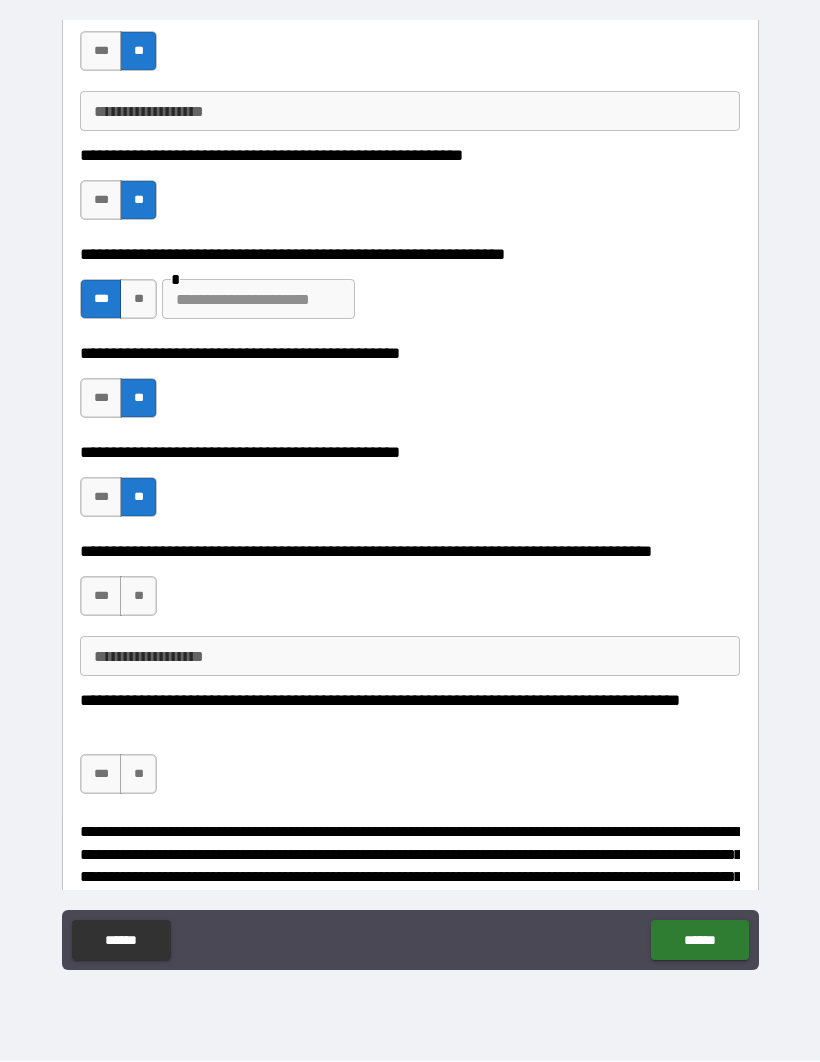 scroll, scrollTop: 6748, scrollLeft: 0, axis: vertical 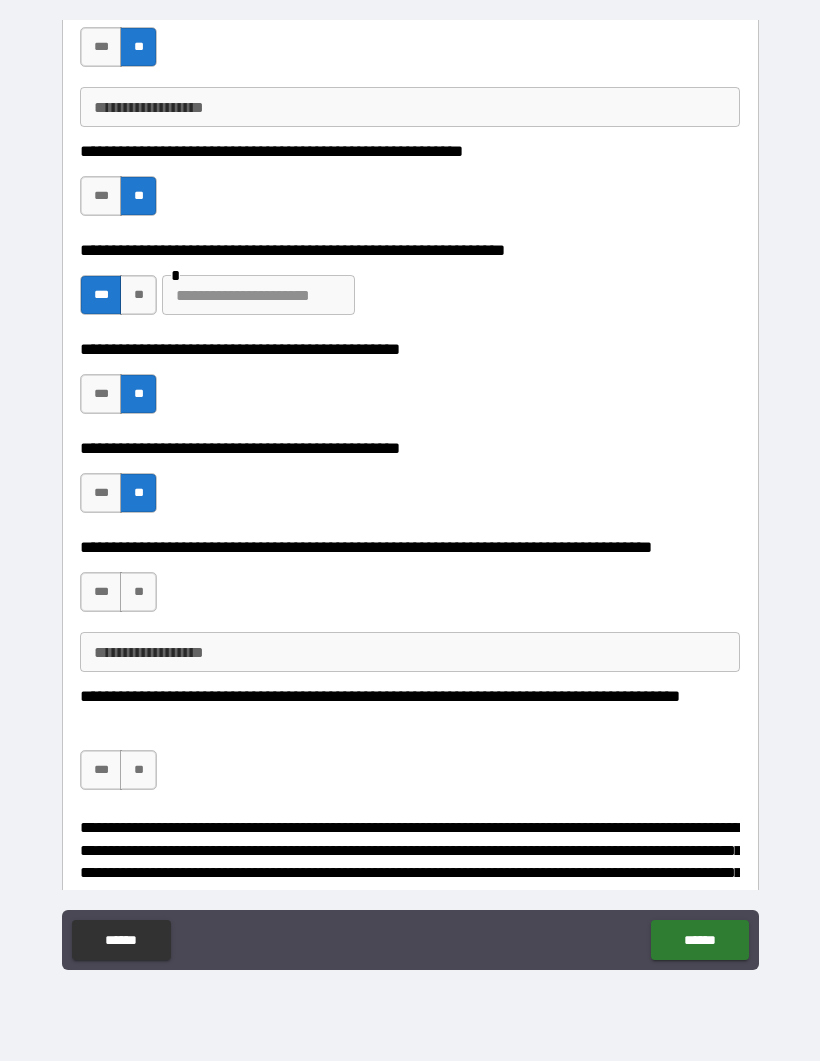 click on "**" at bounding box center (138, 593) 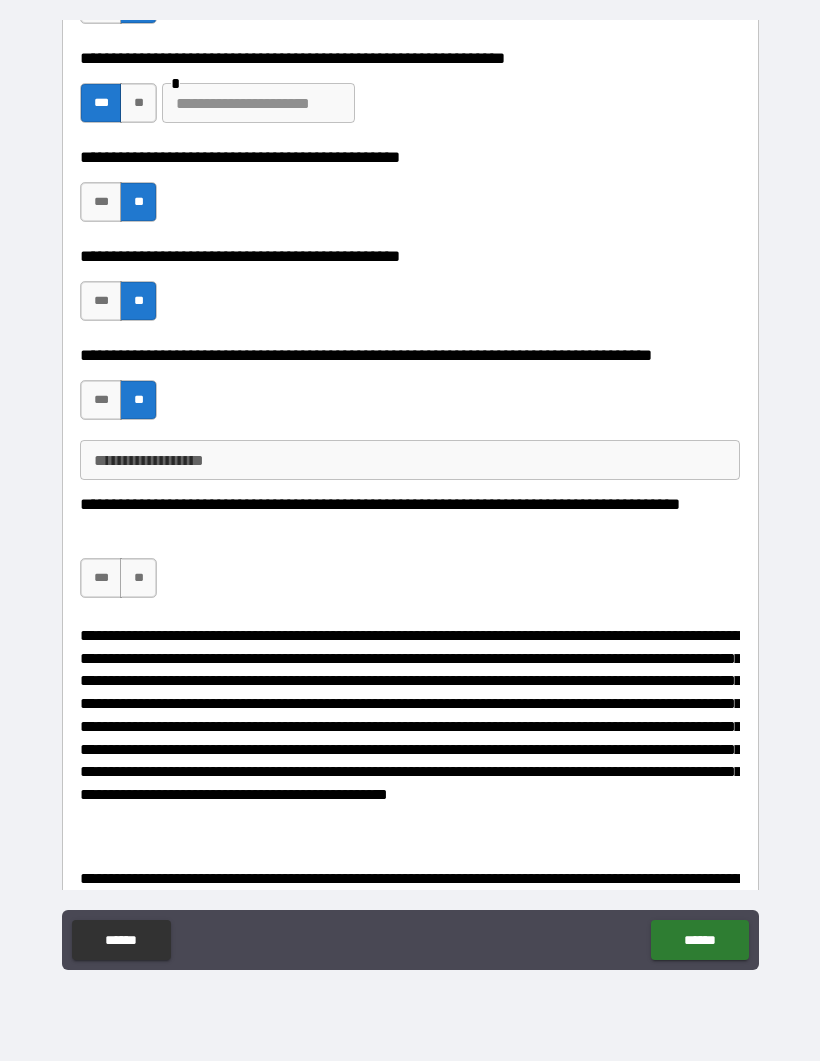 scroll, scrollTop: 6940, scrollLeft: 0, axis: vertical 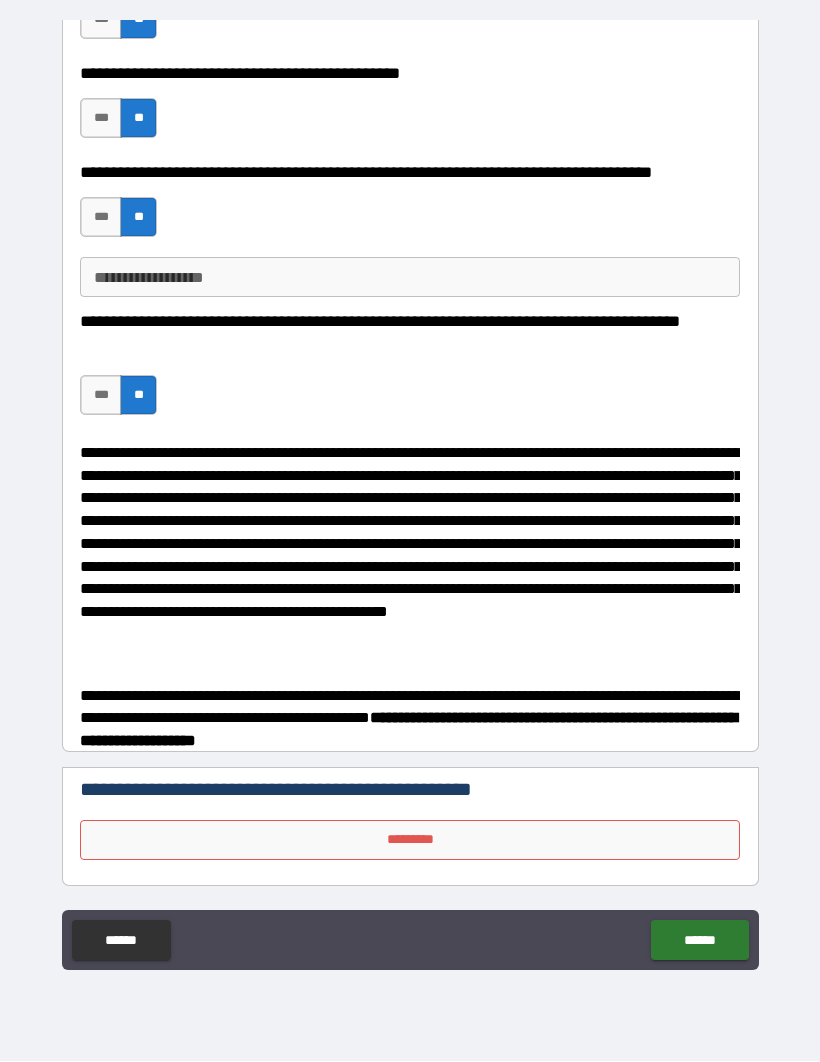 click on "*********" at bounding box center (410, 841) 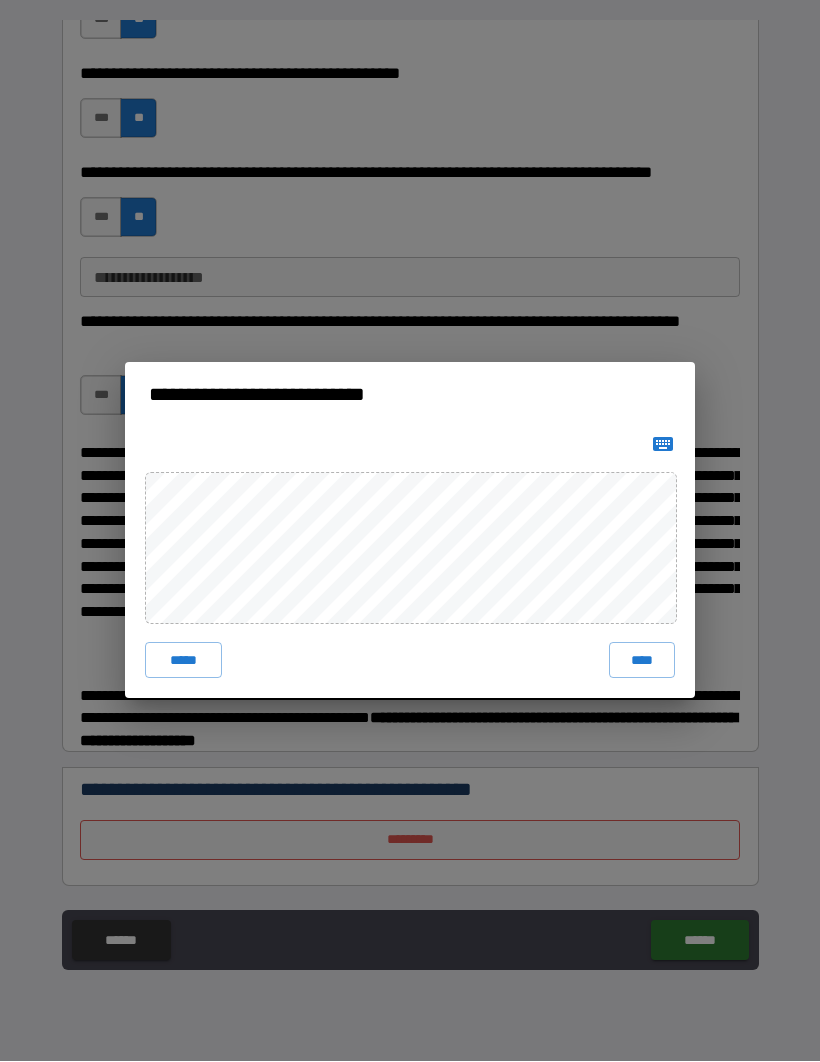 click on "****" at bounding box center [642, 661] 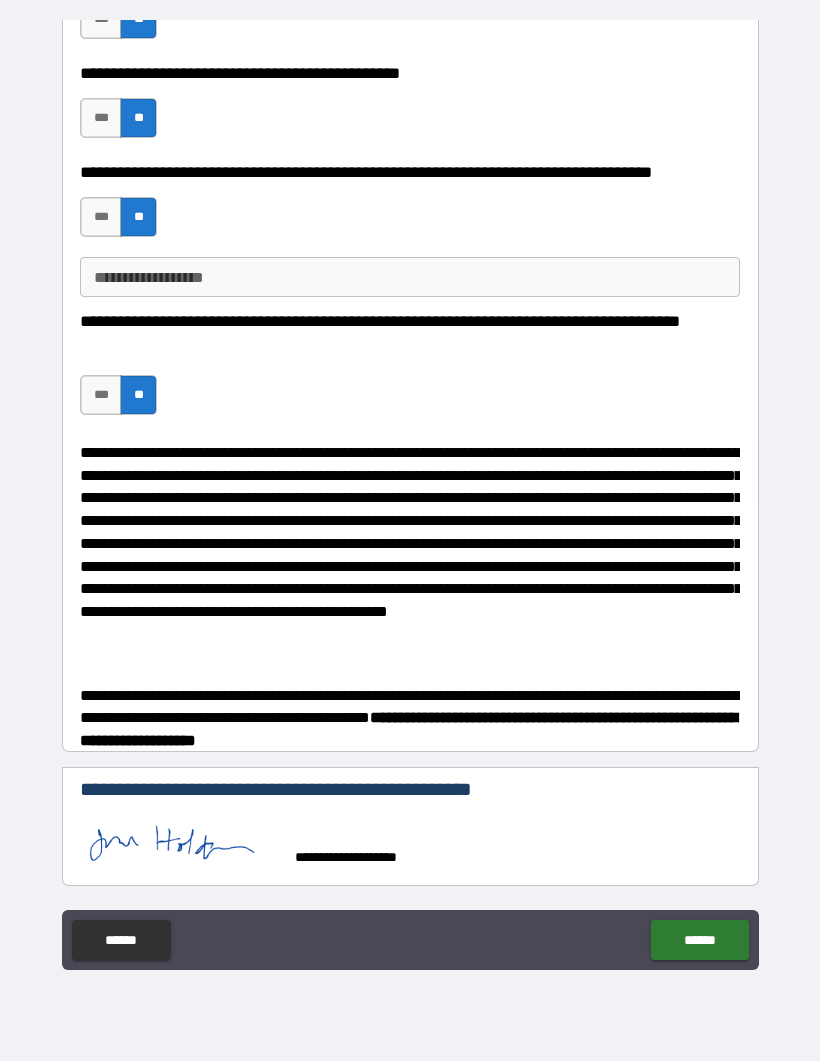 scroll, scrollTop: 7113, scrollLeft: 0, axis: vertical 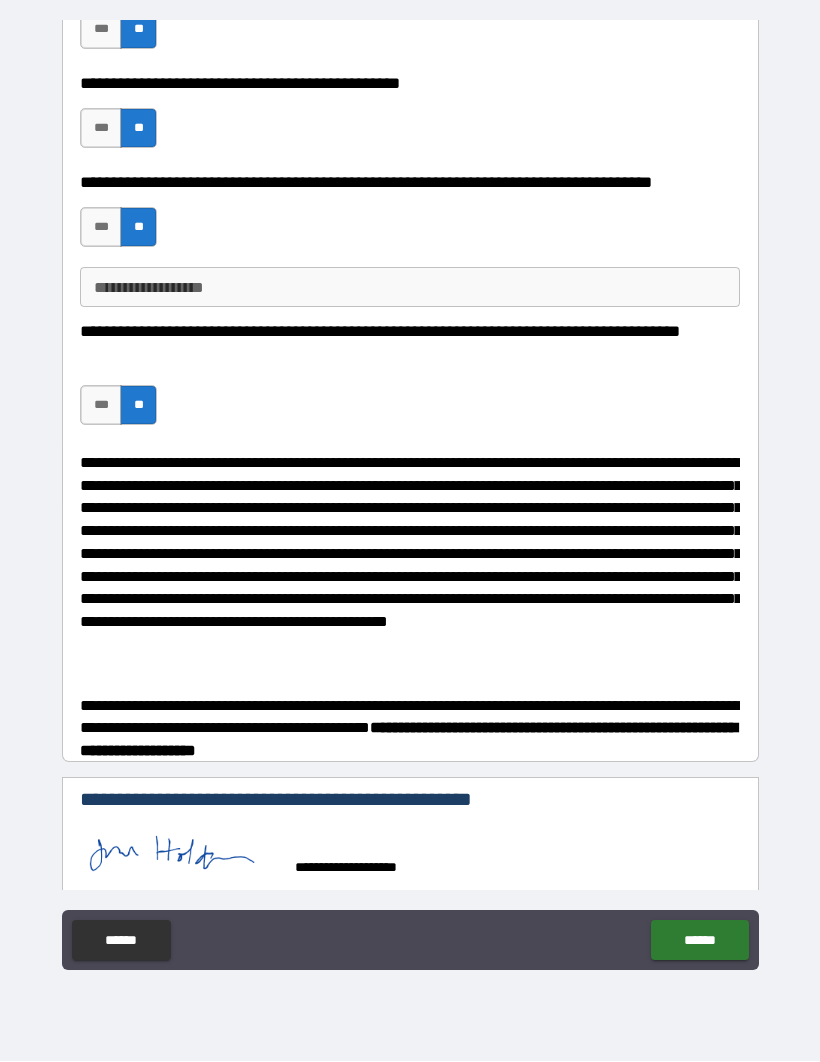 click on "******" at bounding box center (699, 941) 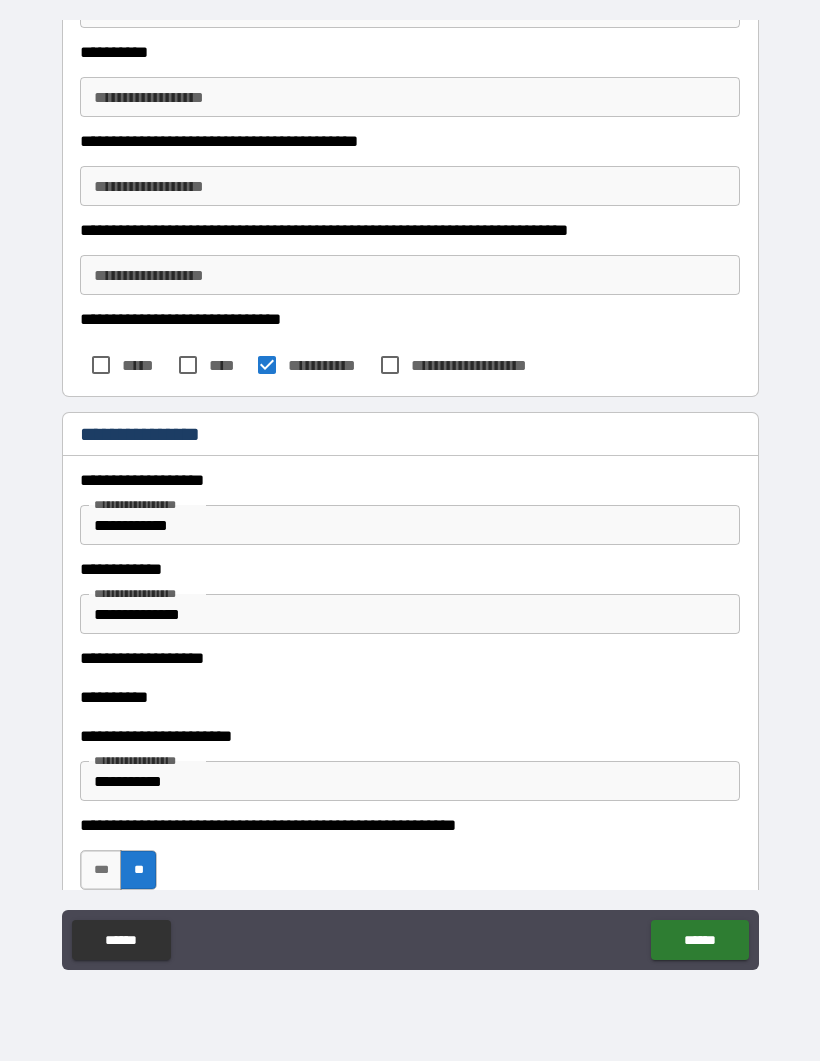 scroll, scrollTop: 3668, scrollLeft: 0, axis: vertical 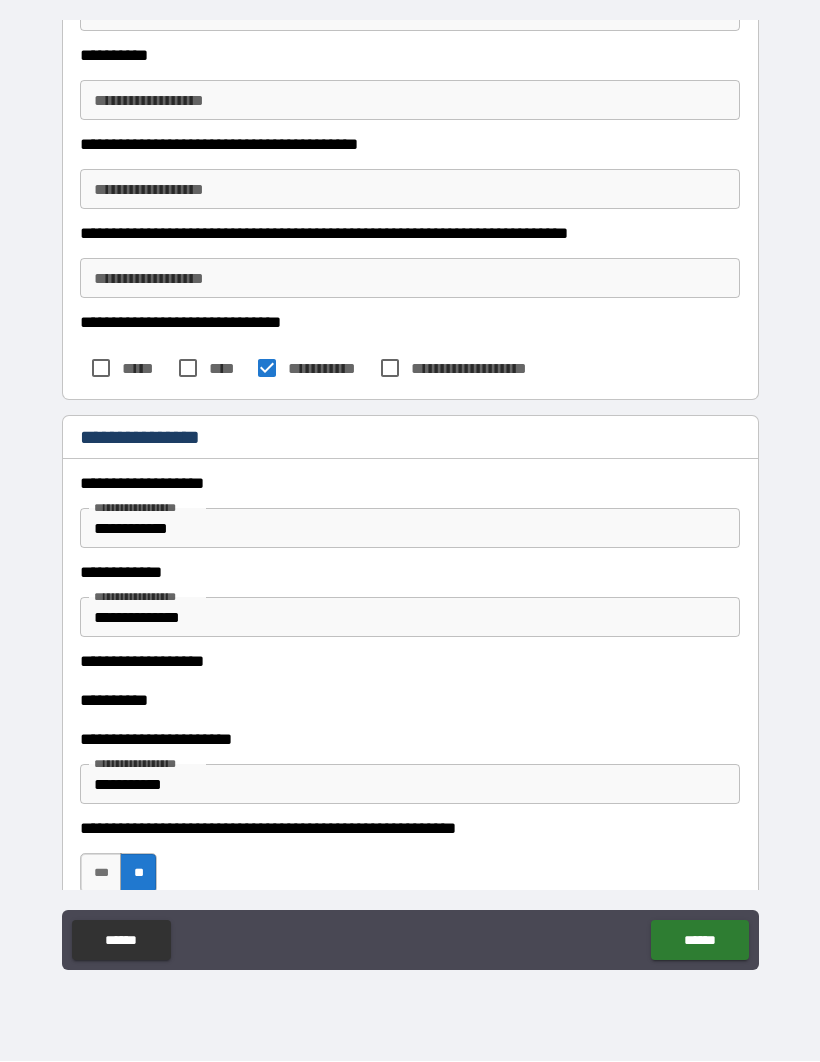 click on "**********" at bounding box center [410, 662] 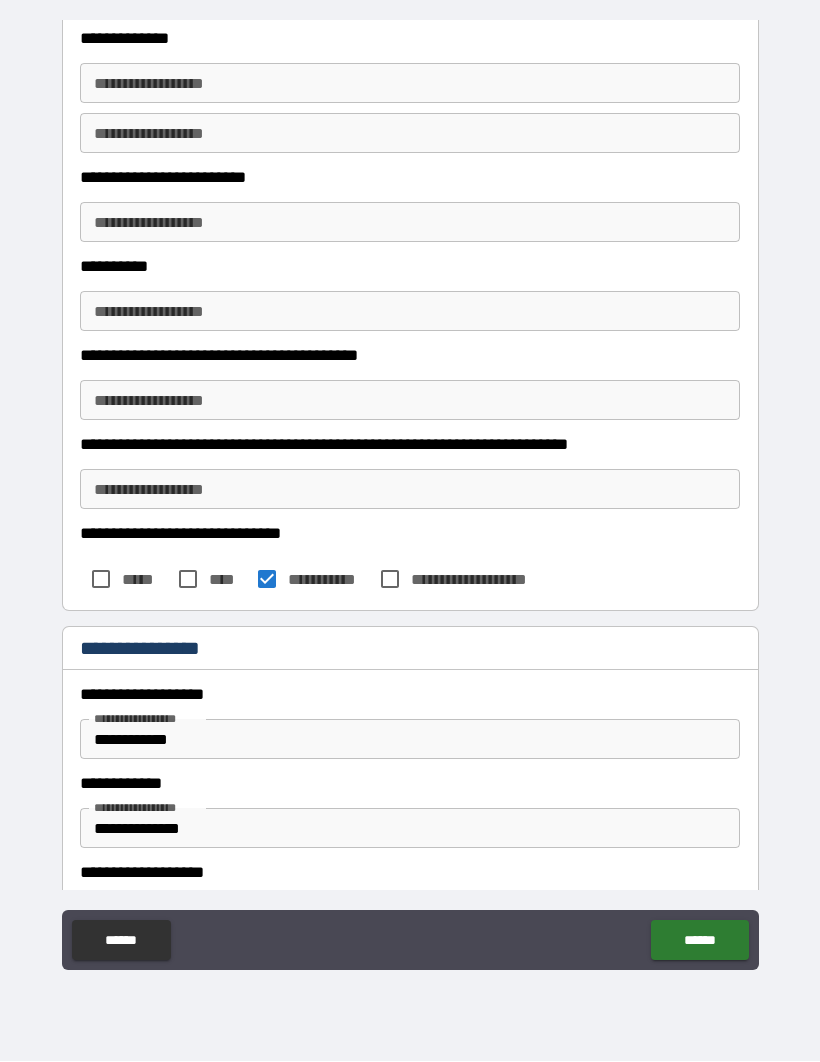 scroll, scrollTop: 3447, scrollLeft: 0, axis: vertical 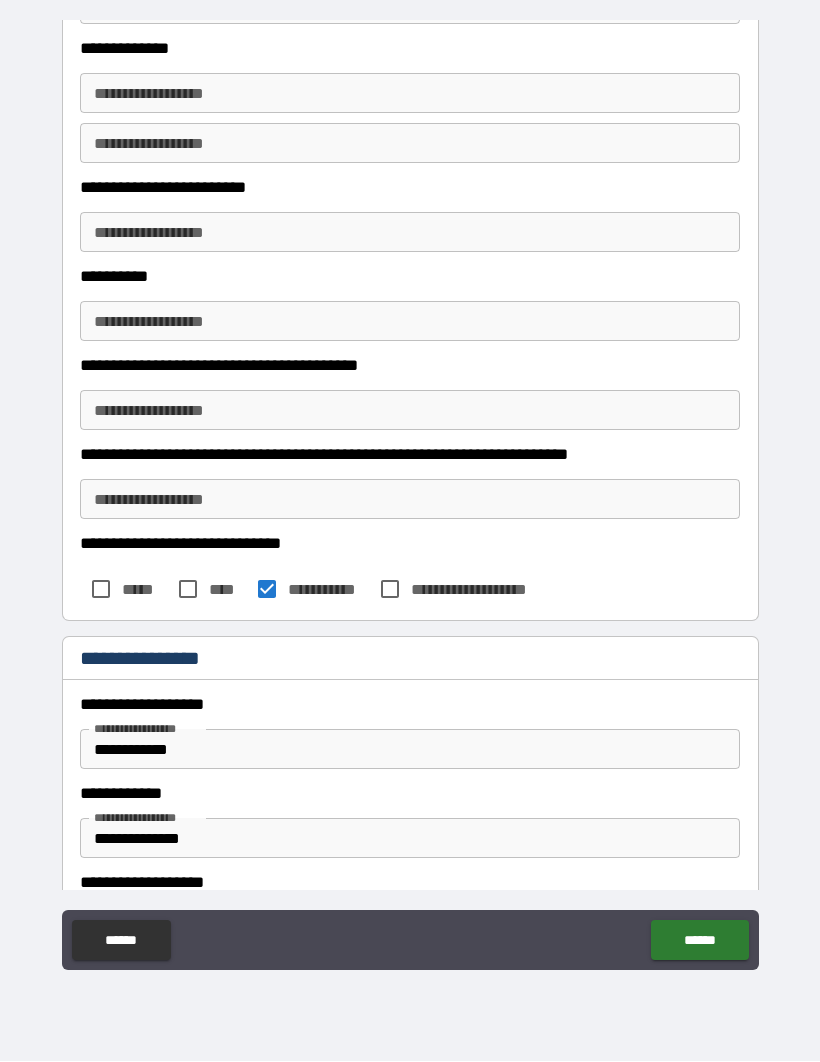 click on "**********" at bounding box center (410, 500) 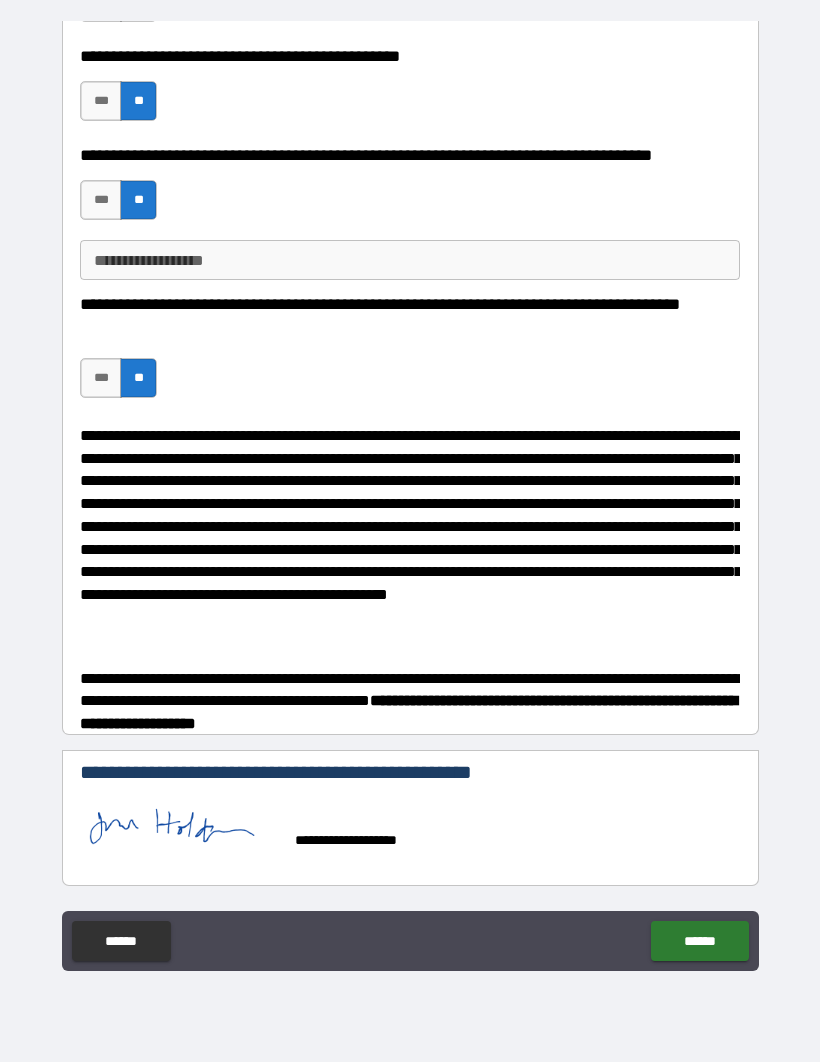scroll, scrollTop: 7140, scrollLeft: 0, axis: vertical 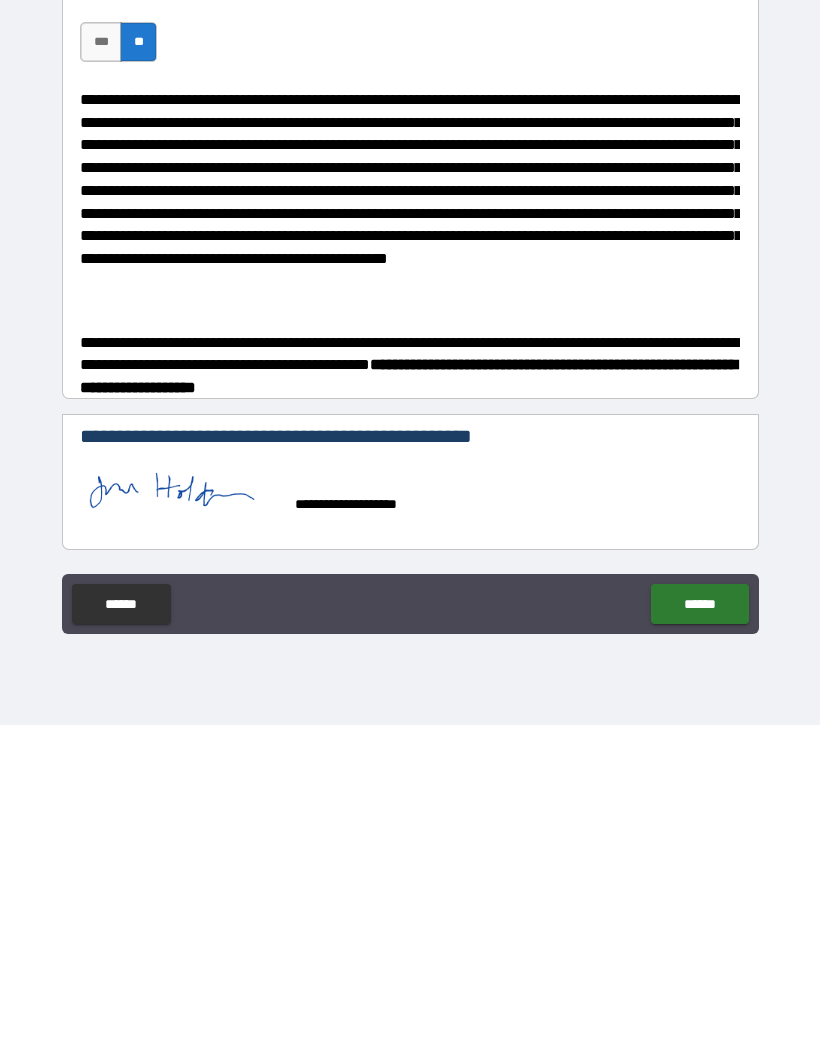 click on "******" at bounding box center [699, 941] 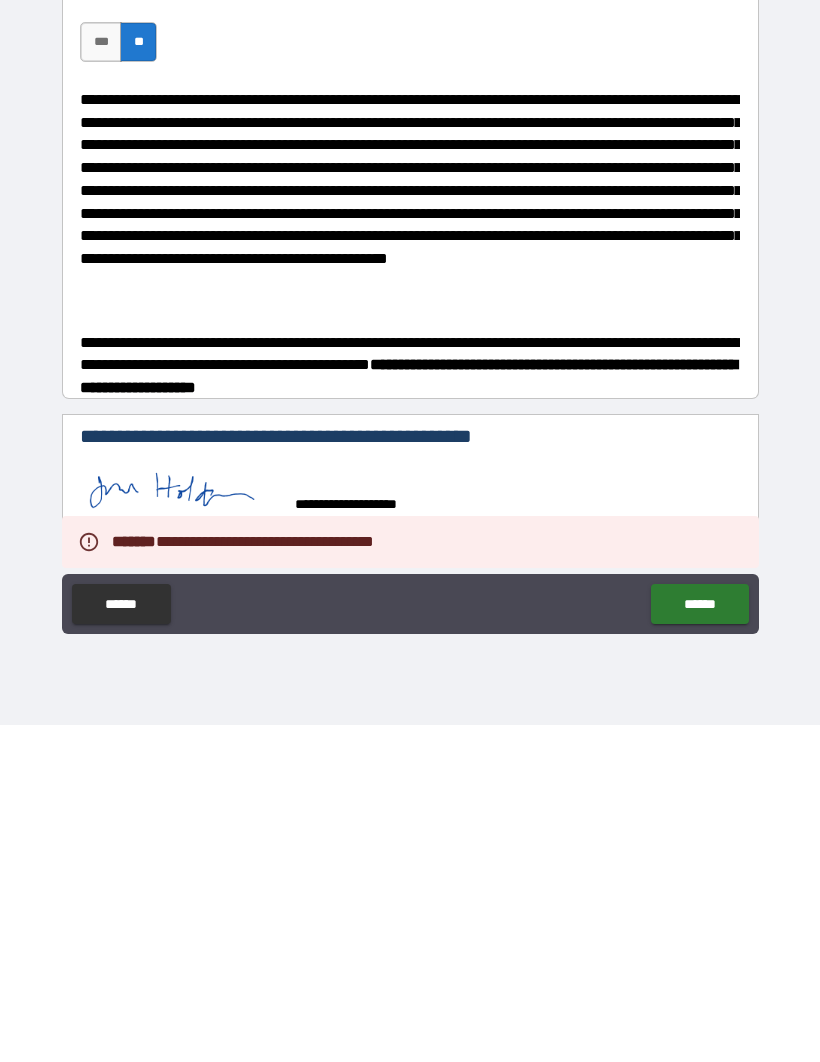 scroll, scrollTop: 69, scrollLeft: 0, axis: vertical 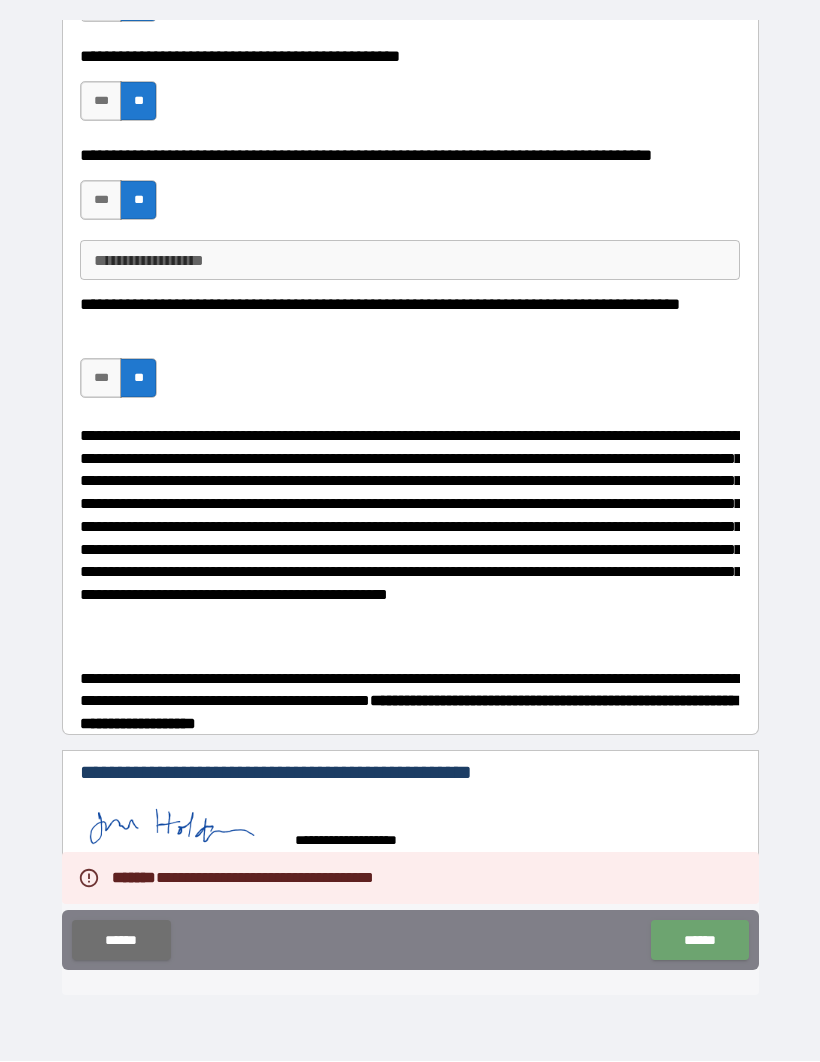 click on "******" at bounding box center (699, 941) 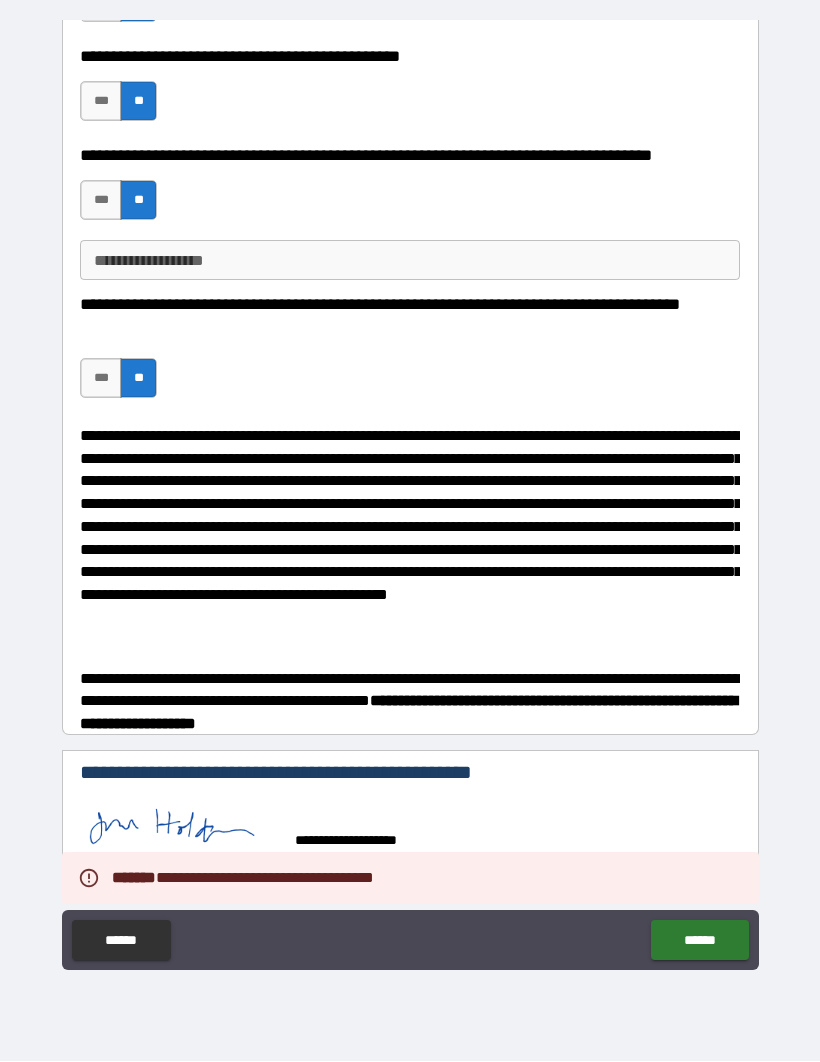 click on "******" at bounding box center [699, 941] 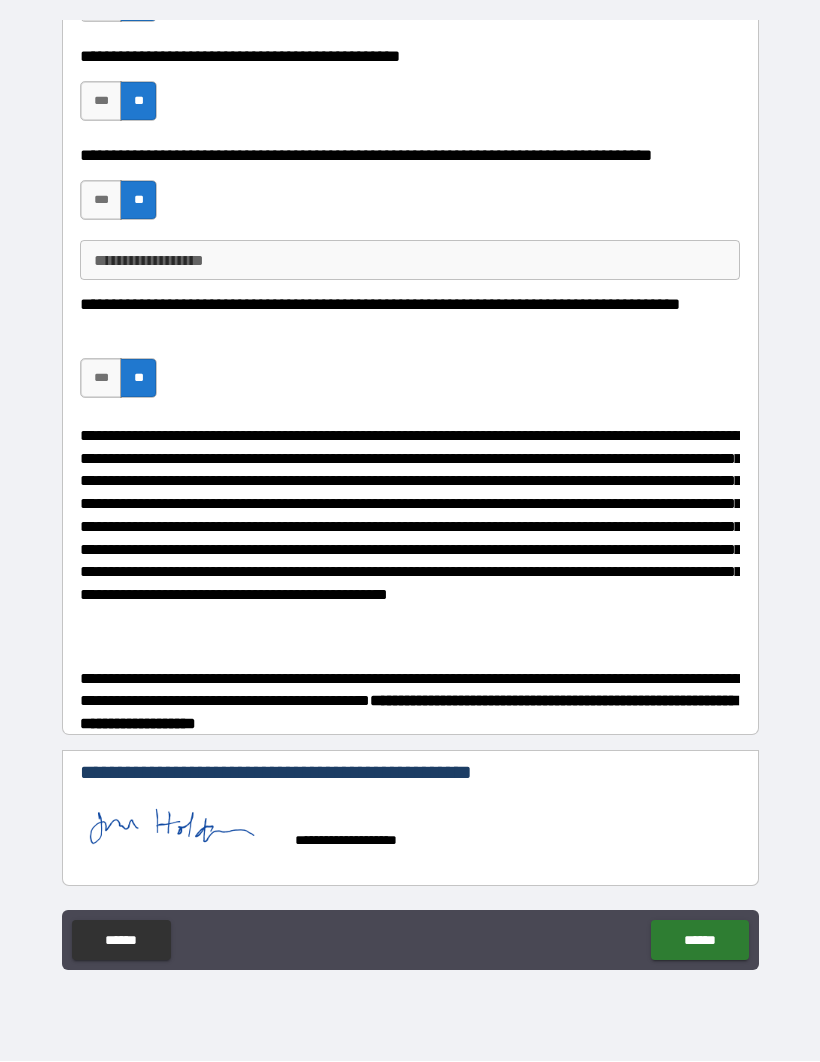 click on "******" at bounding box center (699, 941) 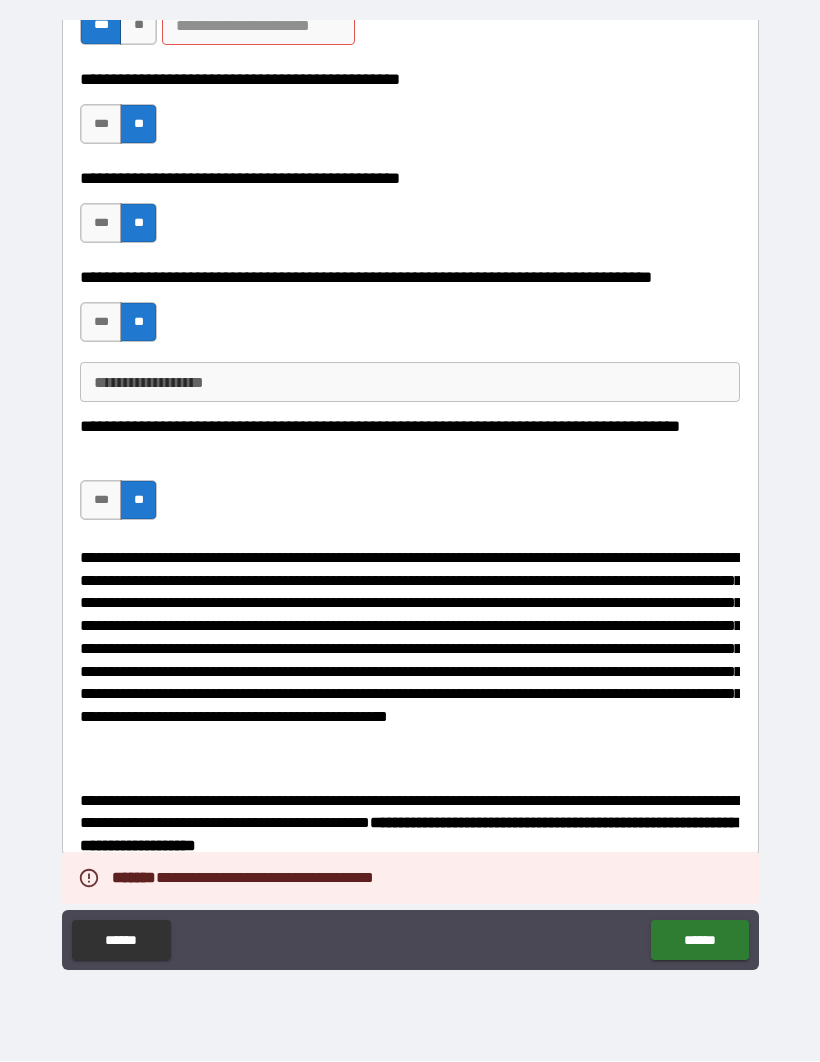 click on "******" at bounding box center (699, 941) 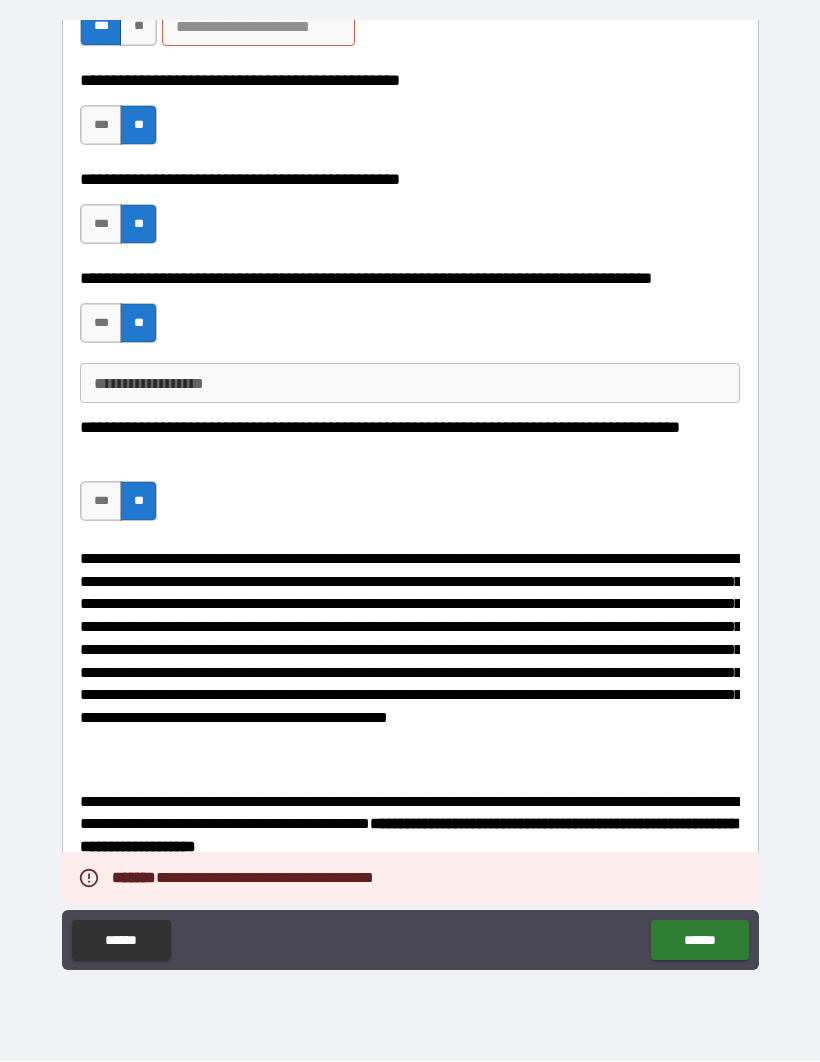 click on "******" at bounding box center (699, 941) 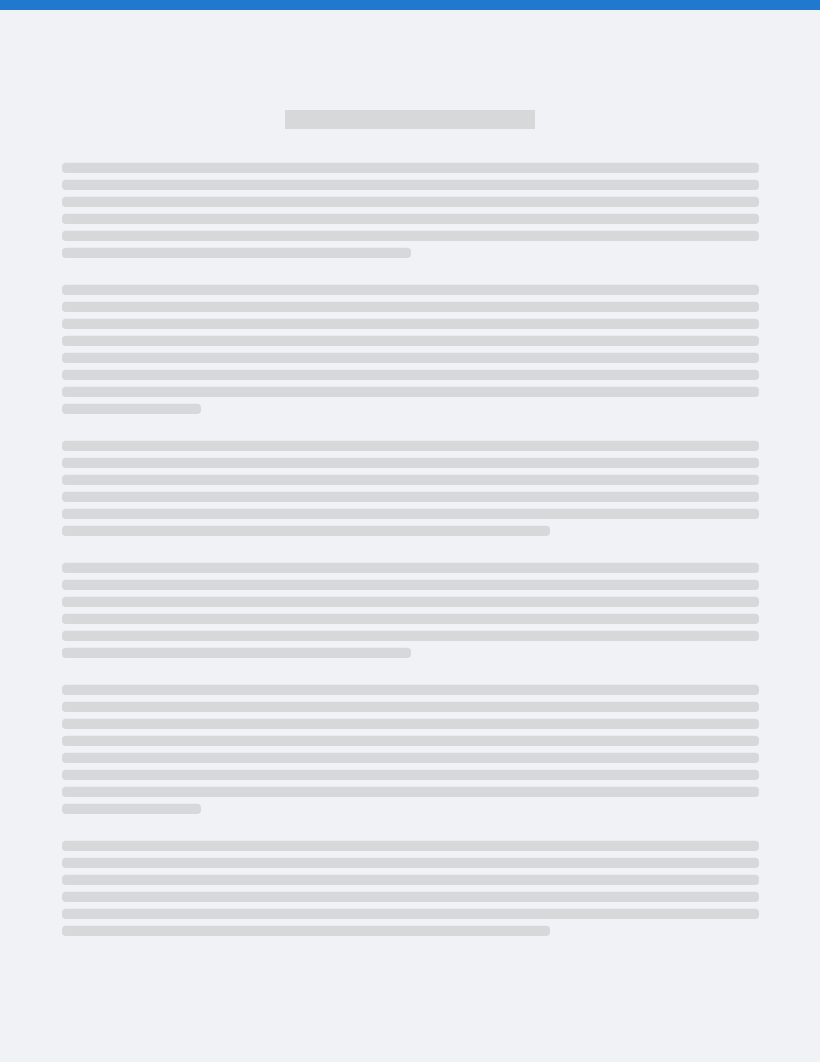 scroll, scrollTop: 69, scrollLeft: 0, axis: vertical 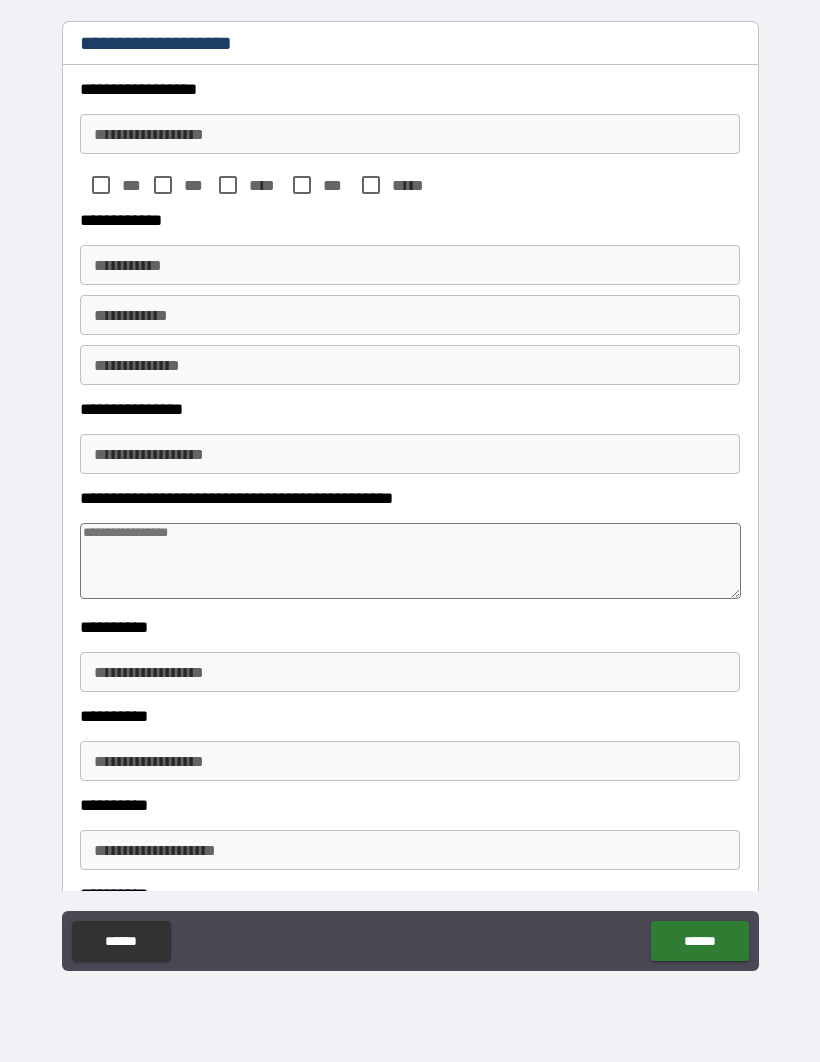 type on "*" 